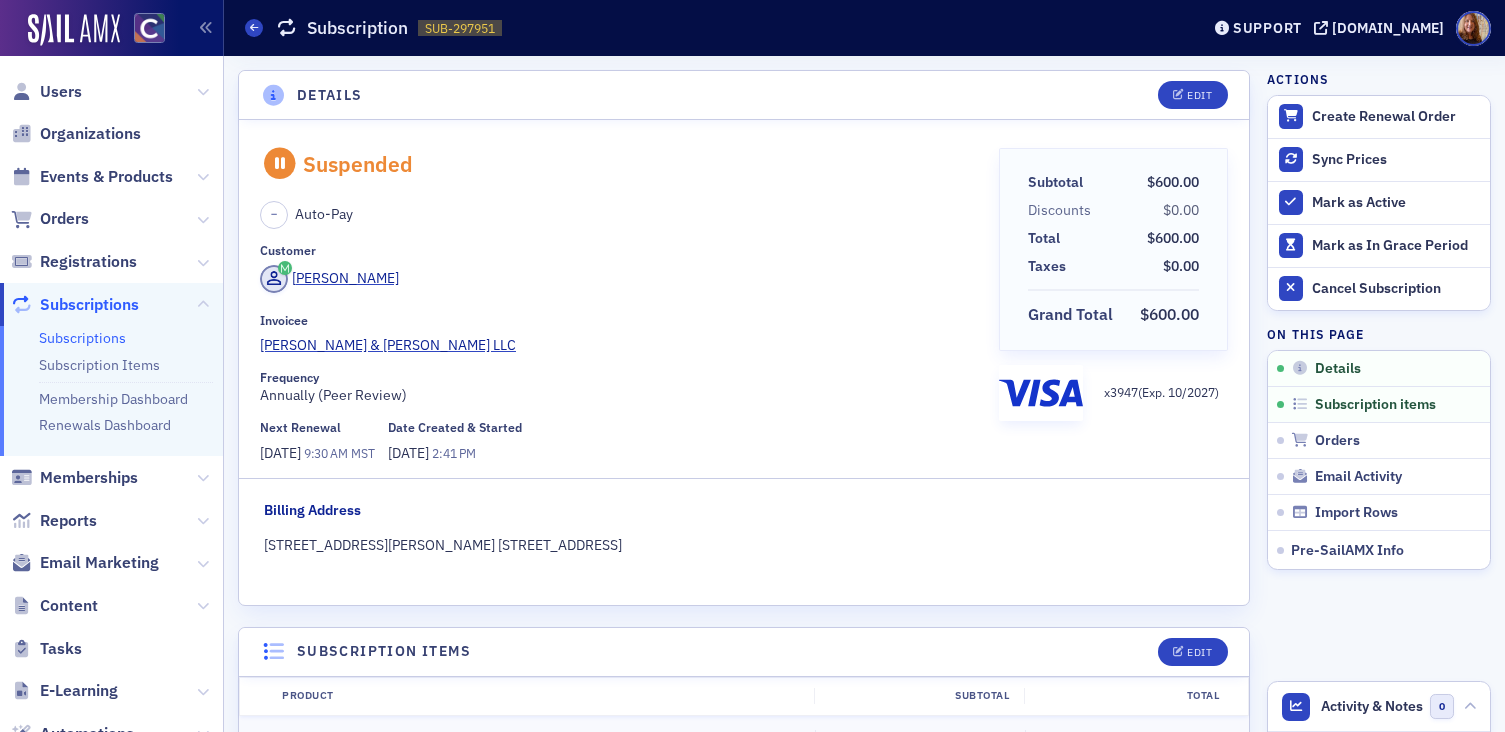 scroll, scrollTop: 0, scrollLeft: 0, axis: both 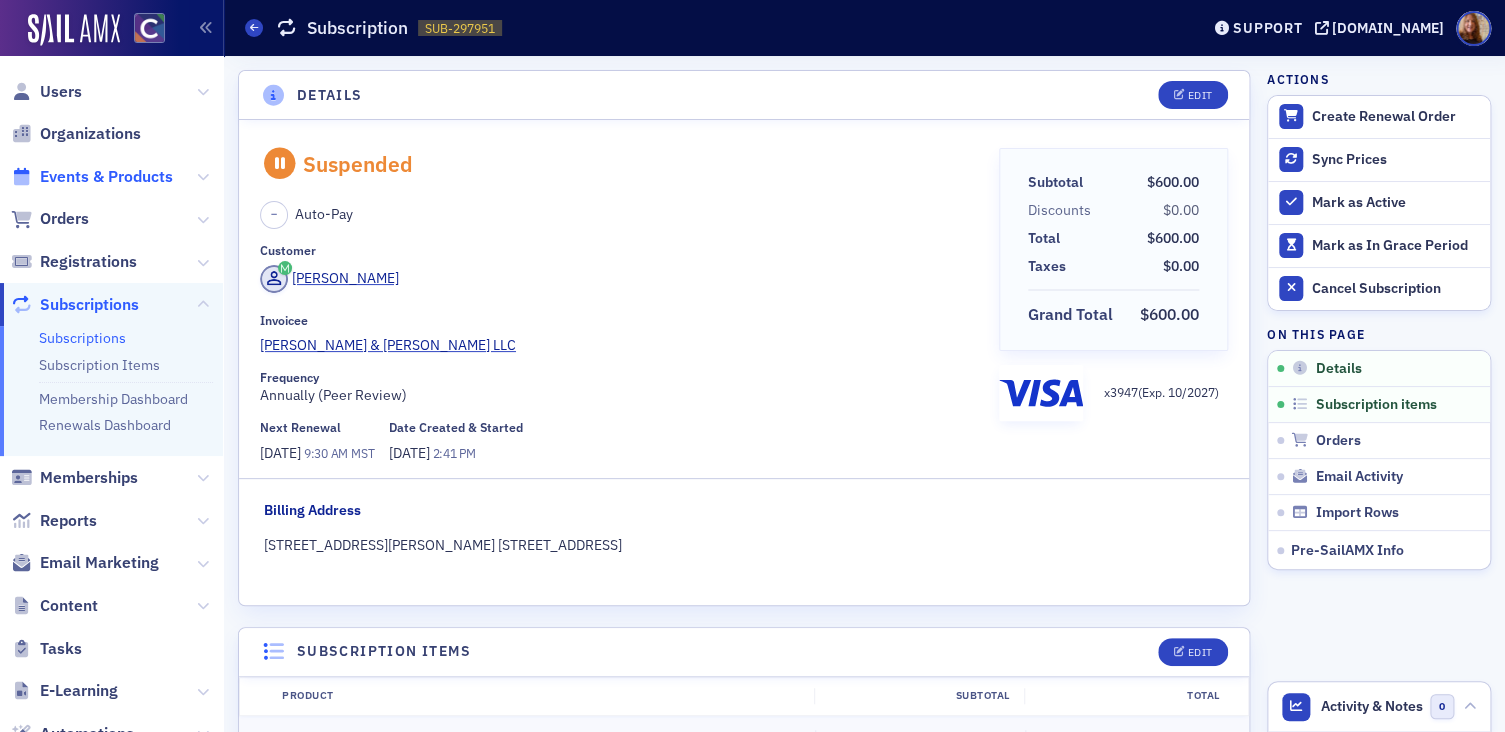 click on "Events & Products" 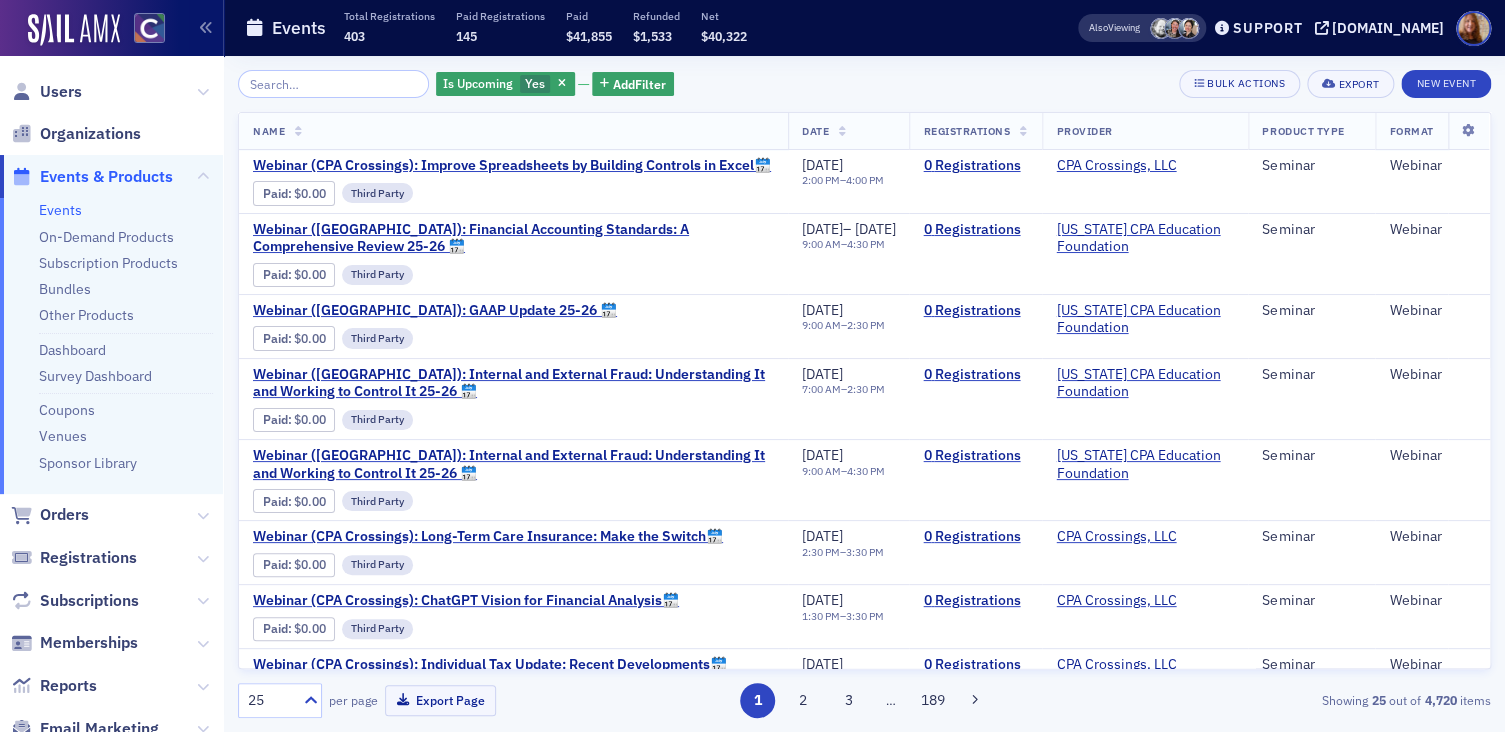 click 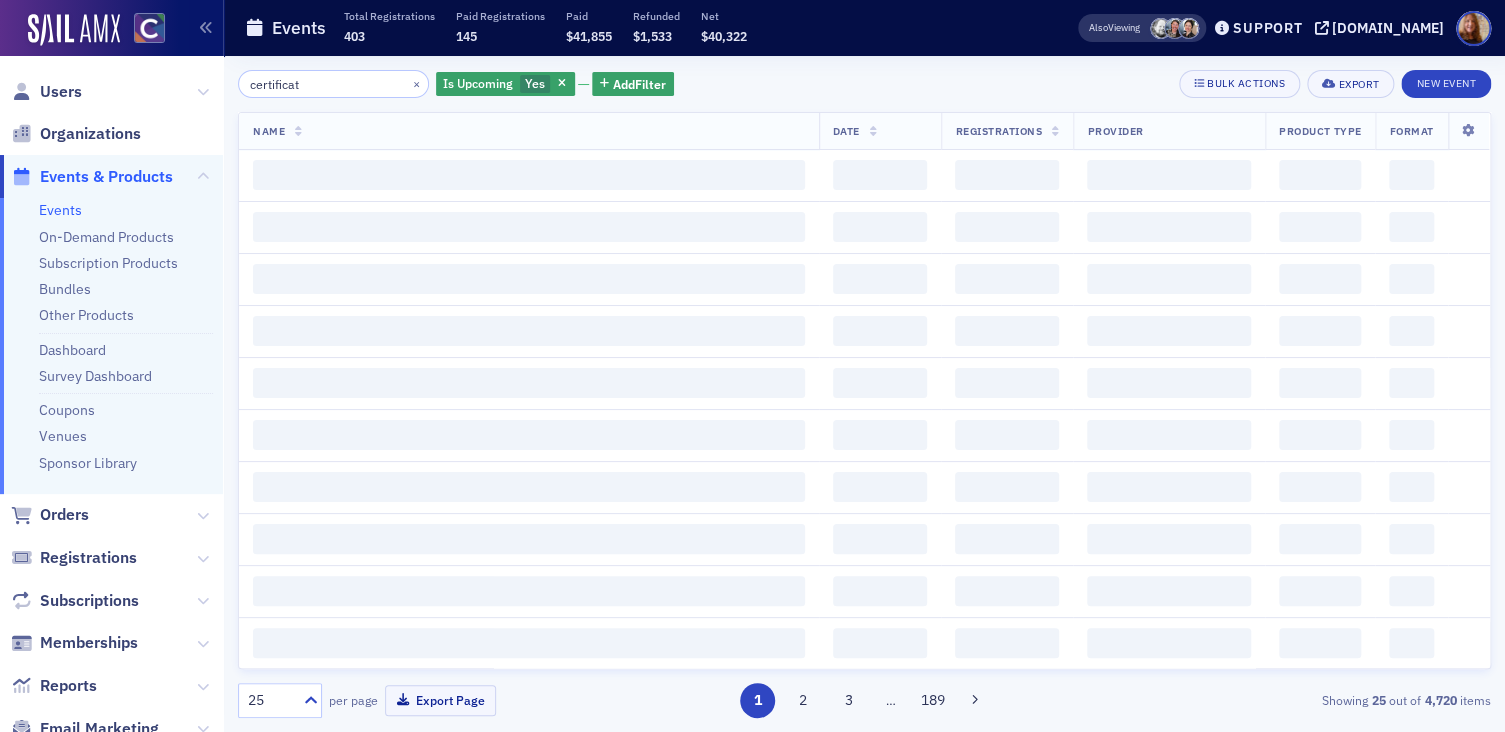 type on "certificate" 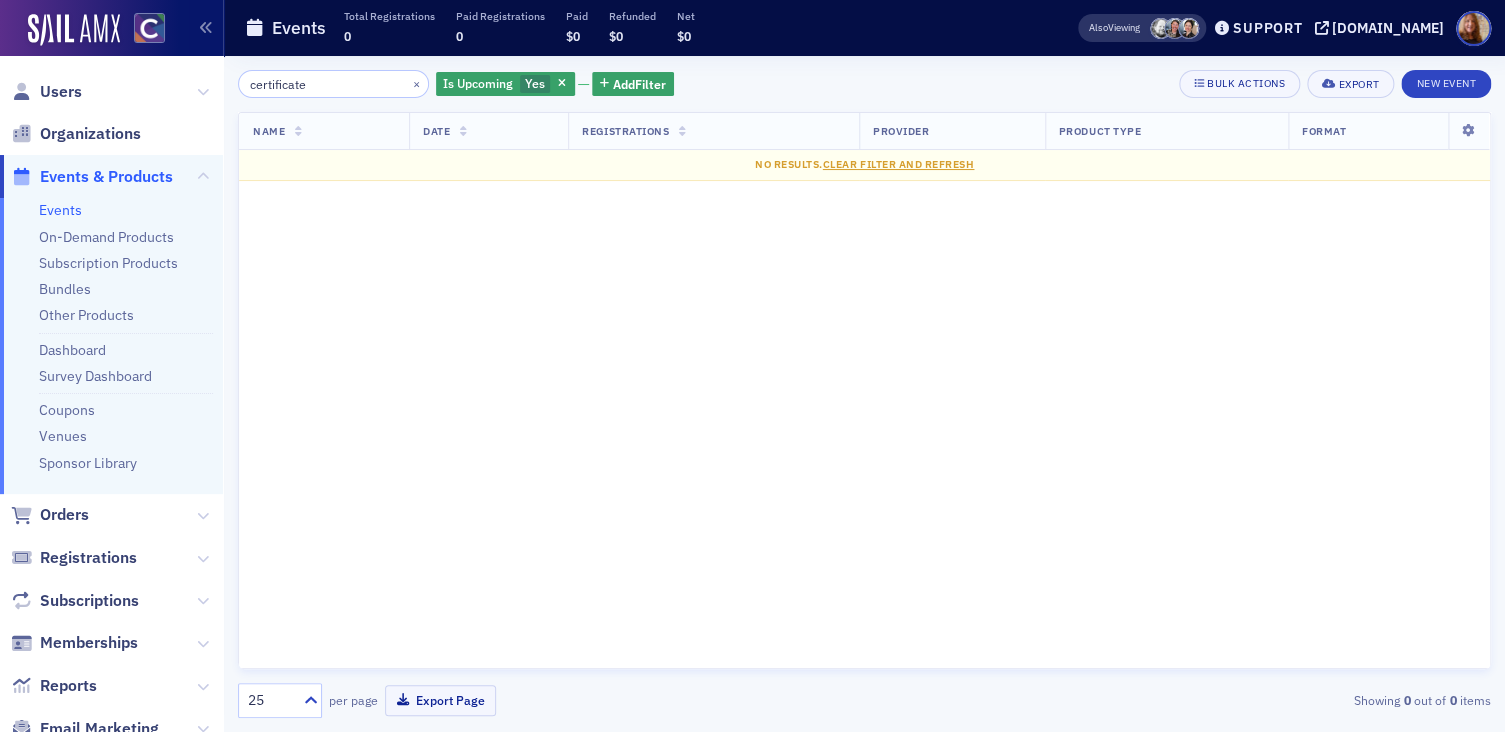 click on "certificate" 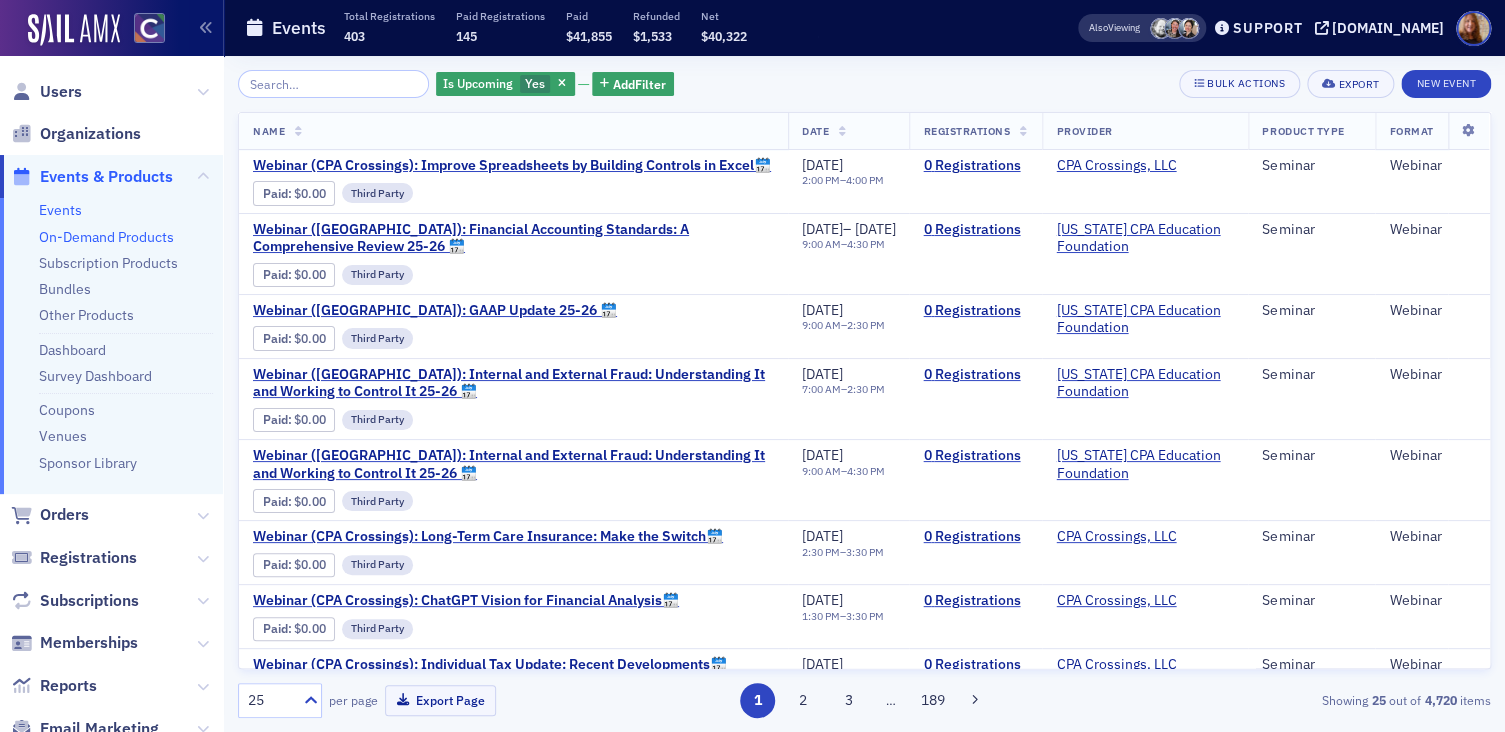 click on "On-Demand Products" 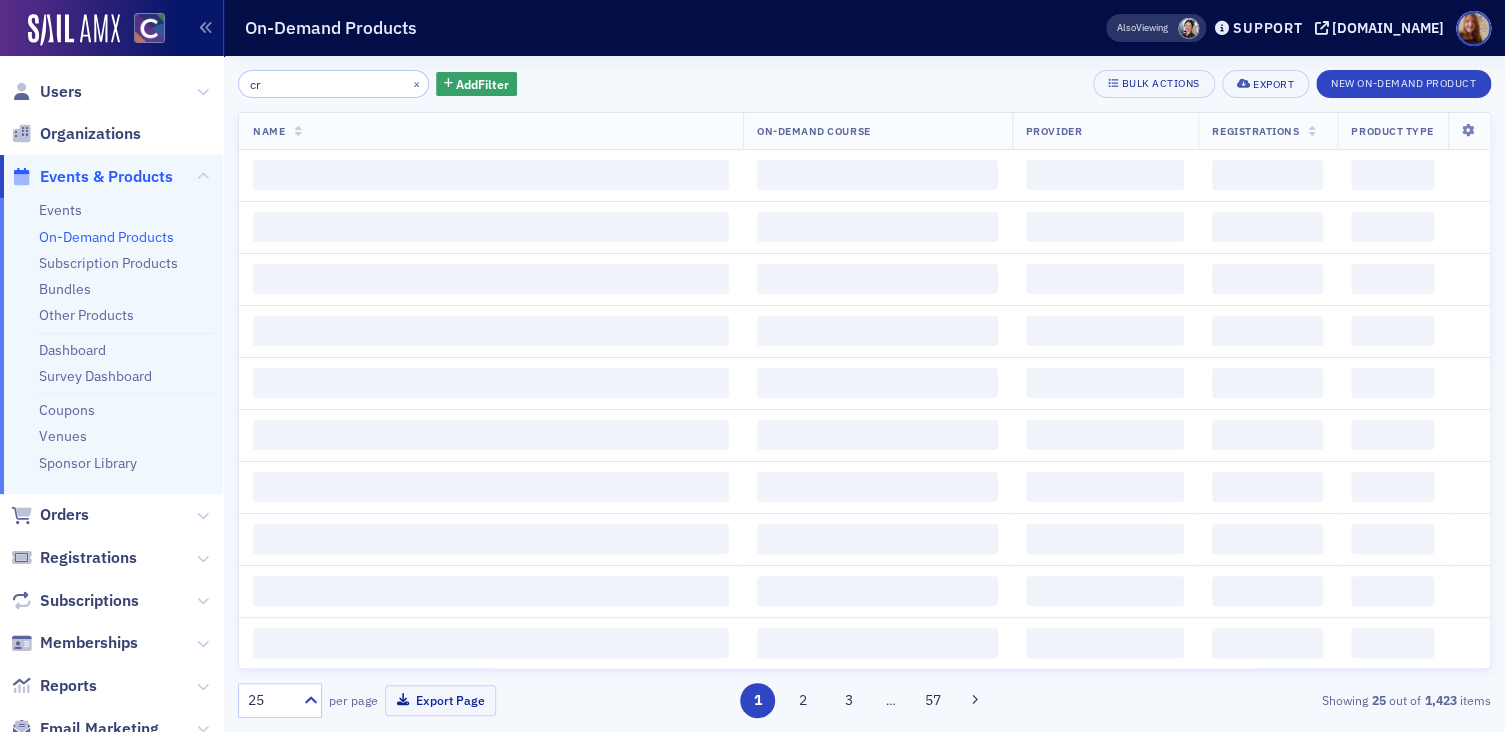 type on "c" 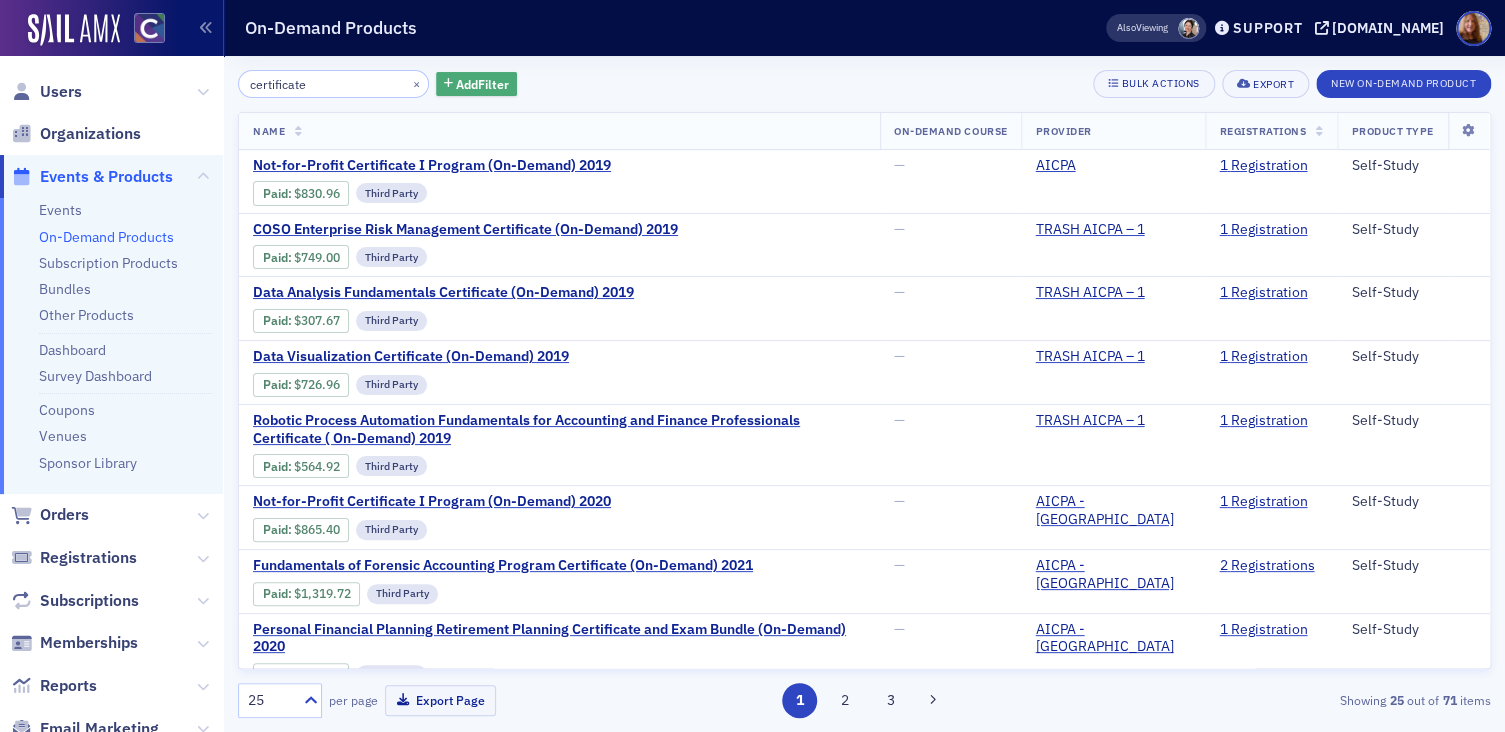 type on "certificate" 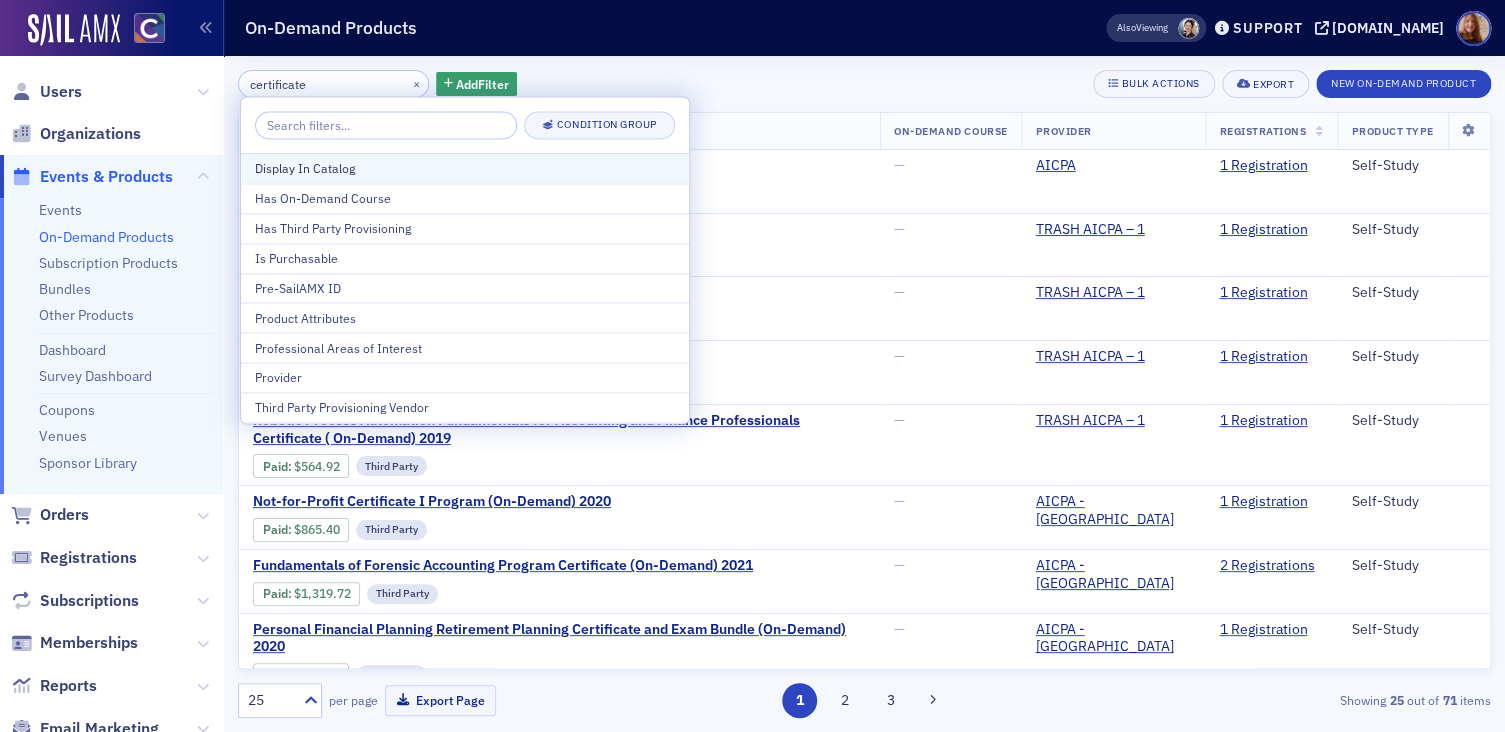 click on "Display In Catalog" at bounding box center [465, 169] 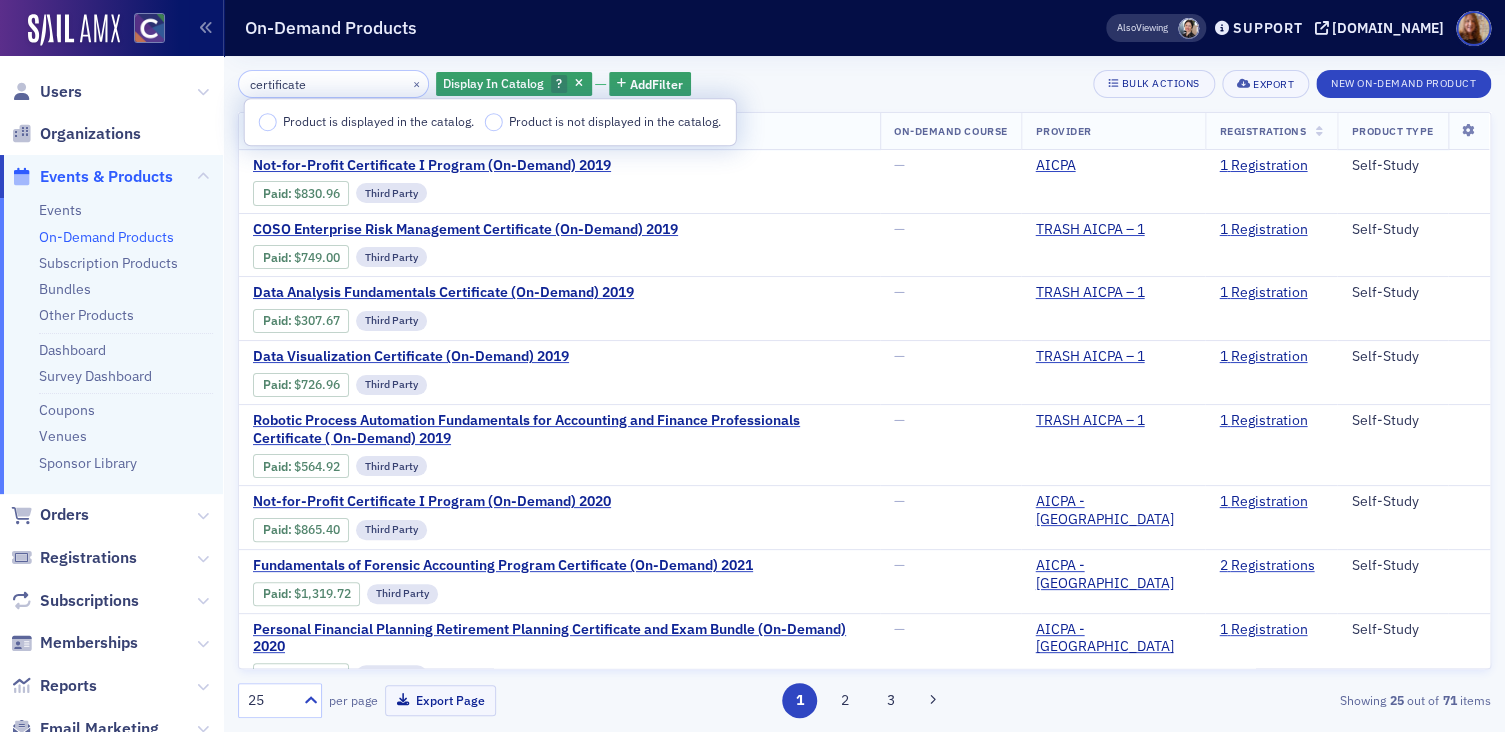 click on "Product is displayed in the catalog." at bounding box center [378, 121] 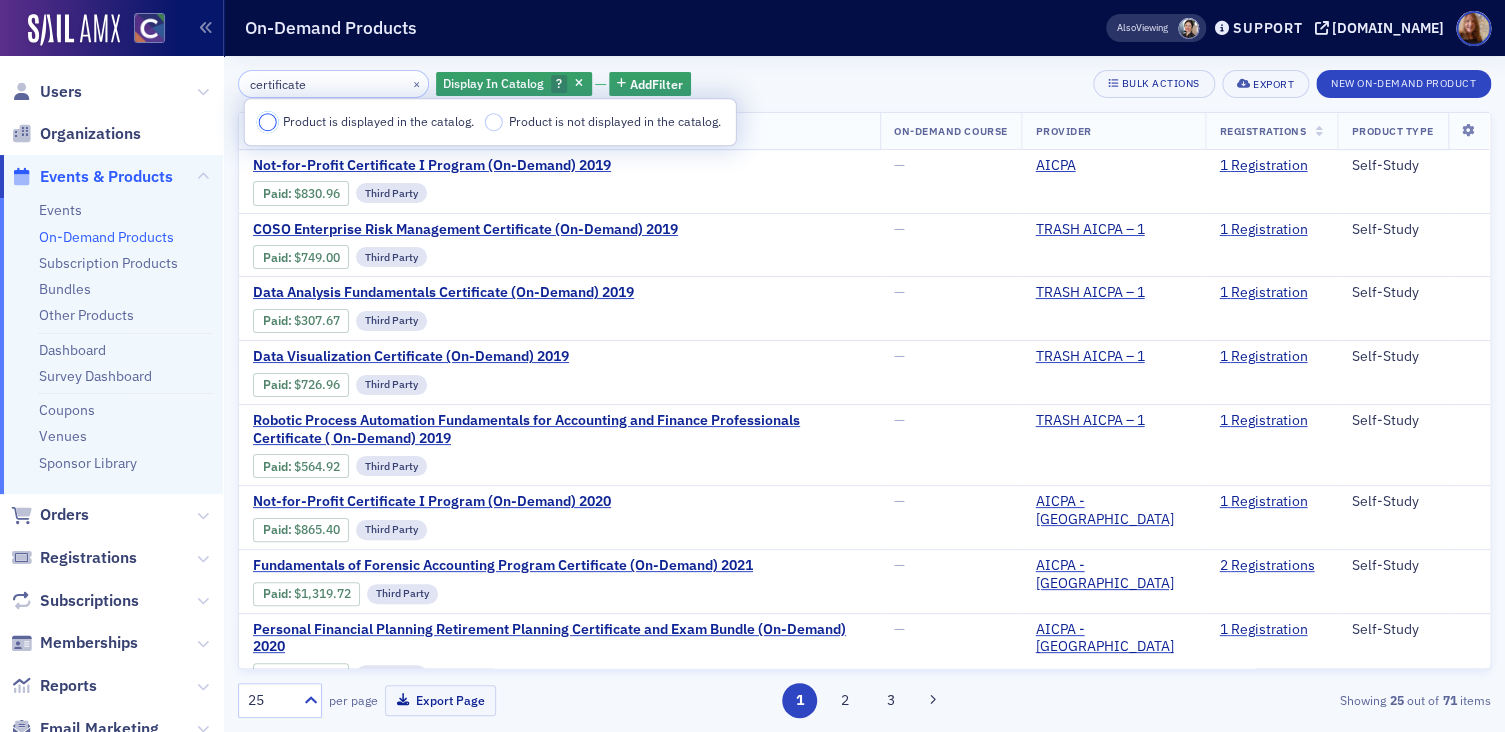 click on "Product is displayed in the catalog." at bounding box center [268, 121] 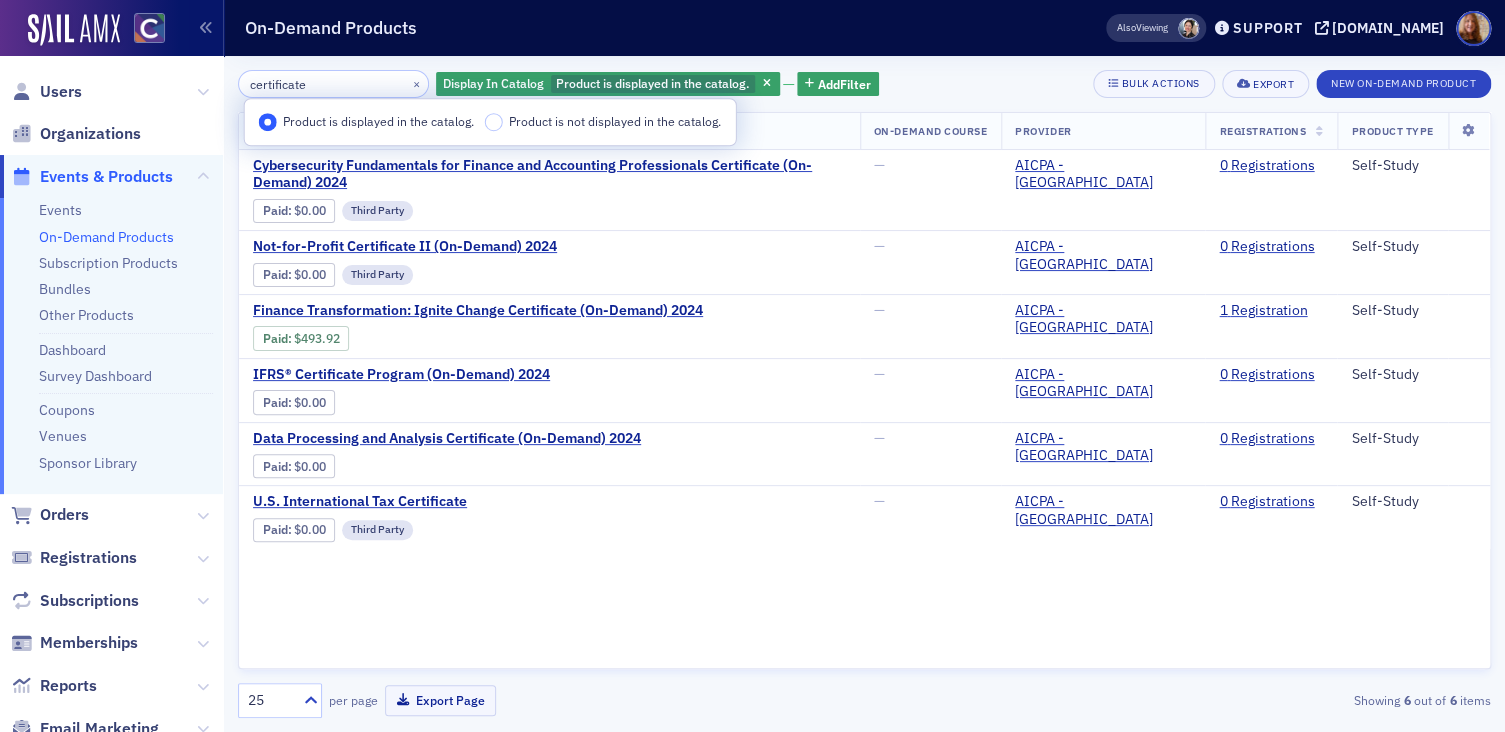 click on "Product is not displayed in the catalog." at bounding box center (615, 121) 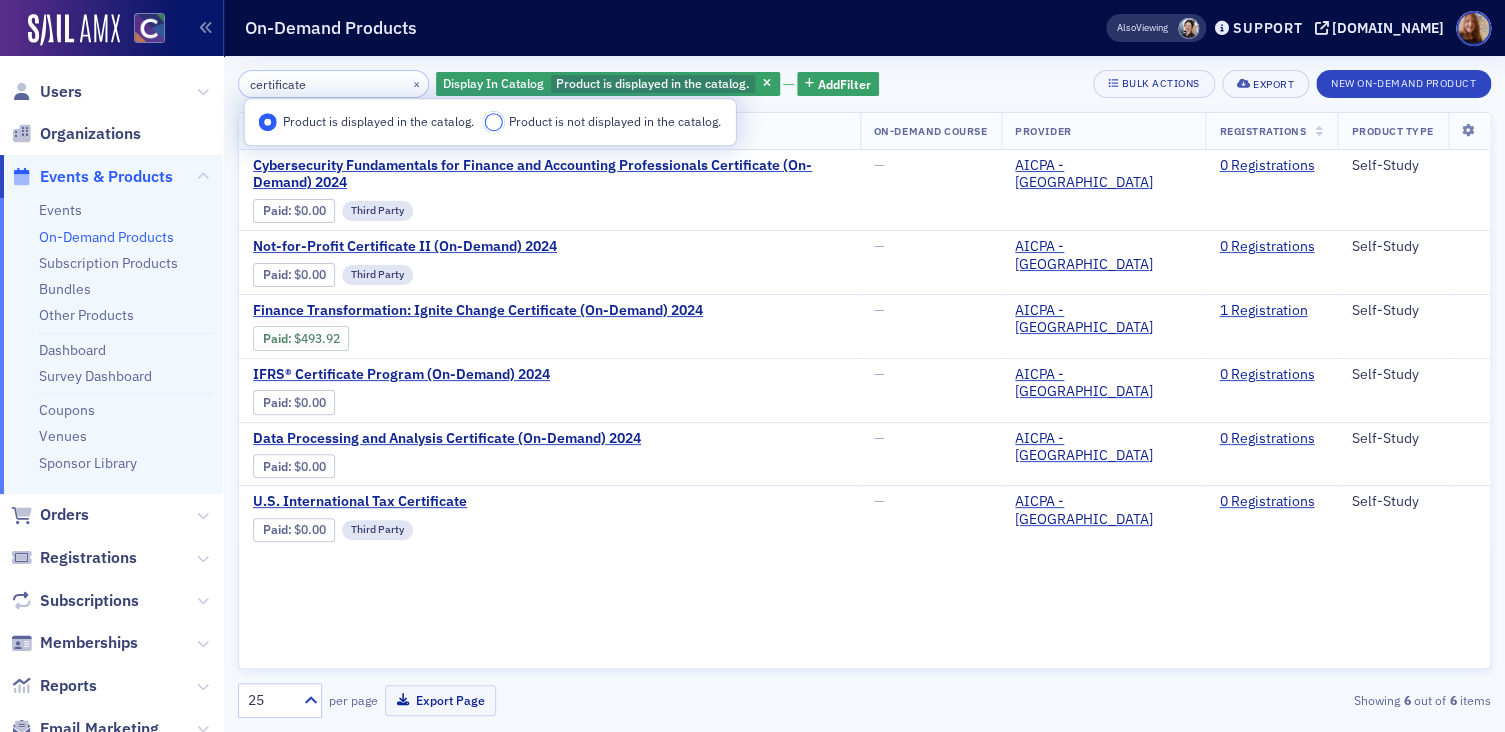 click on "Product is not displayed in the catalog." at bounding box center (494, 121) 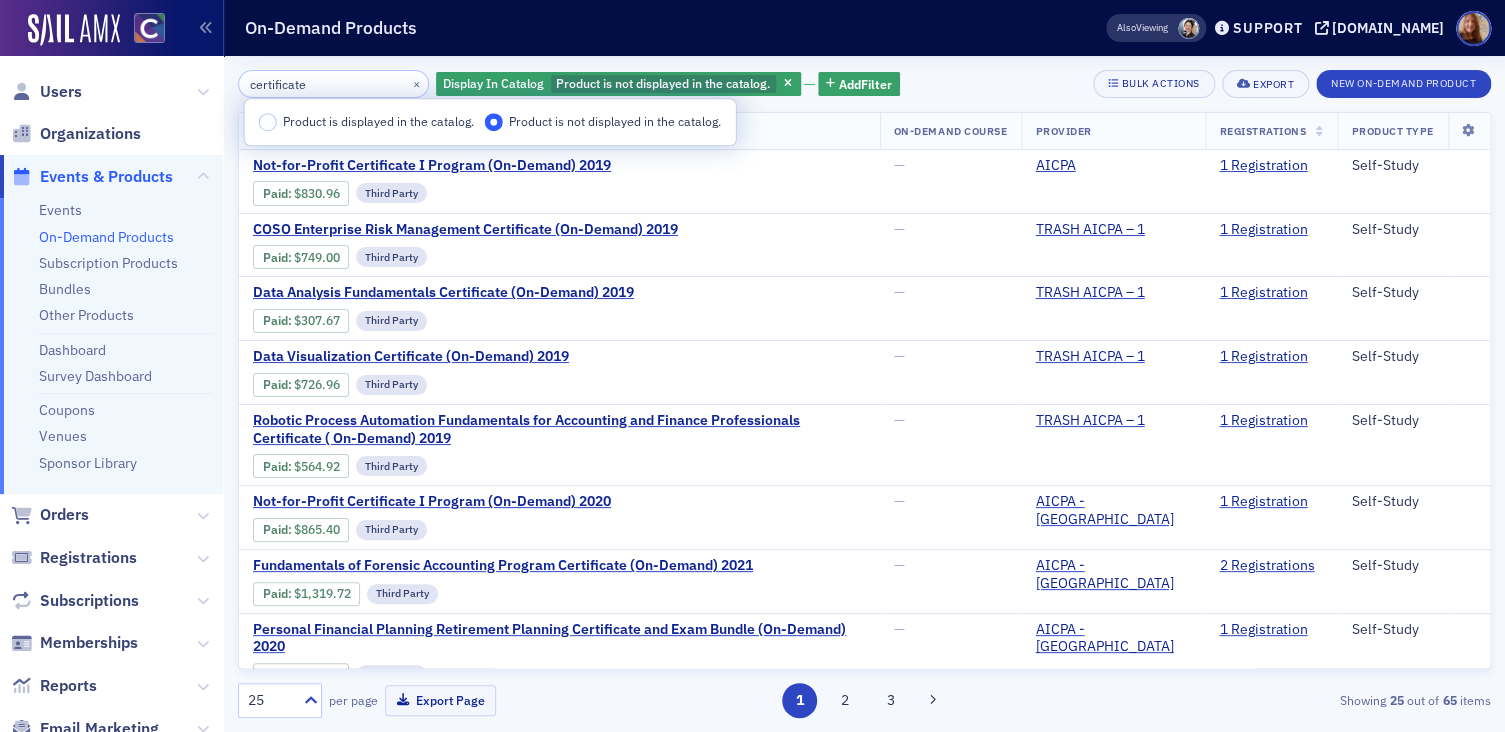 click on "Product is displayed in the catalog." at bounding box center (378, 121) 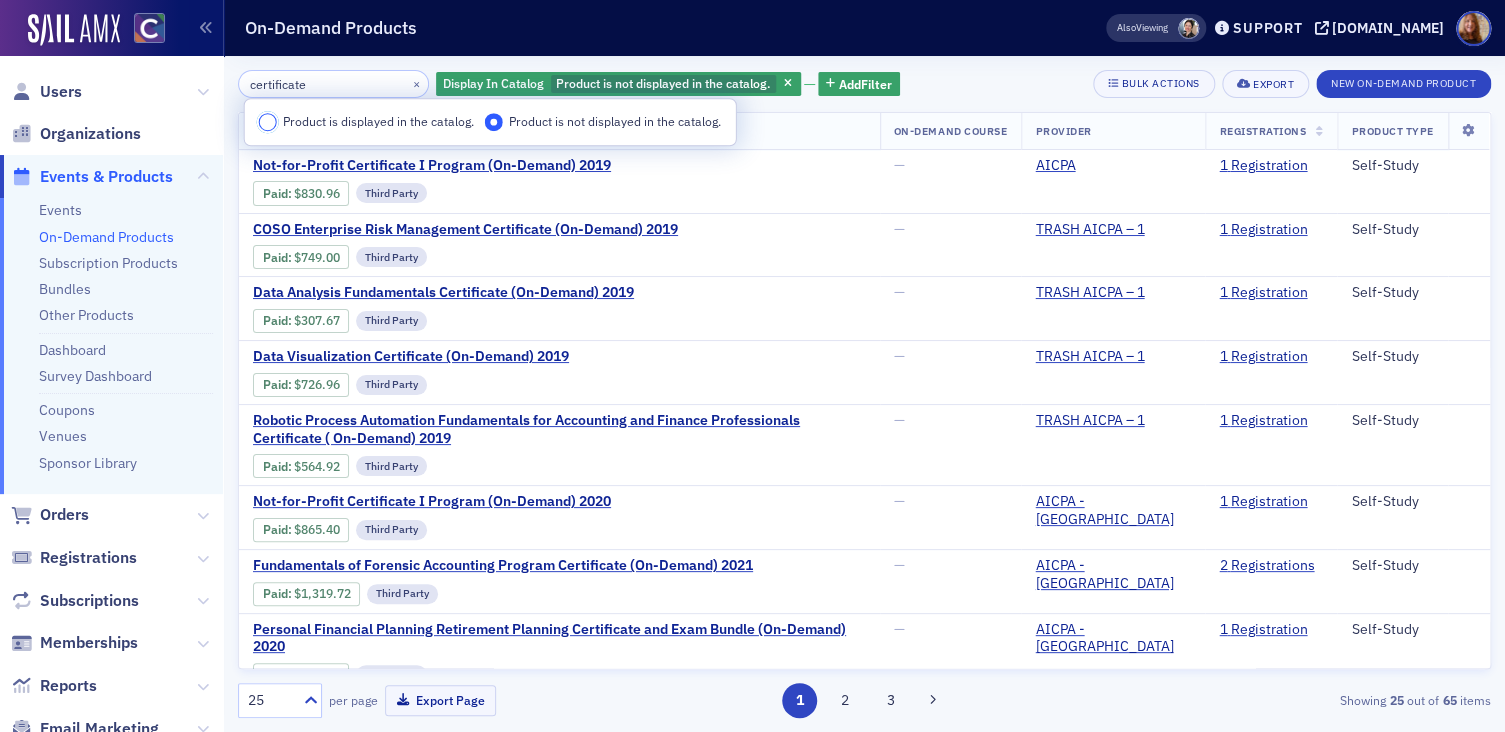 click on "Product is displayed in the catalog." at bounding box center (268, 121) 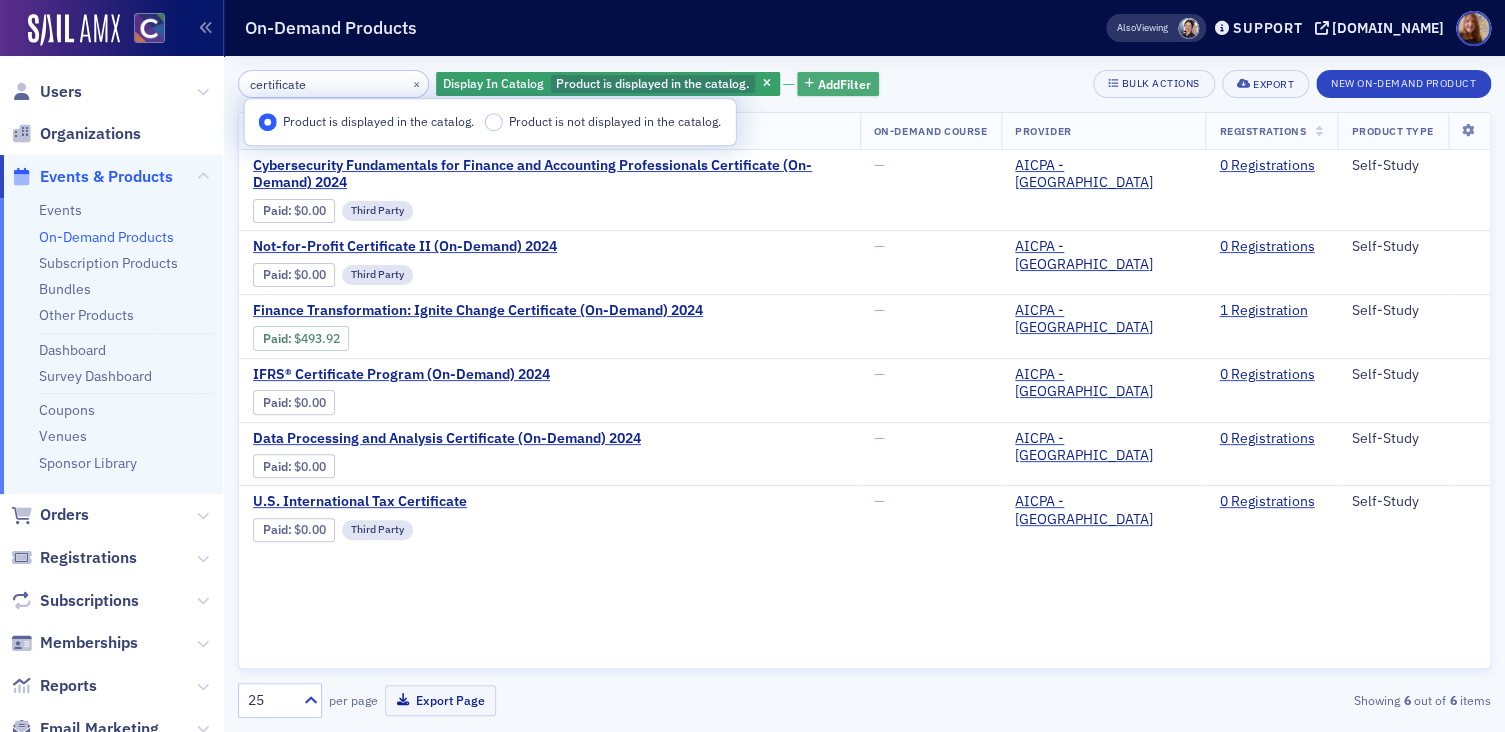 click on "Add  Filter" 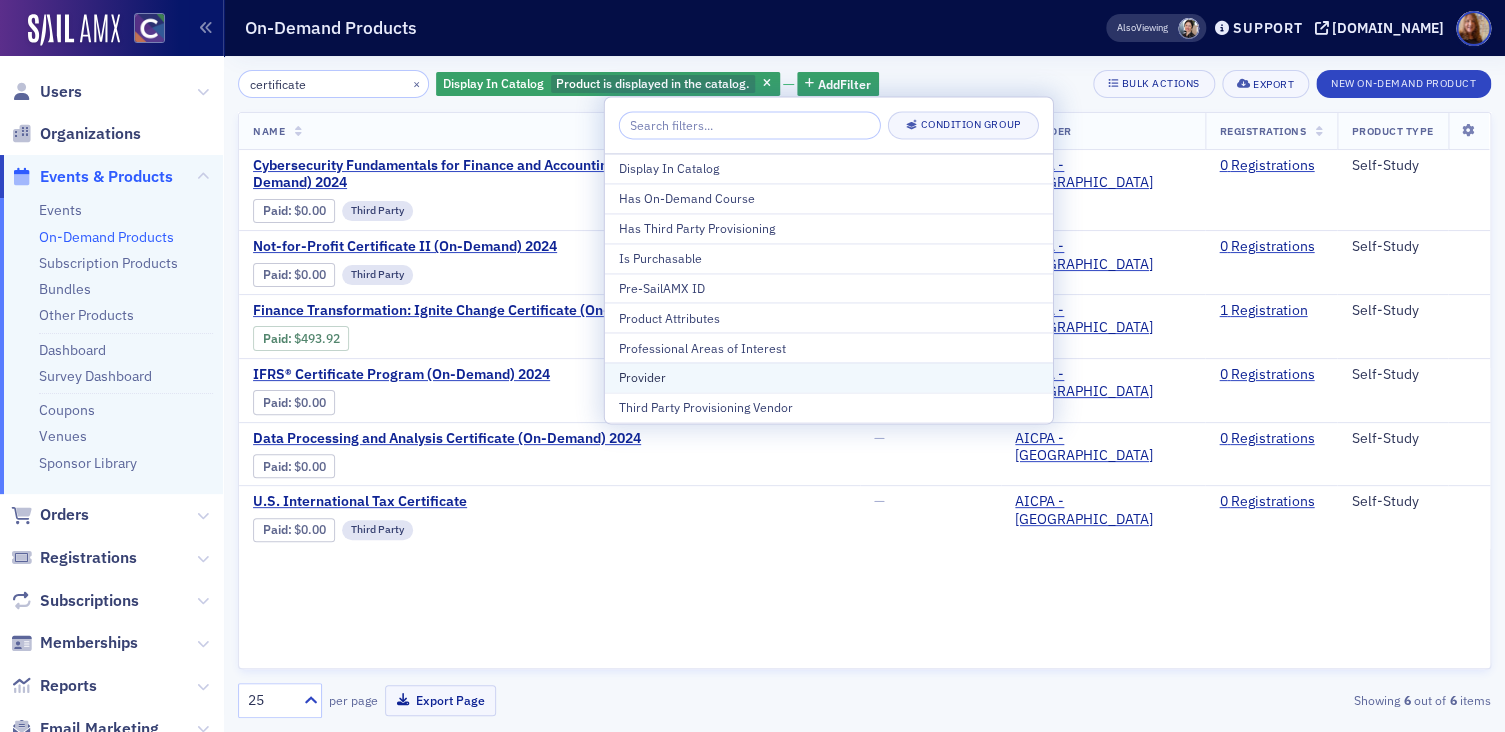 click on "Provider" at bounding box center [829, 378] 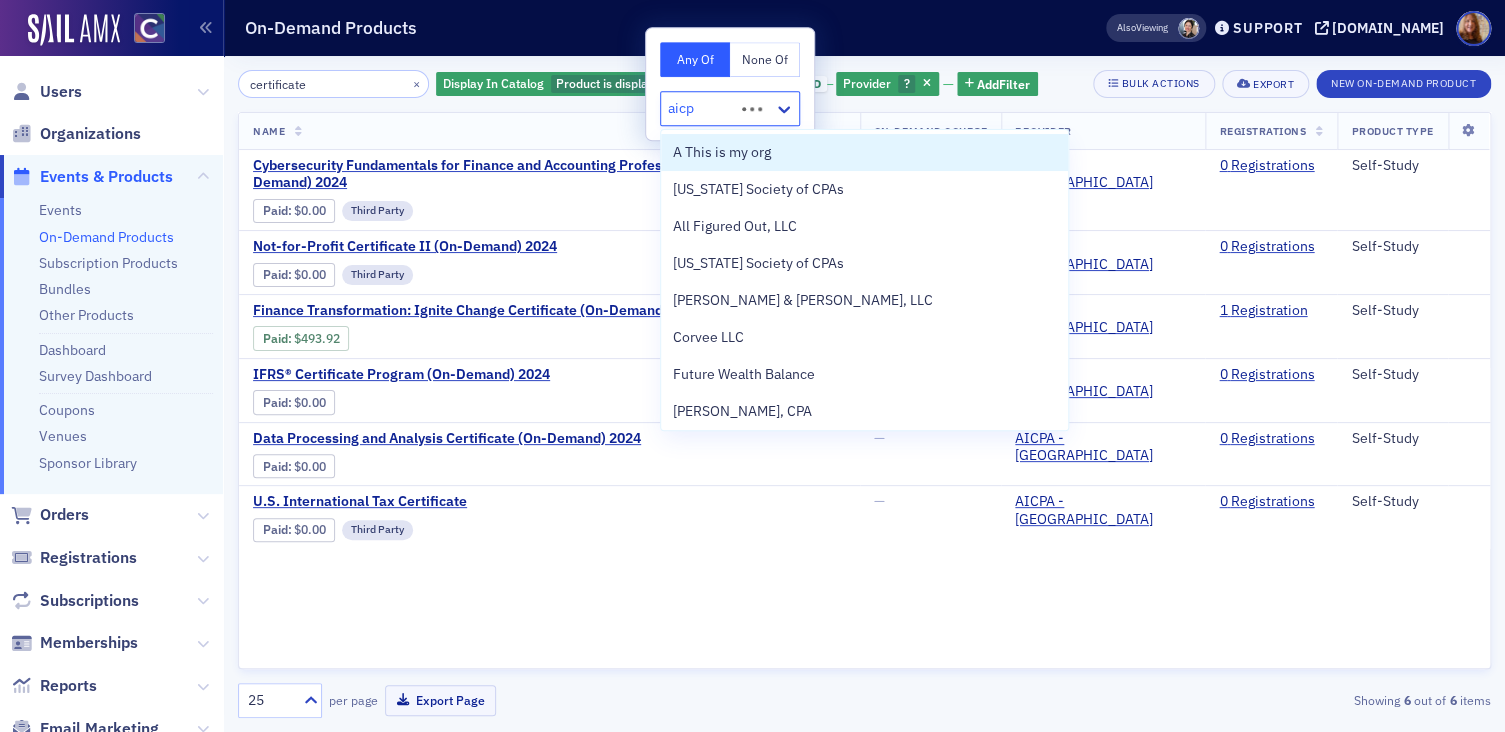 type on "aicpa" 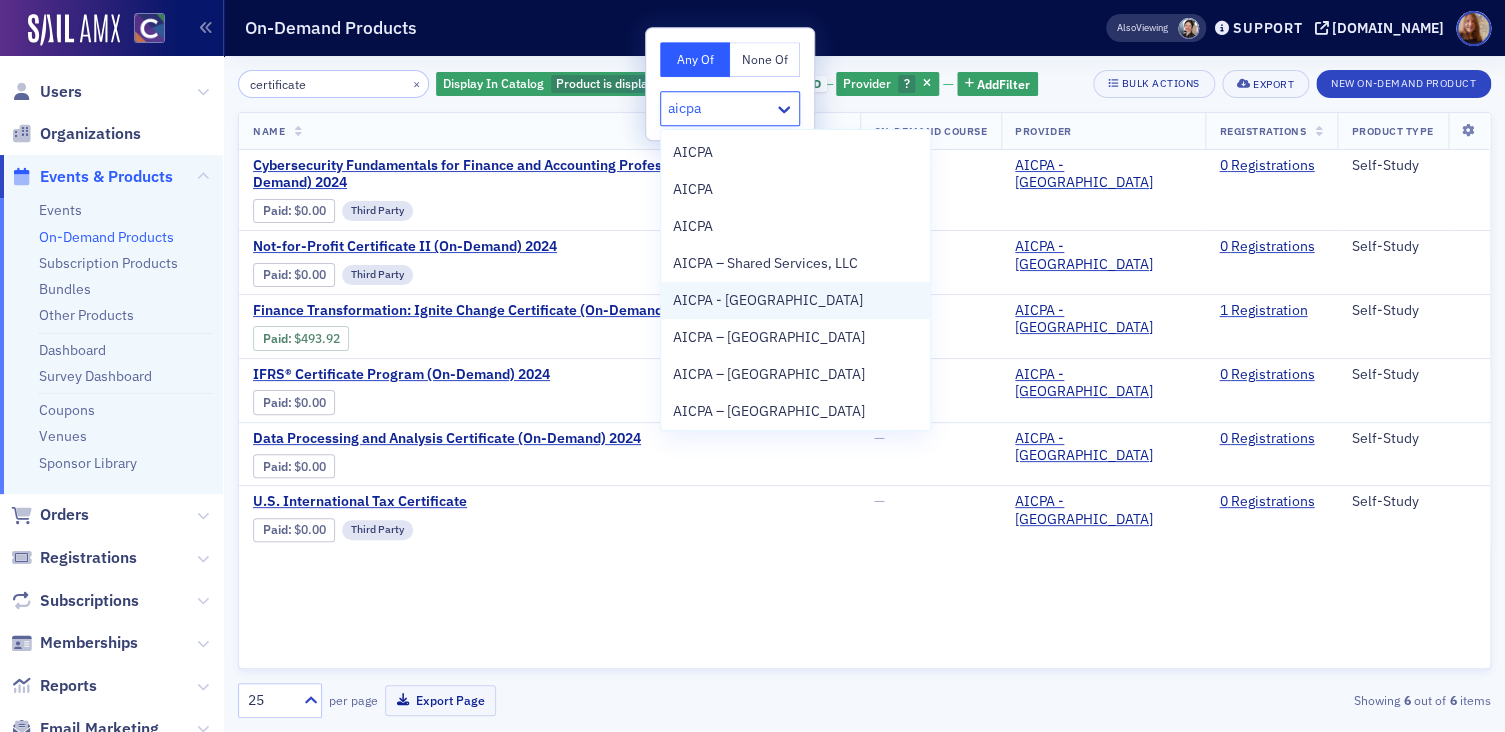 click on "AICPA - Durham" at bounding box center (768, 300) 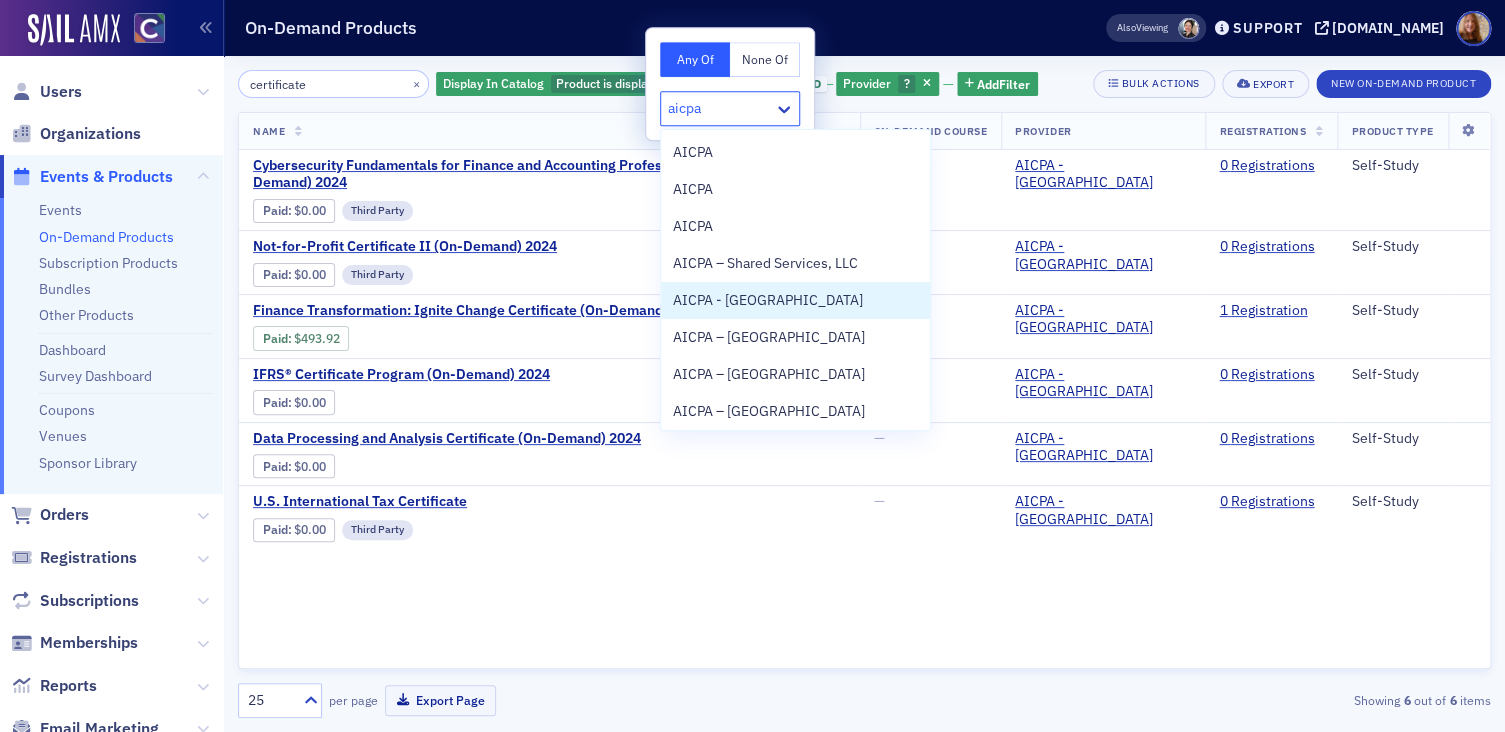 type 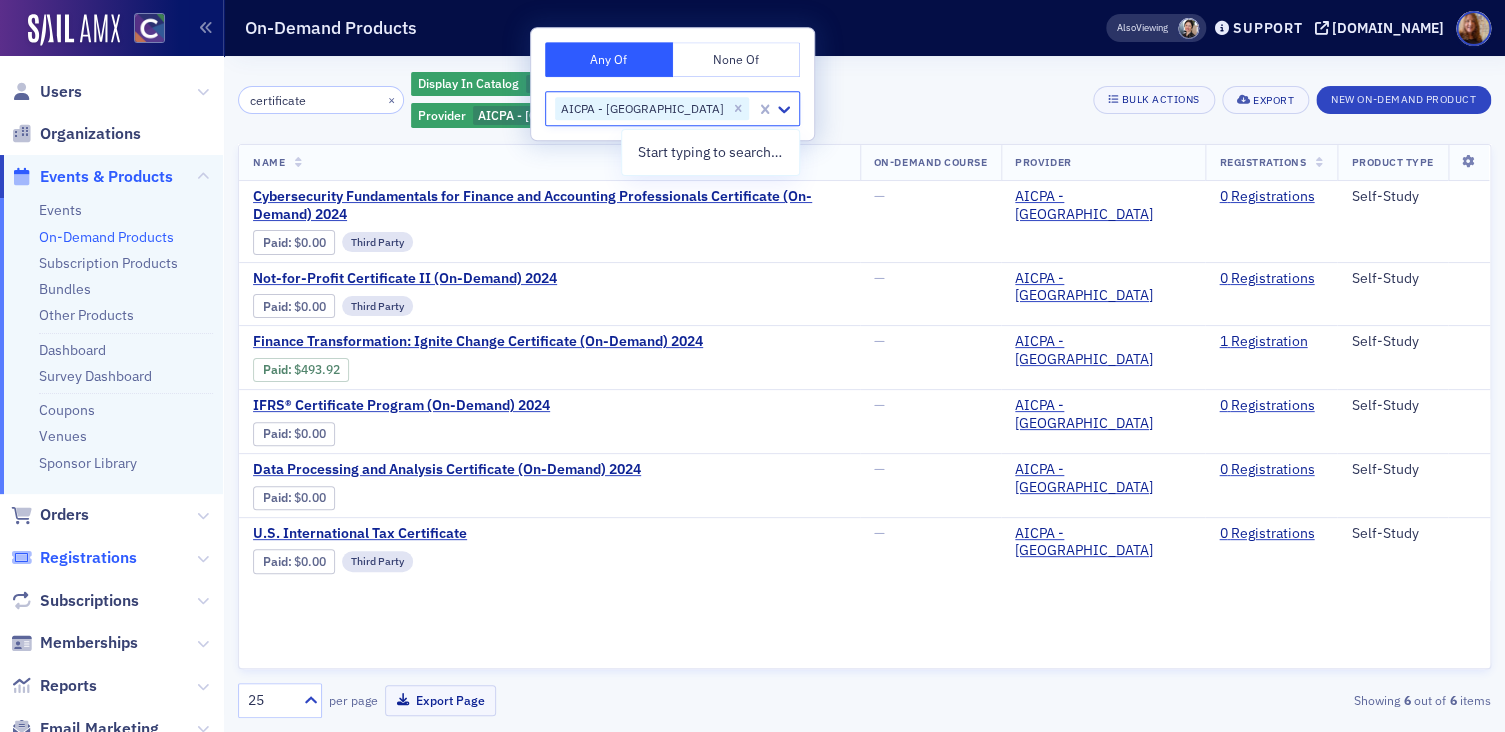 click on "Registrations" 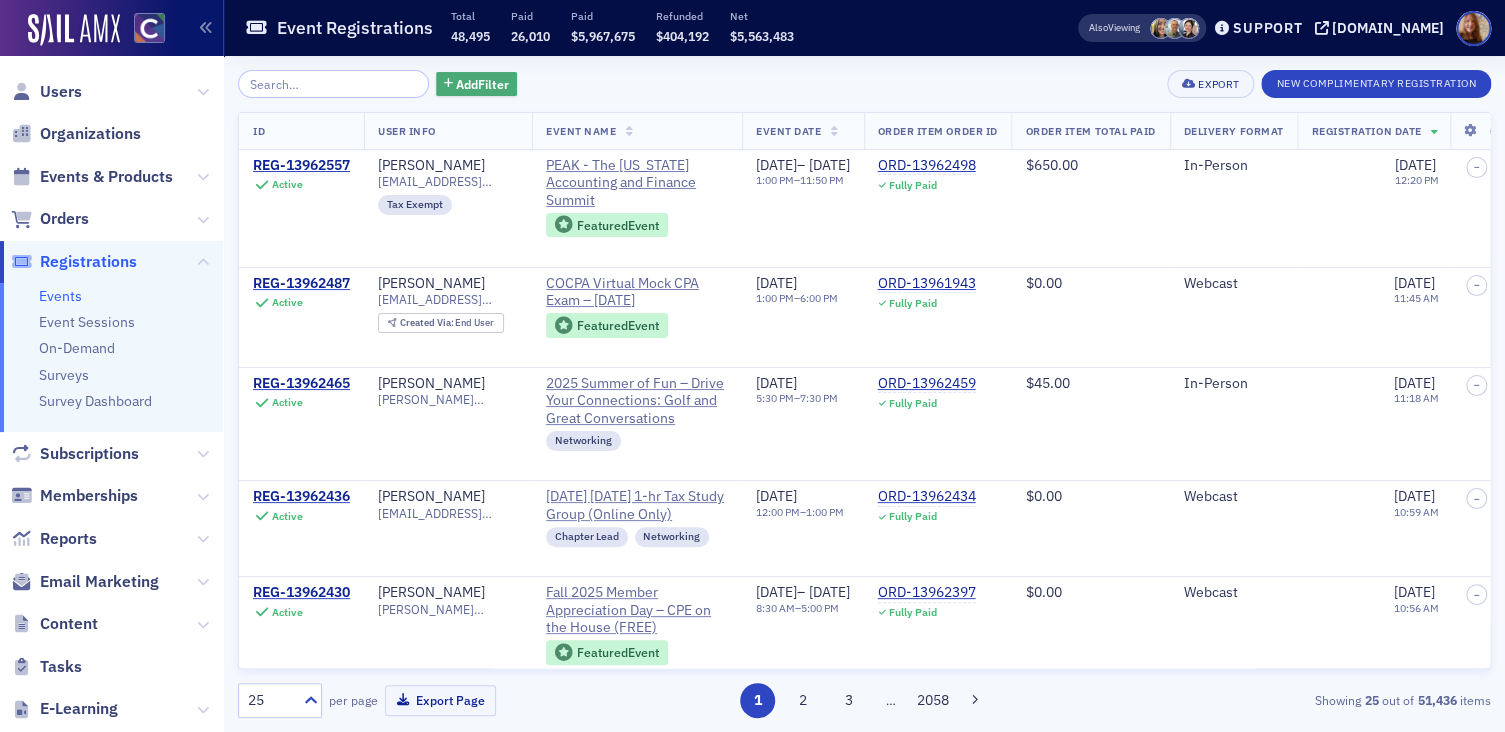 click on "Add  Filter" 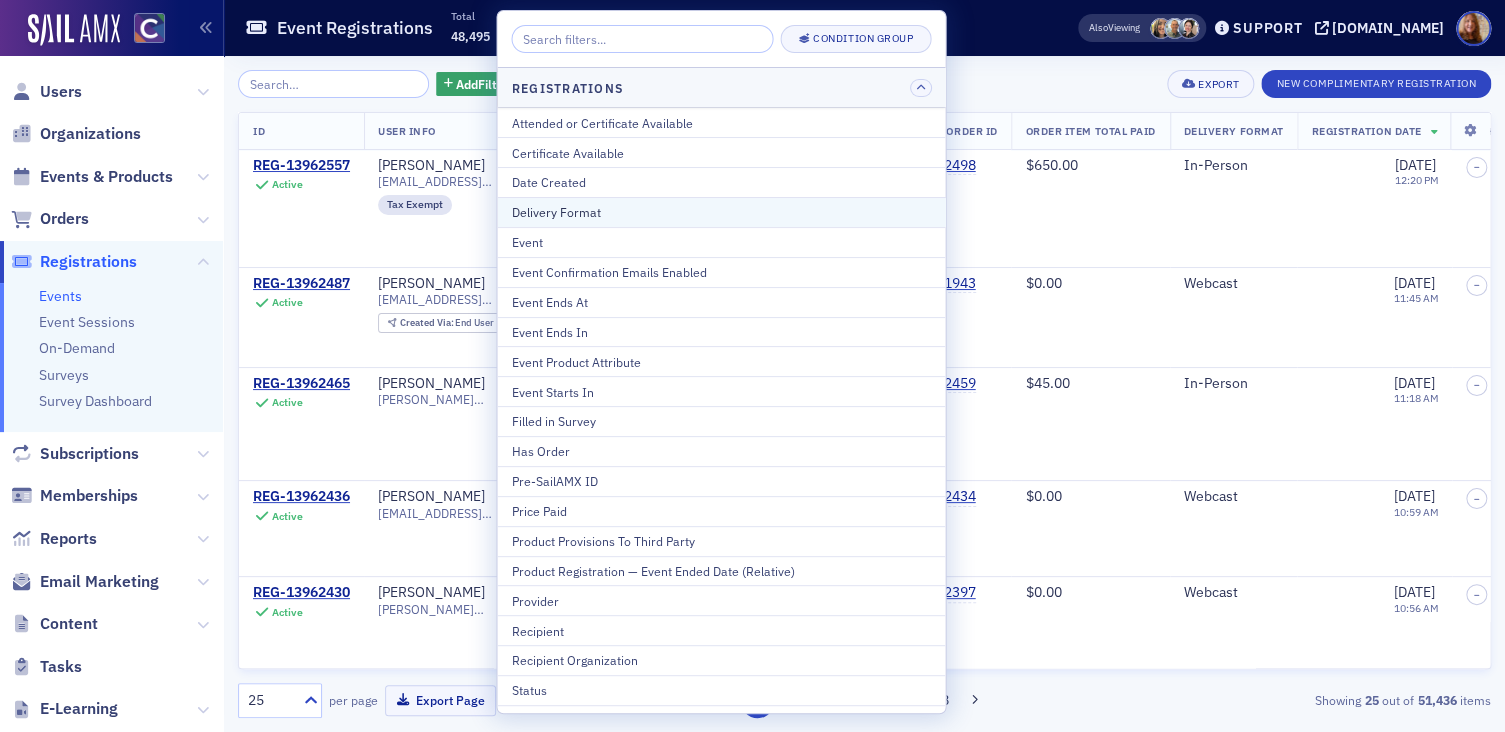 click on "Delivery Format" at bounding box center [721, 212] 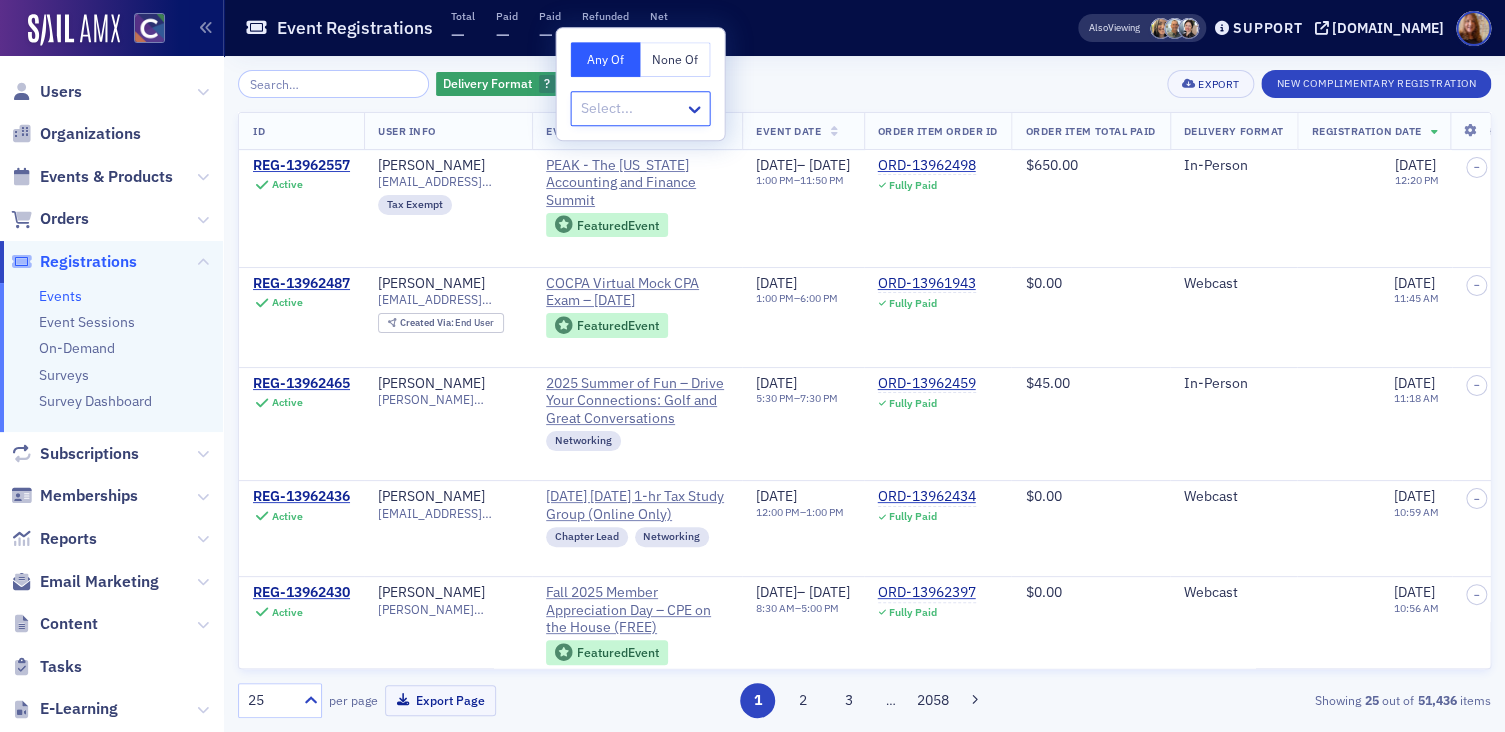 click at bounding box center (630, 108) 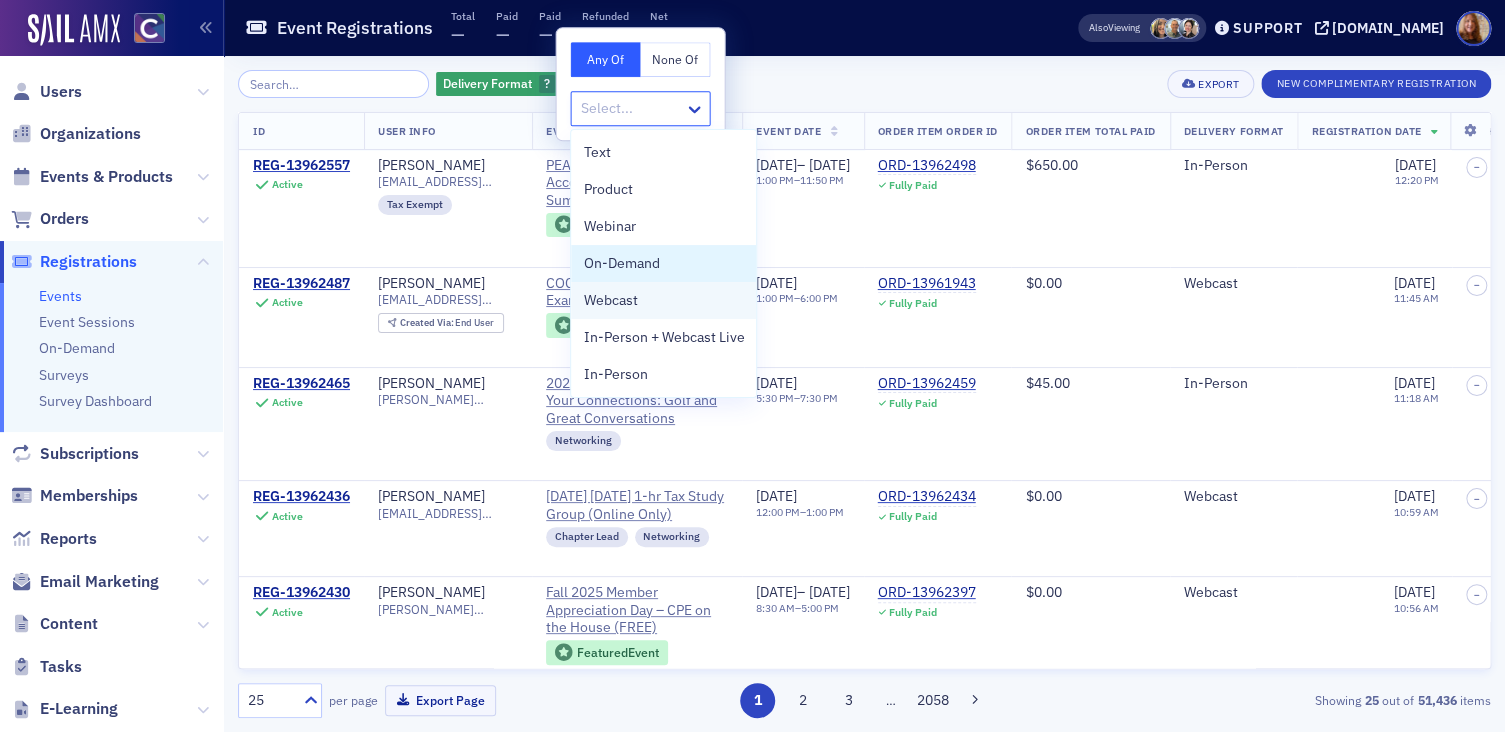drag, startPoint x: 649, startPoint y: 260, endPoint x: 656, endPoint y: 247, distance: 14.764823 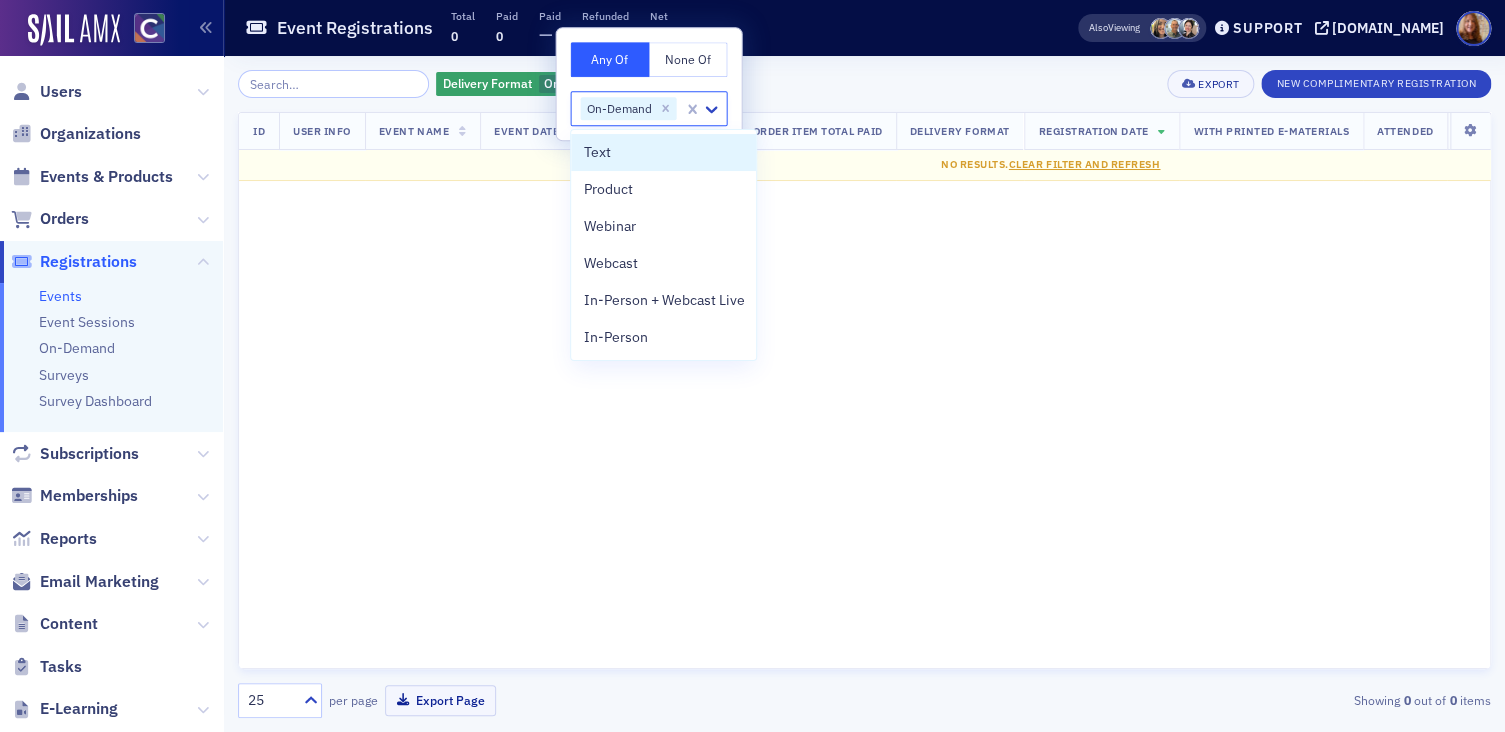 click on "Delivery Format On-Demand Add  Filter Export New Complimentary Registration" 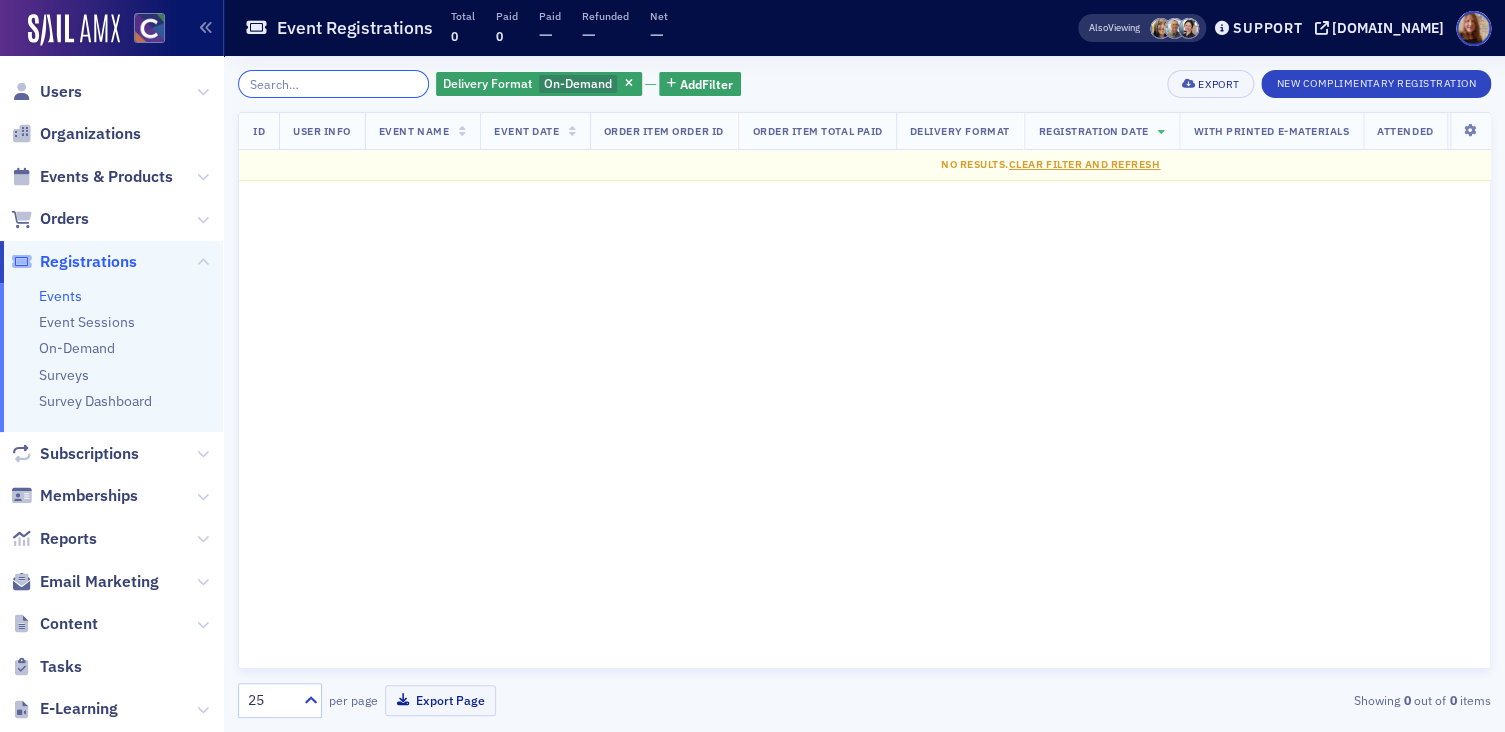 click 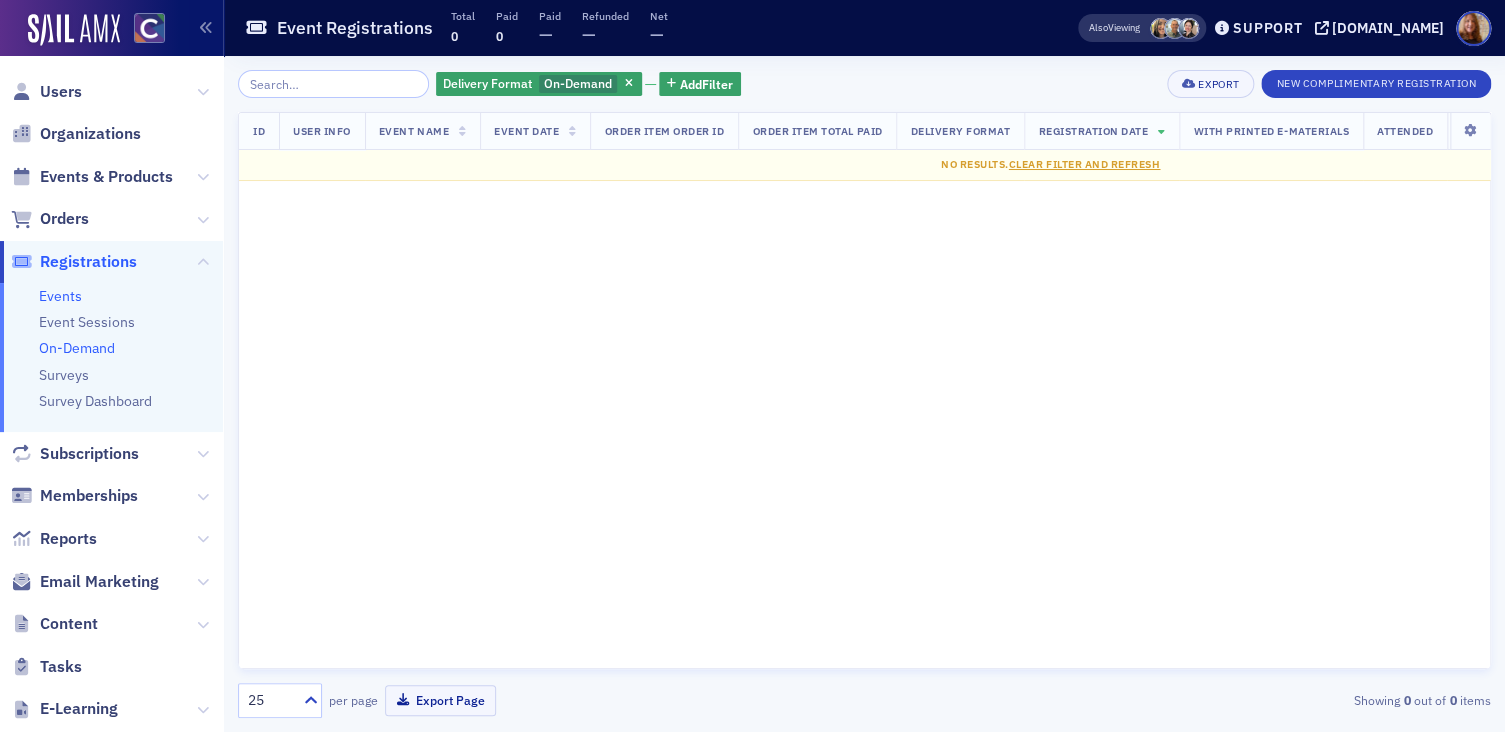 click on "On-Demand" 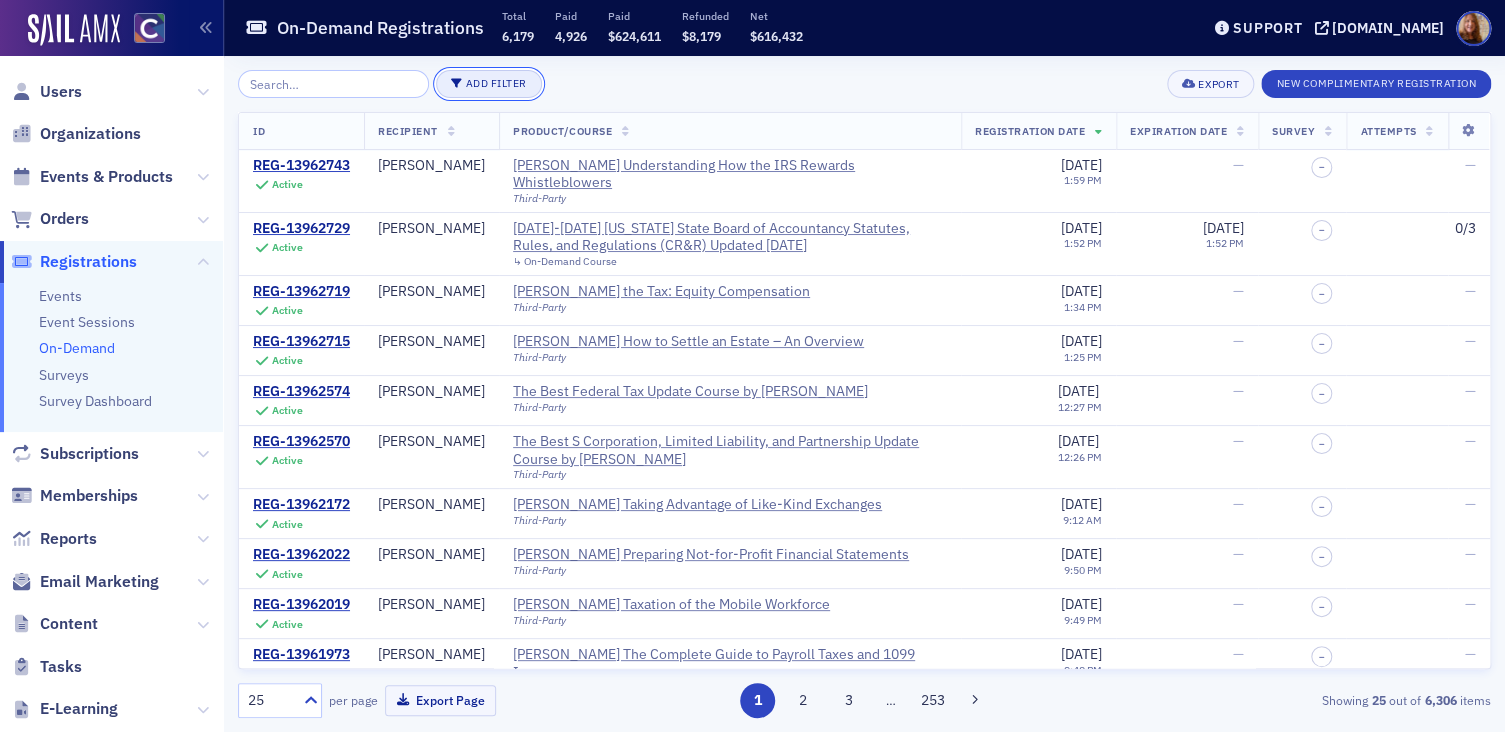 click on "Add Filter" 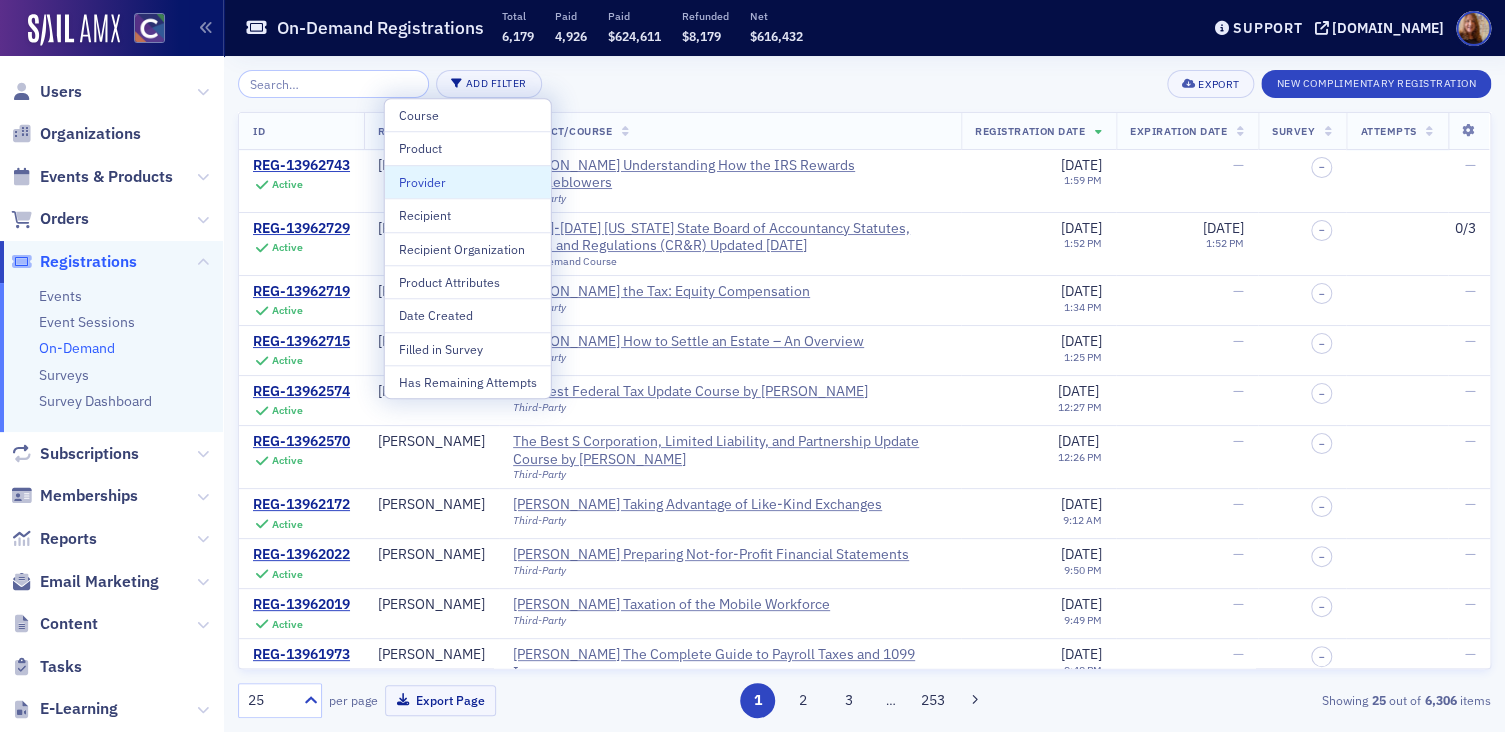 click on "Provider" at bounding box center (468, 182) 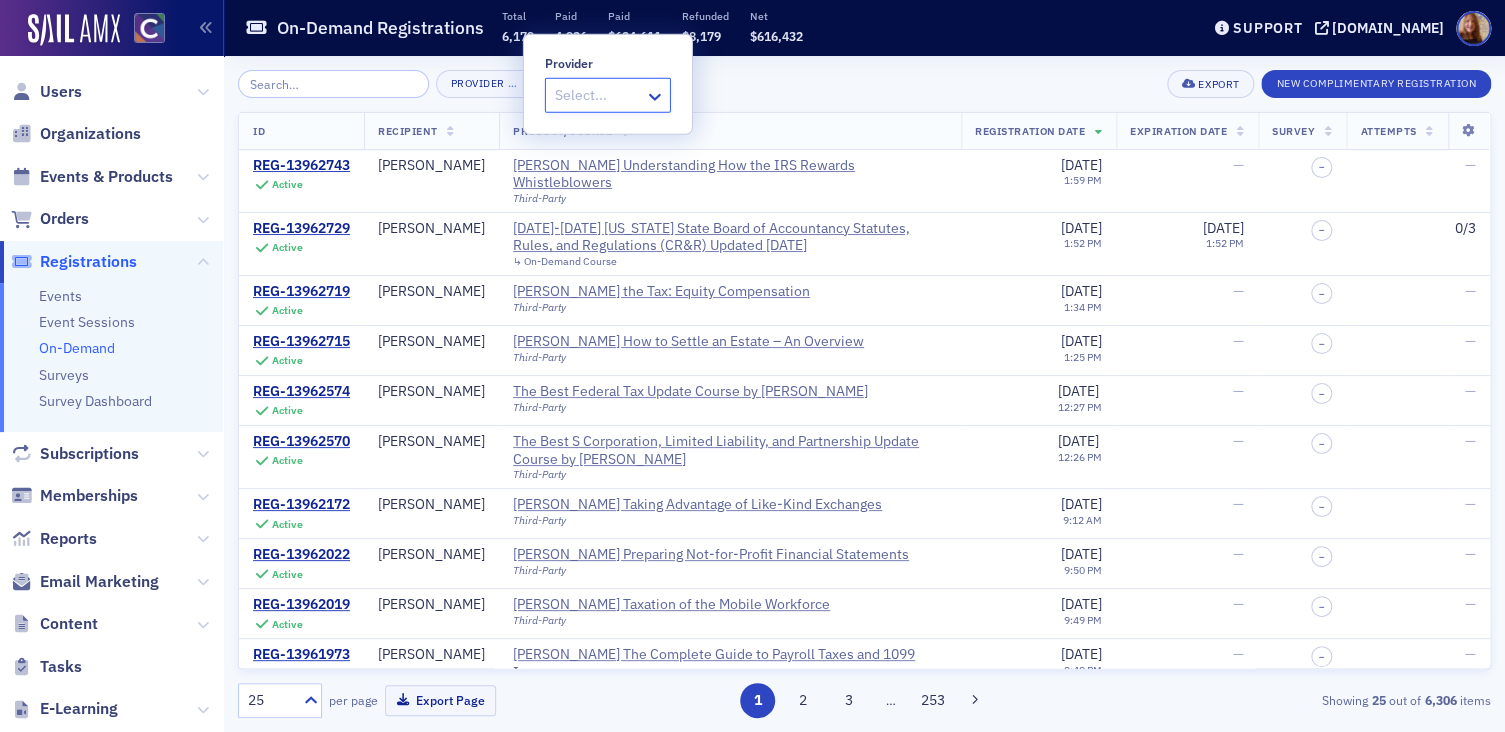 click at bounding box center [598, 95] 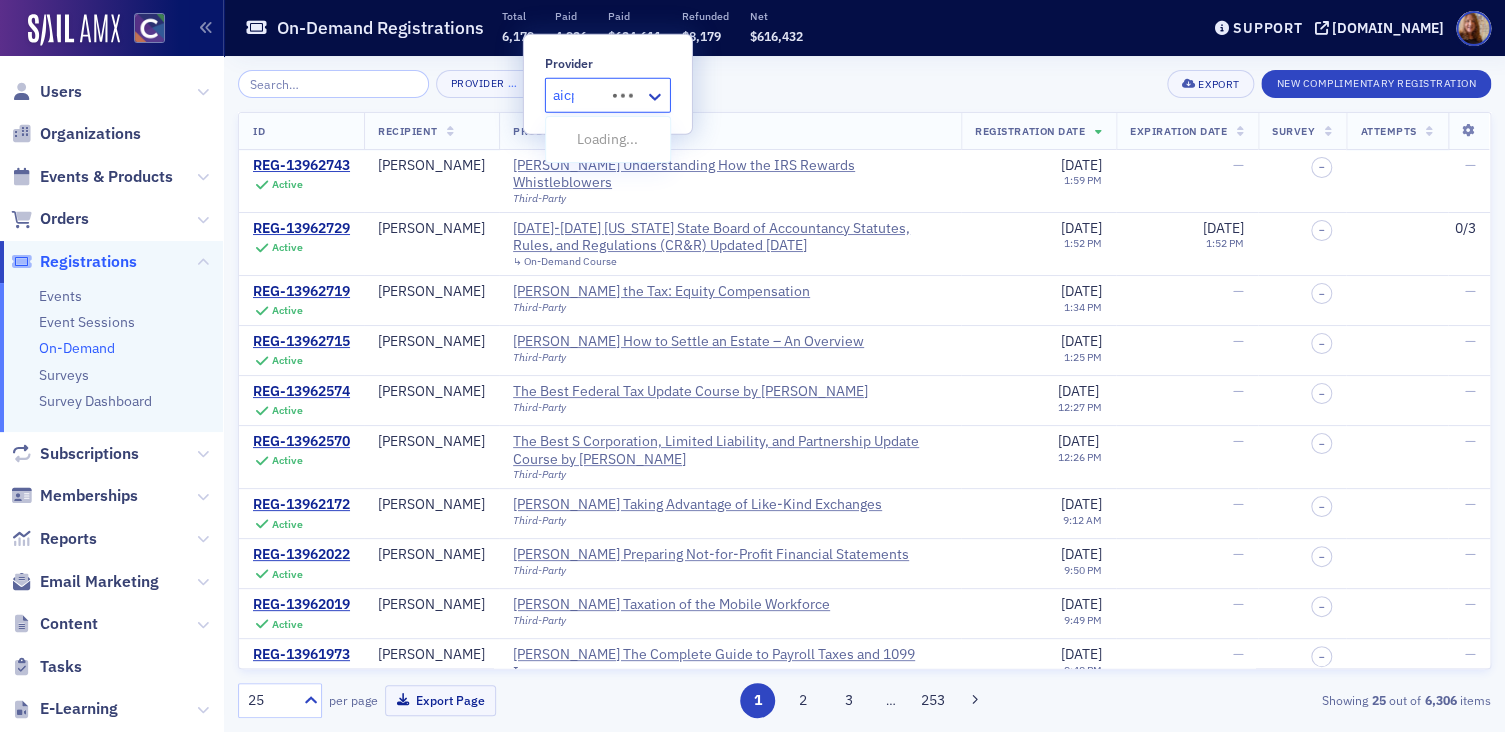 type on "aicpa" 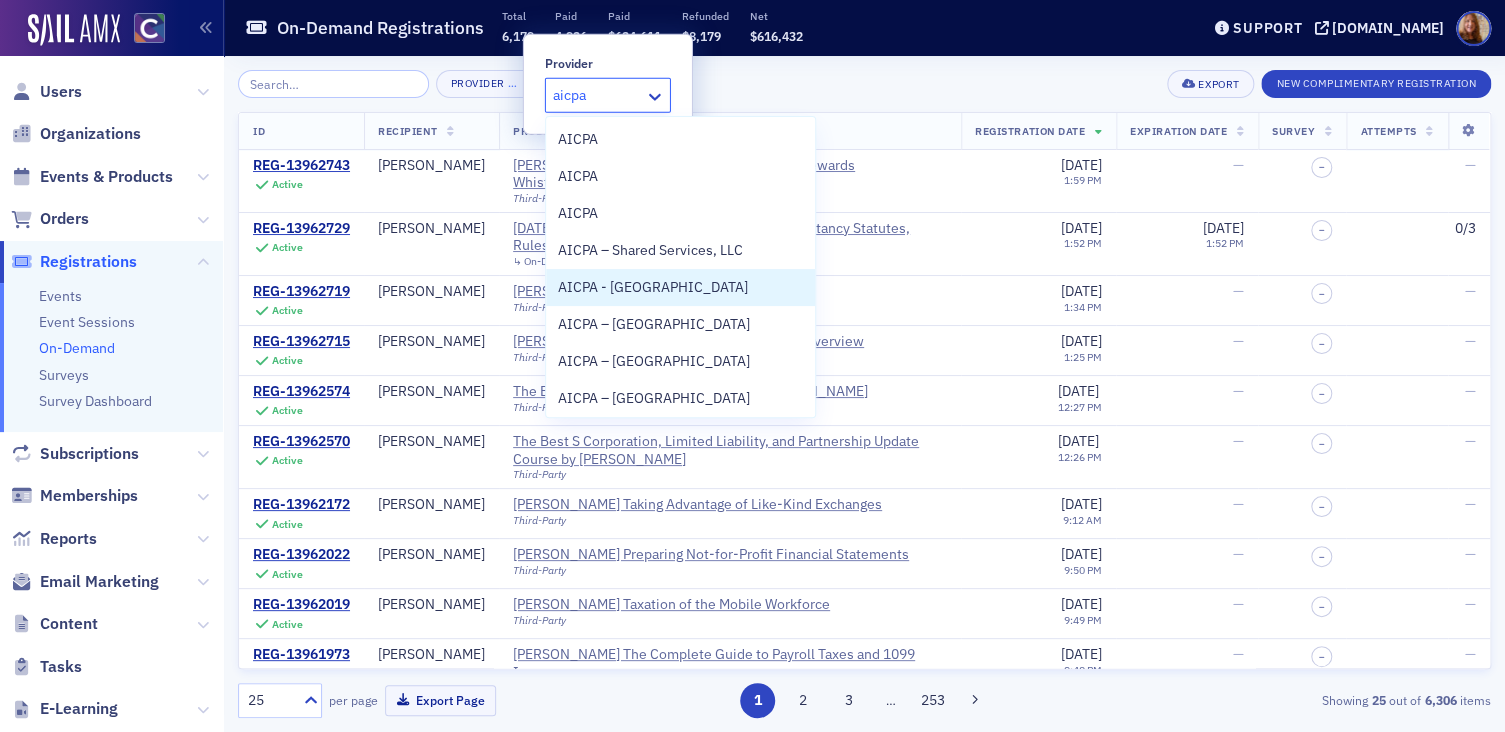 click on "AICPA - Durham" at bounding box center (653, 287) 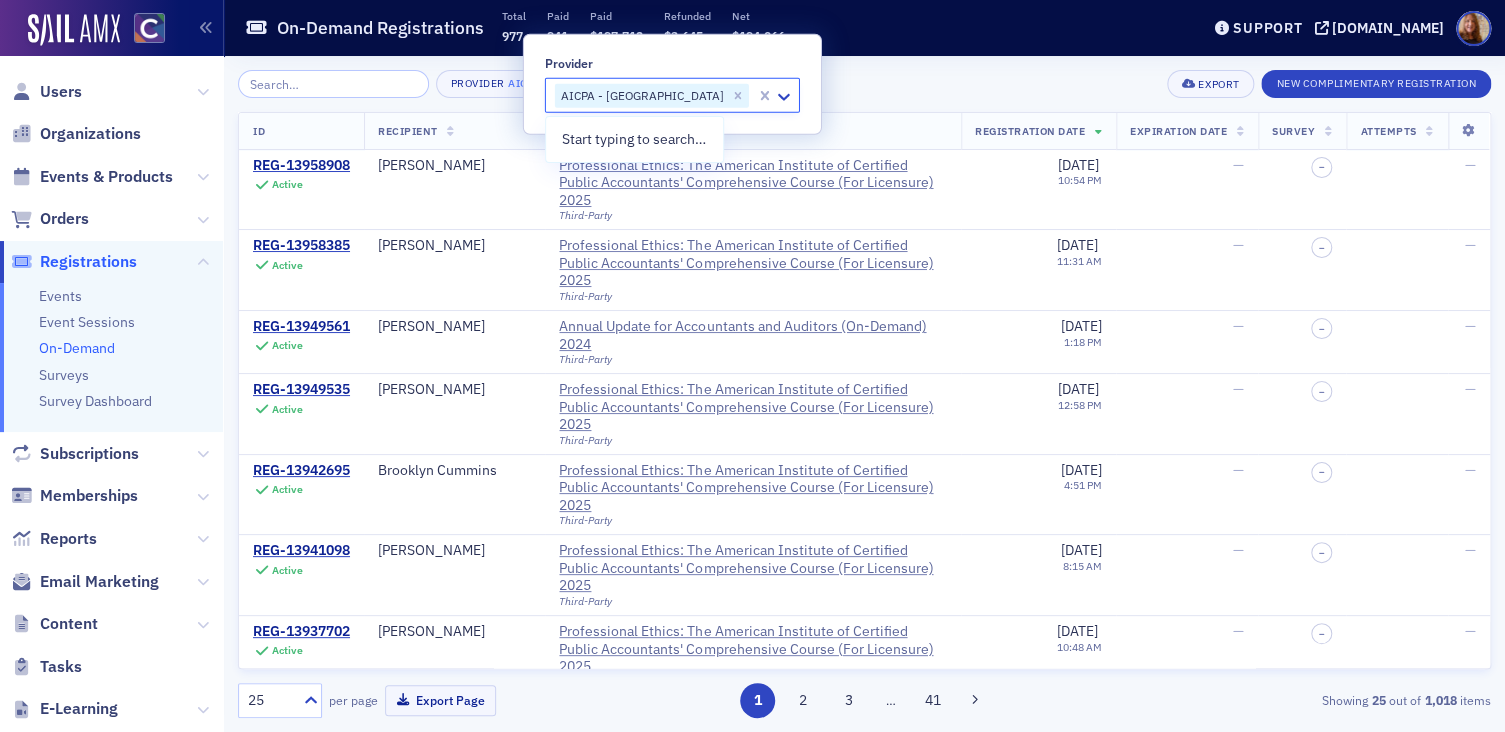 drag, startPoint x: 798, startPoint y: 70, endPoint x: 810, endPoint y: 71, distance: 12.0415945 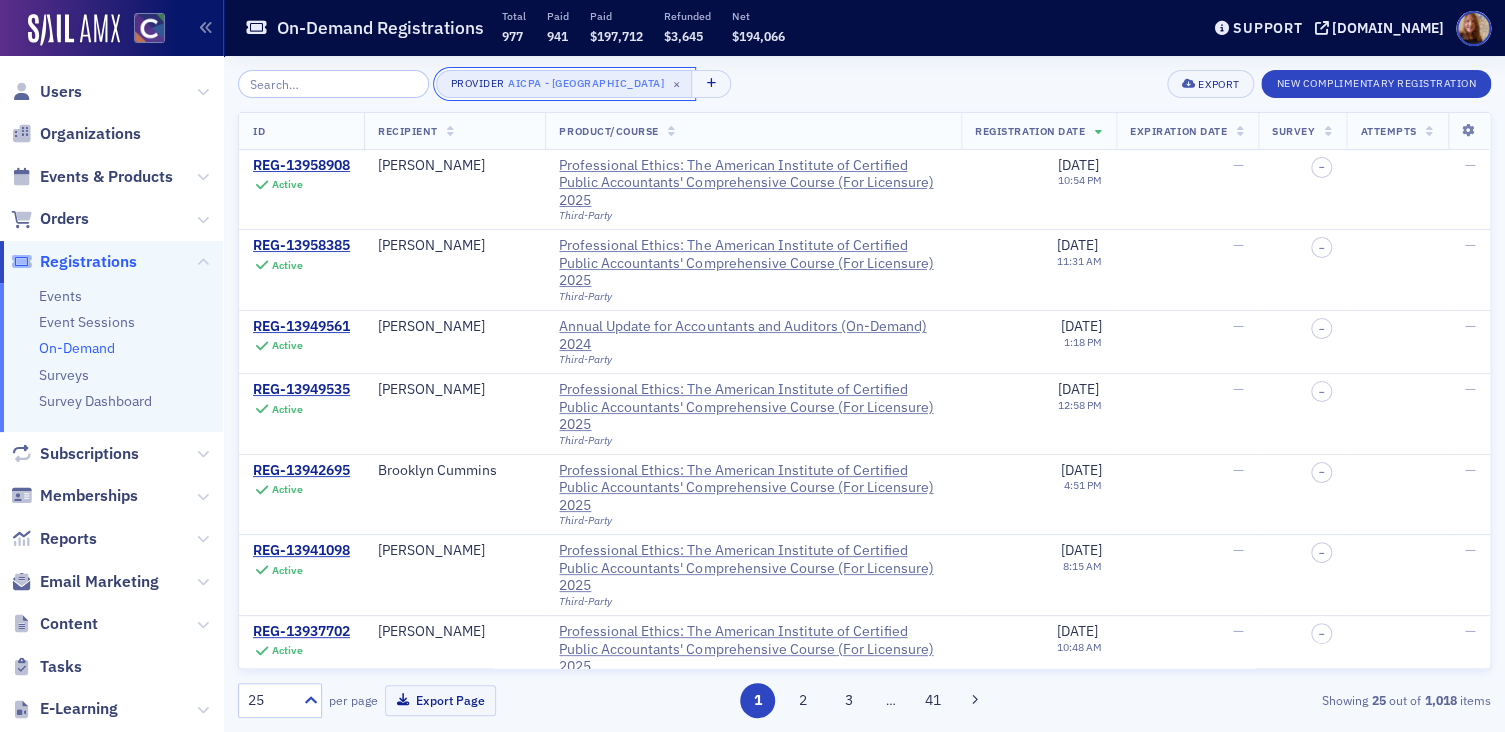 click on "AICPA - Durham" 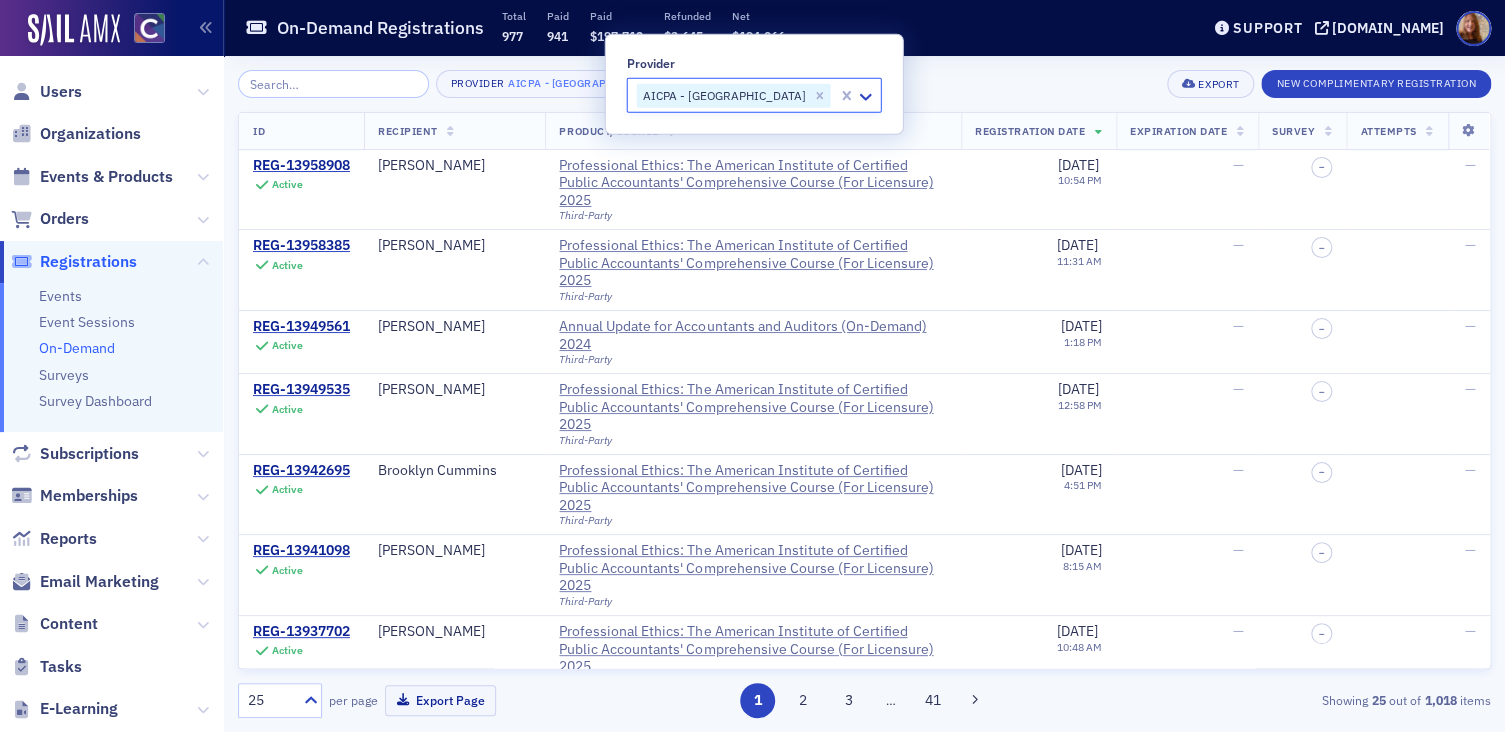 click on "Provider AICPA - Durham × Export New Complimentary Registration" 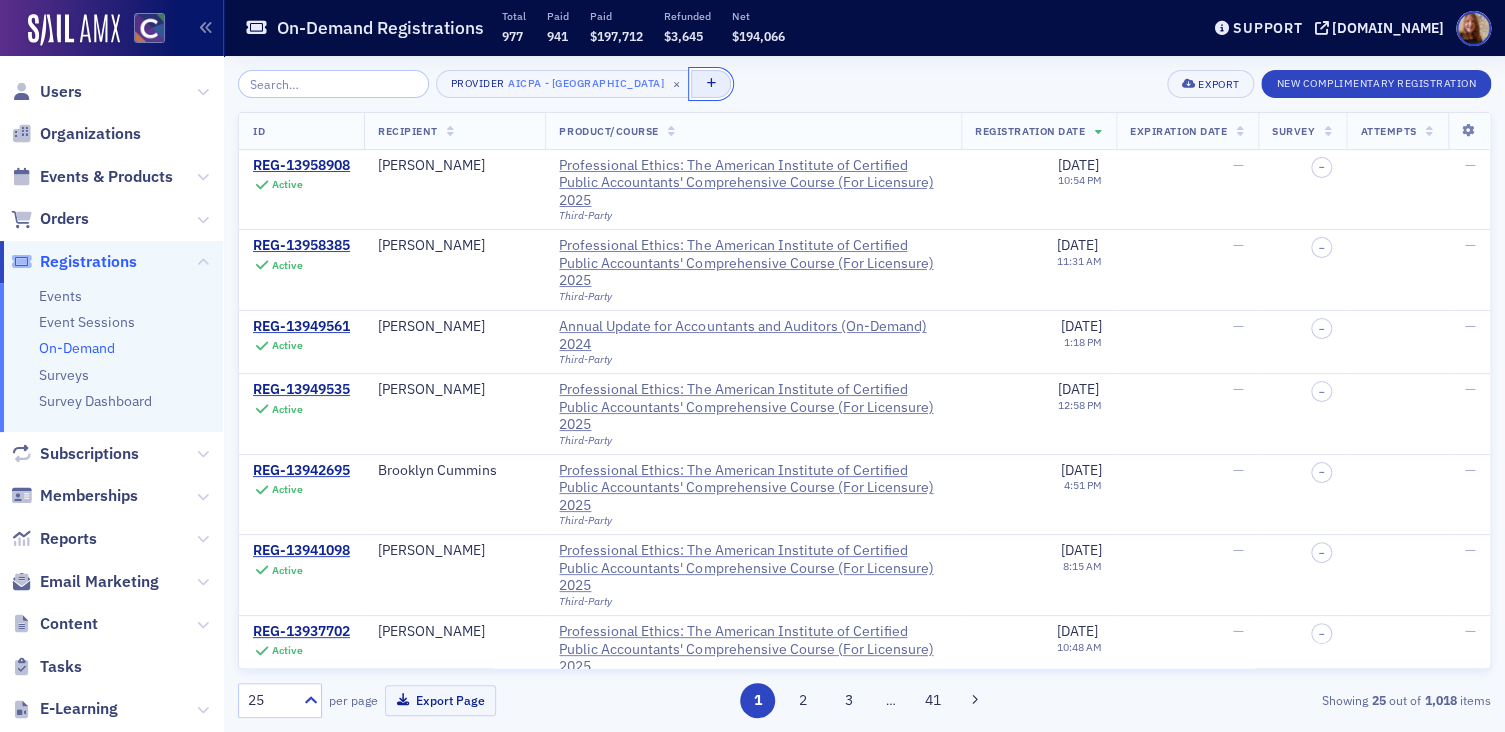 click 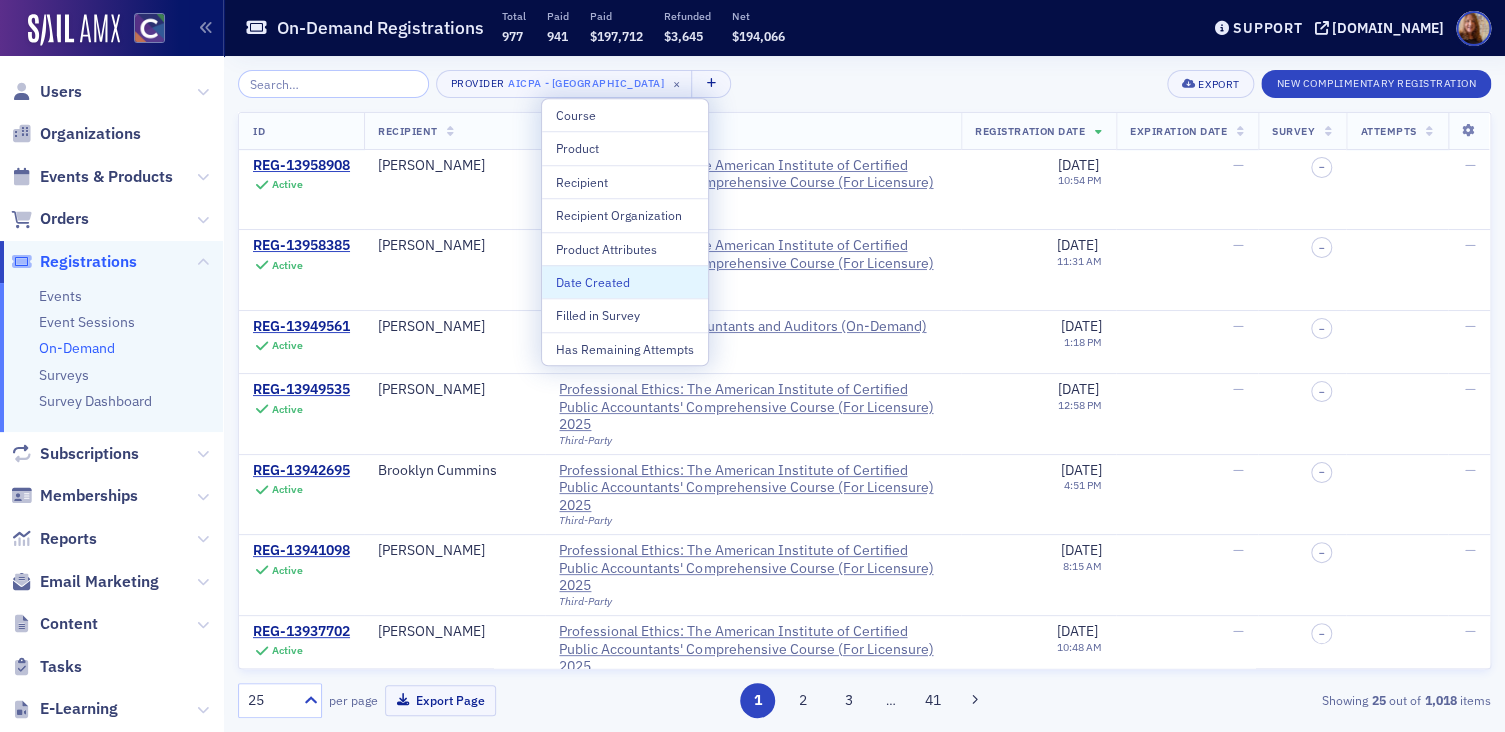 click on "Date Created" at bounding box center [625, 282] 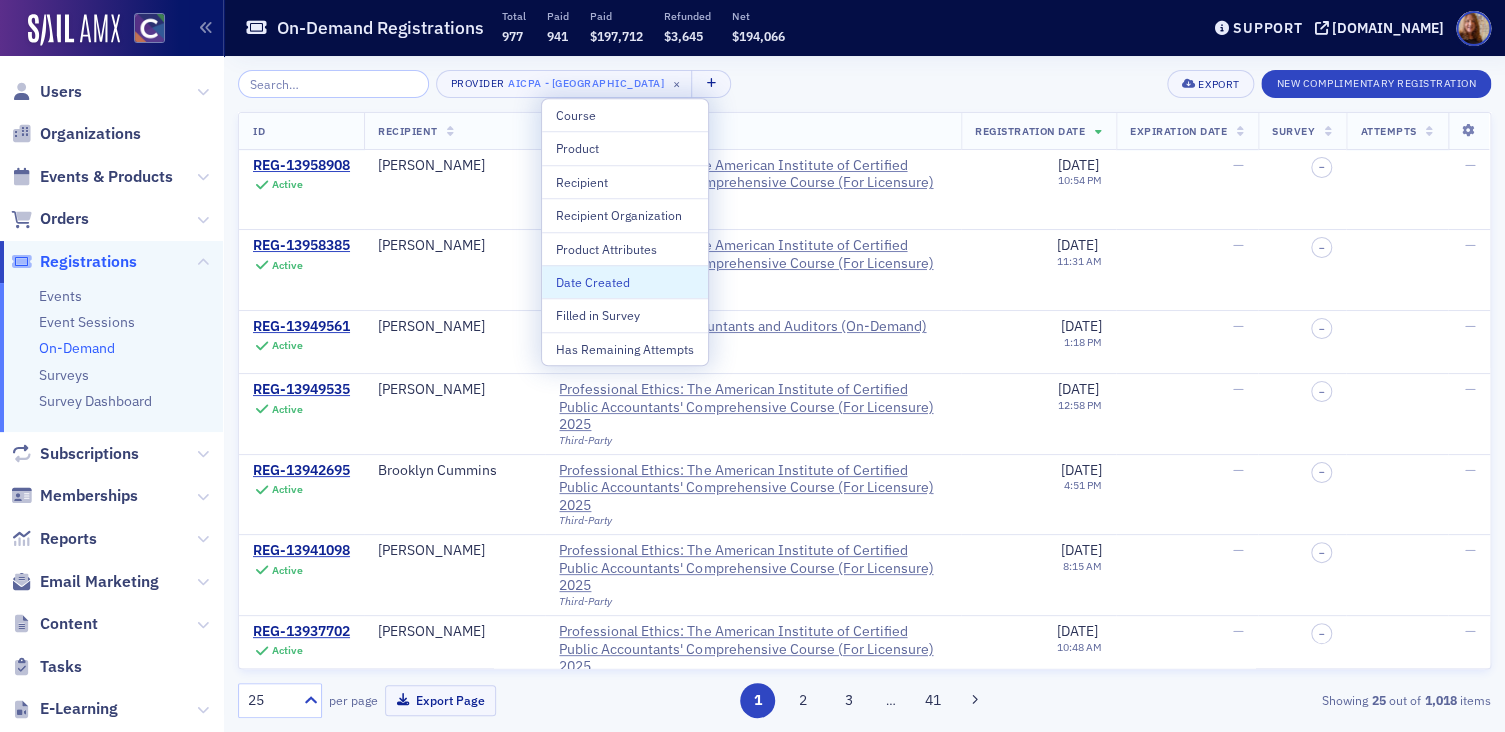 select on "6" 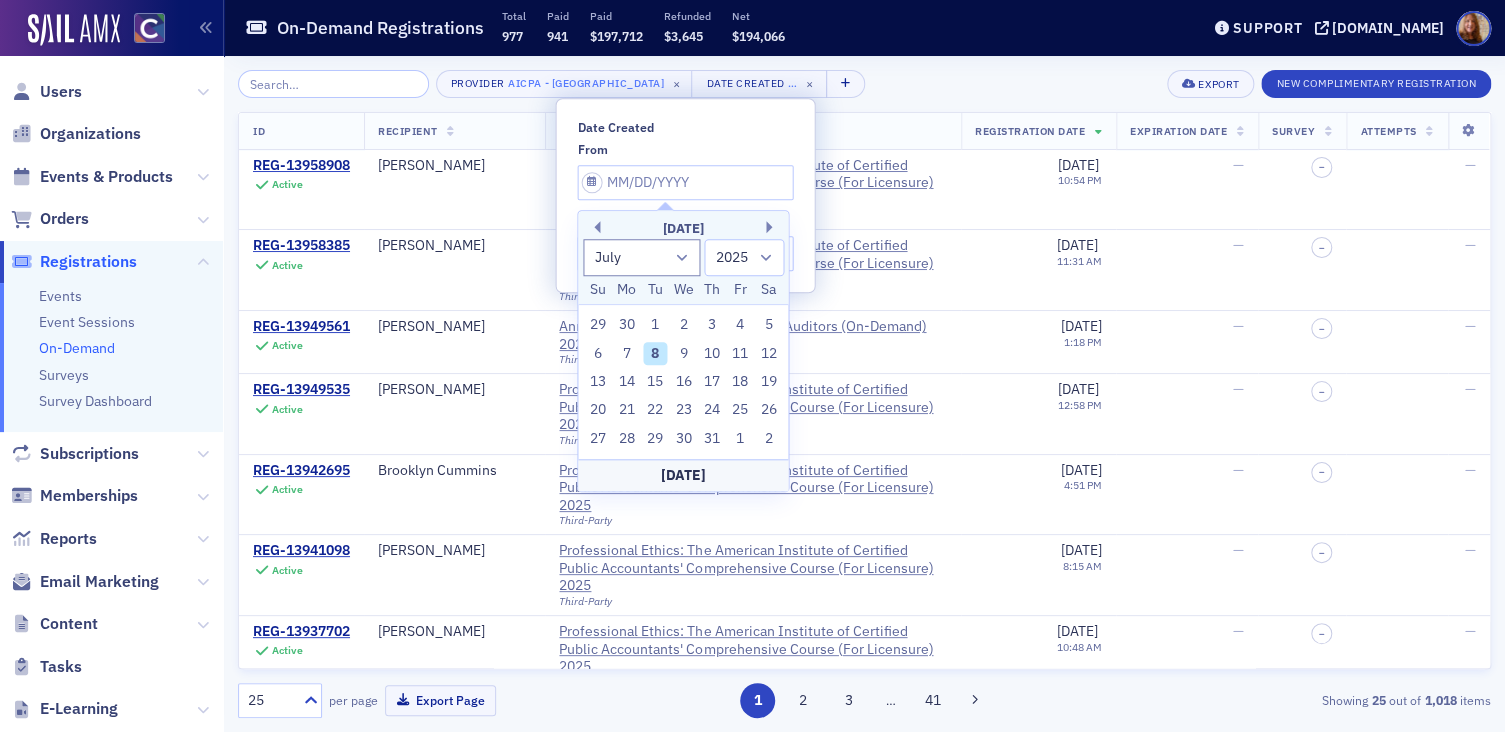 type on "0" 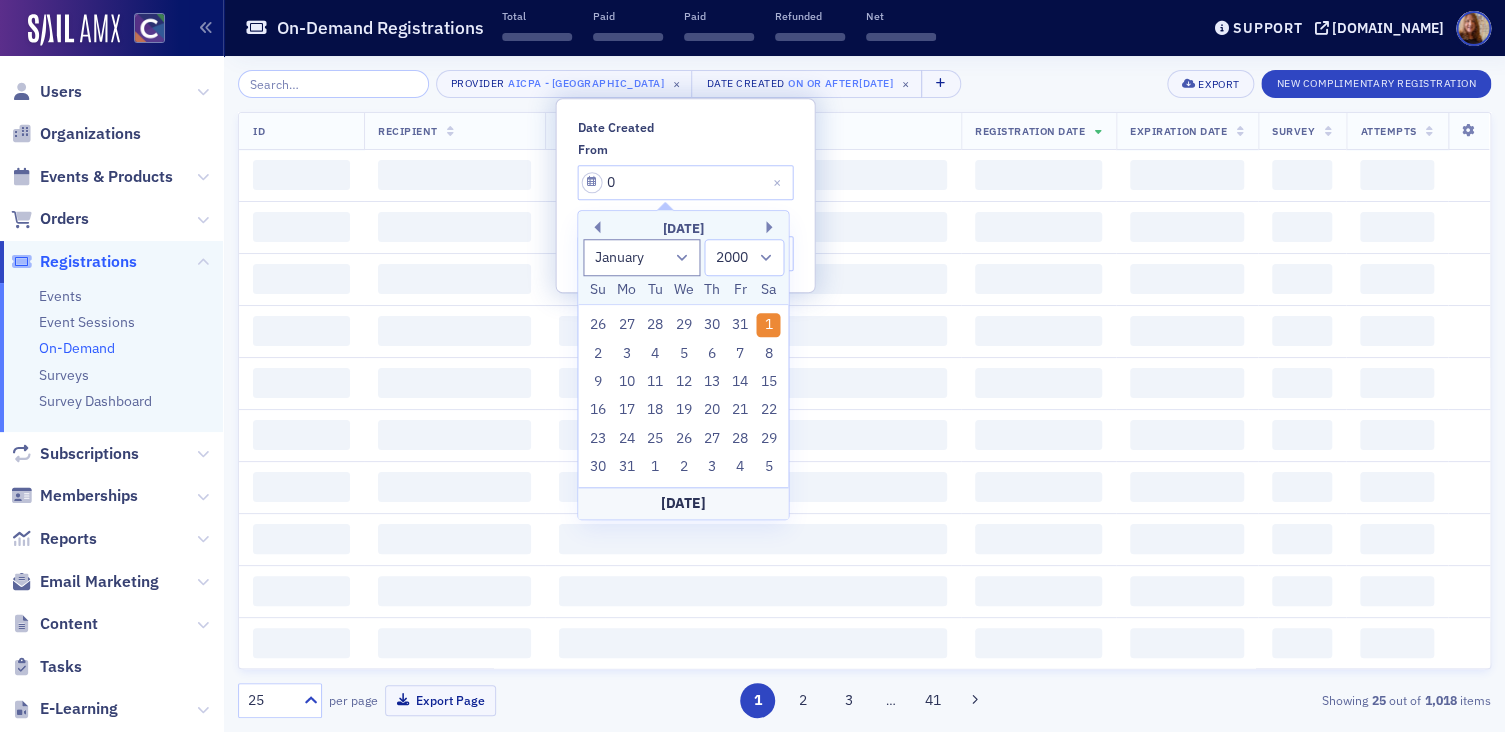 type on "01" 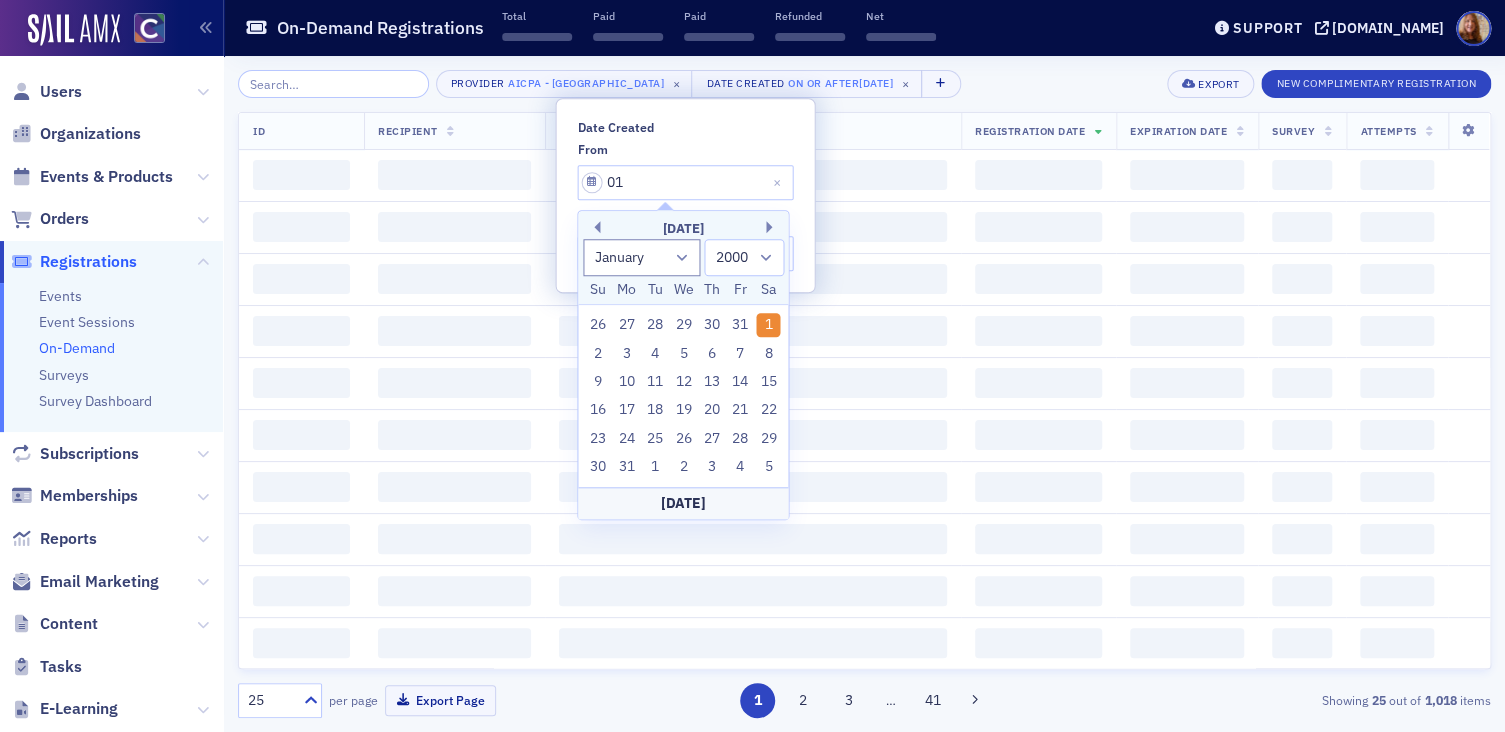 select on "2025" 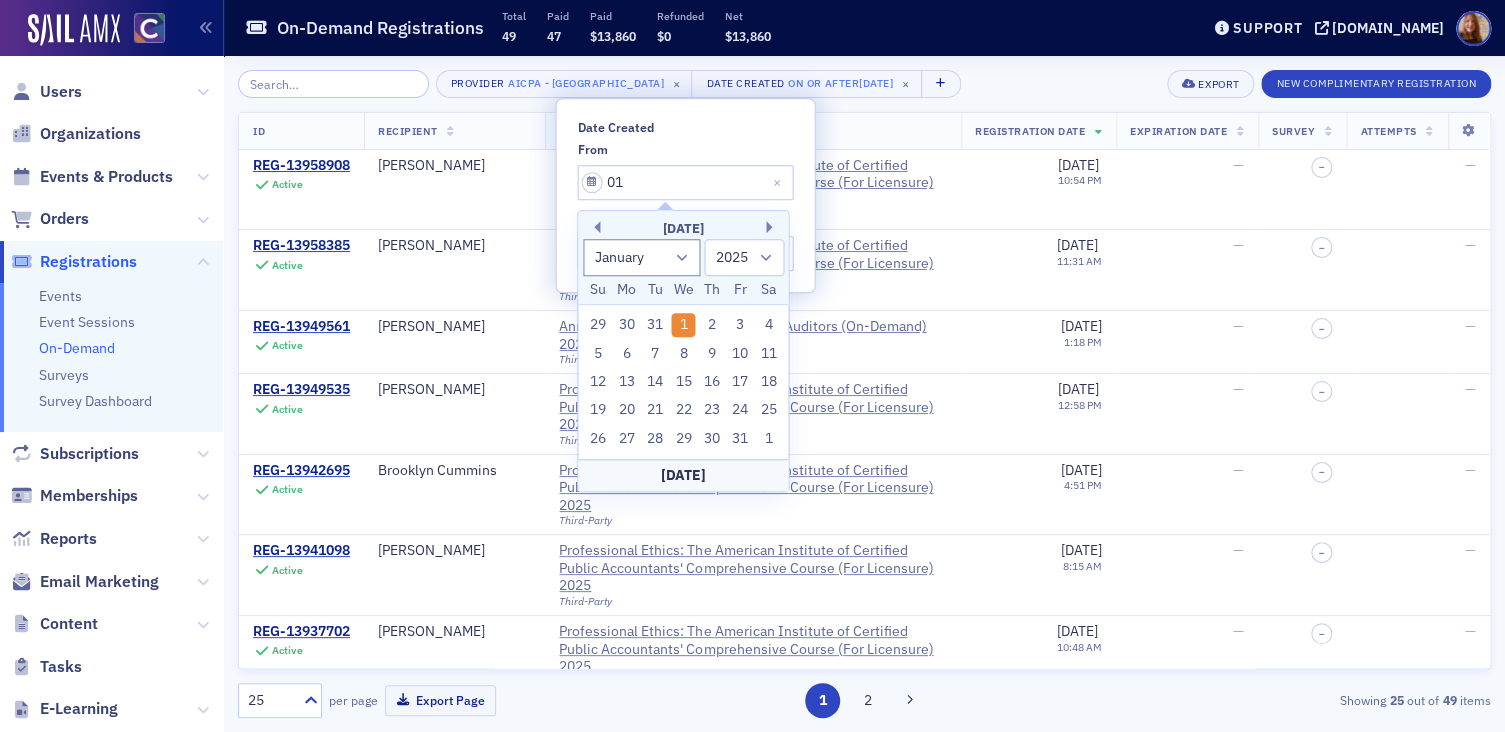 type on "010" 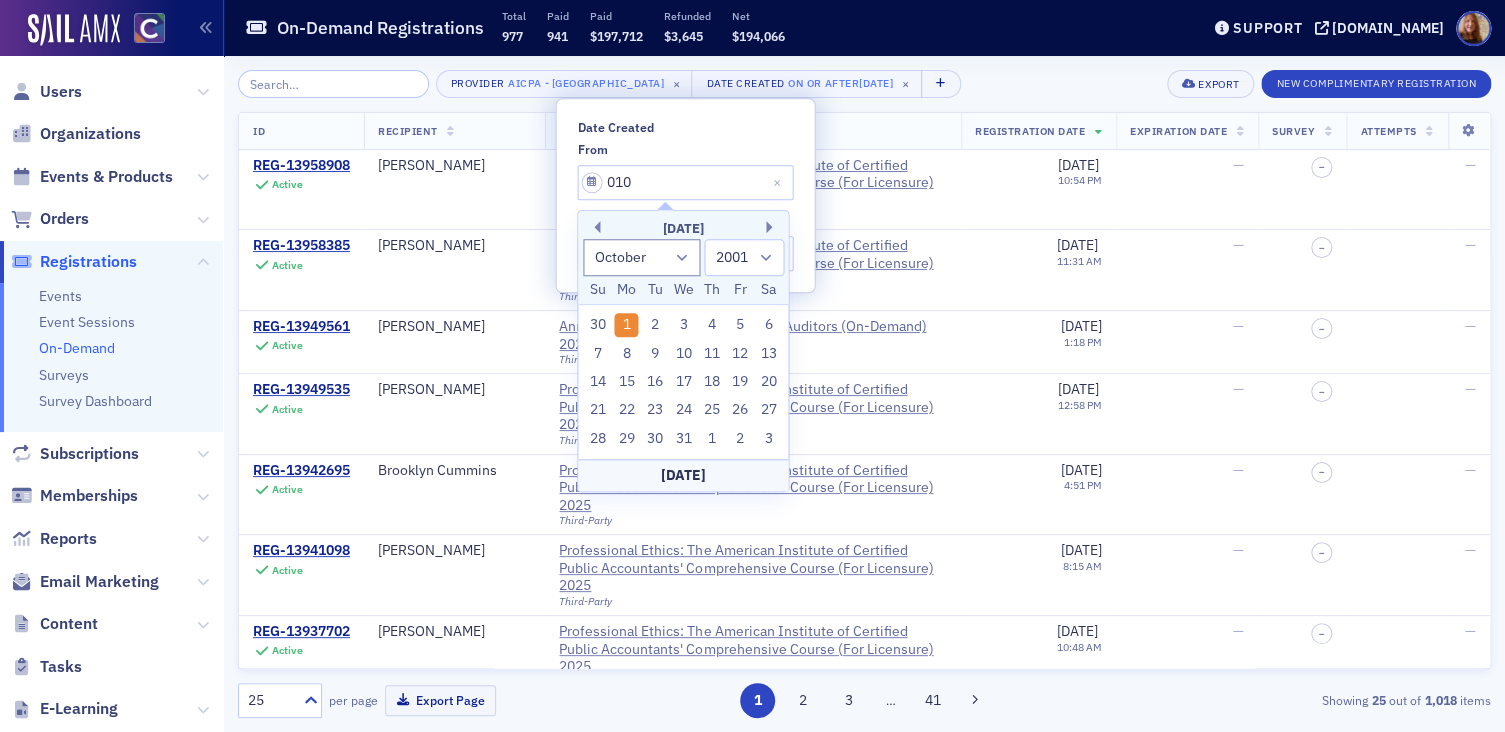 type on "01" 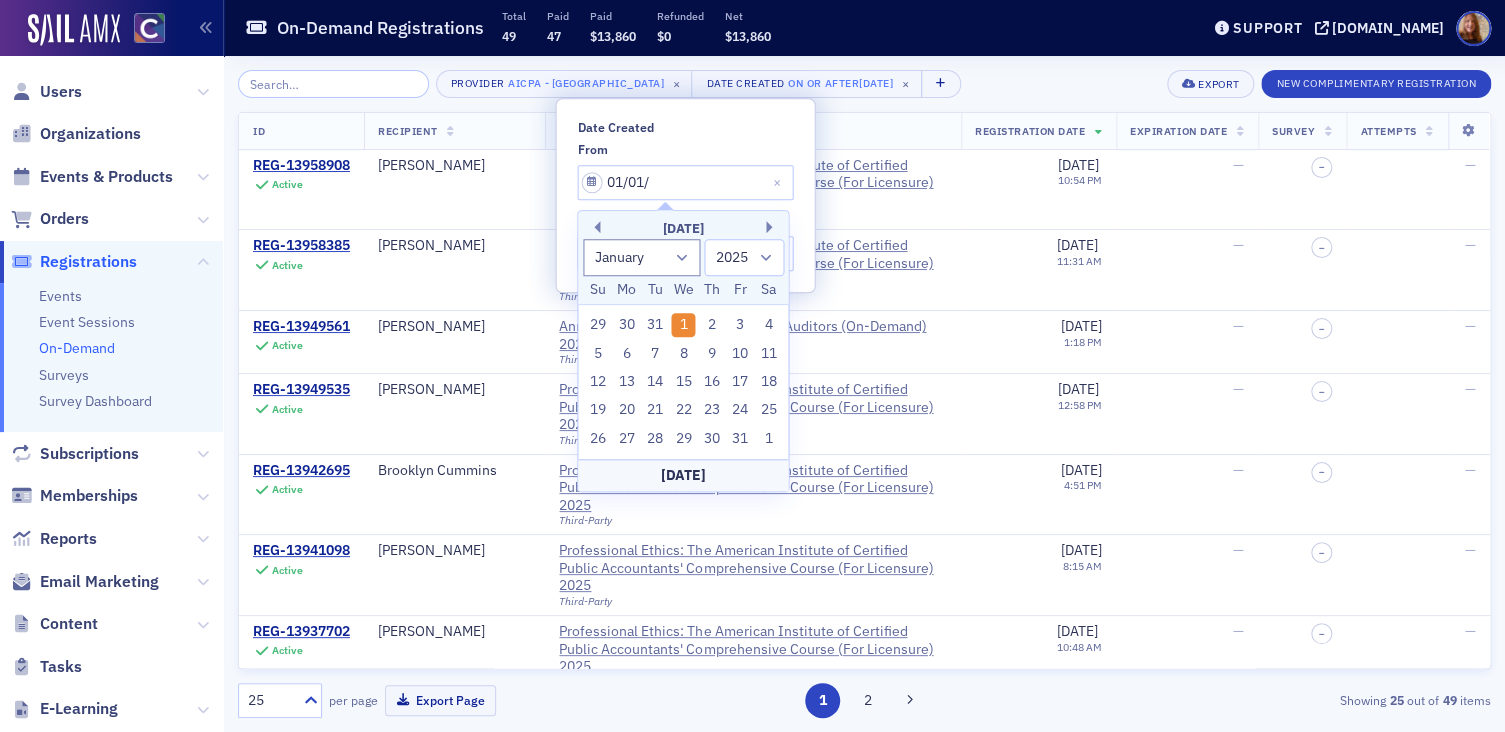 type on "01/01/2" 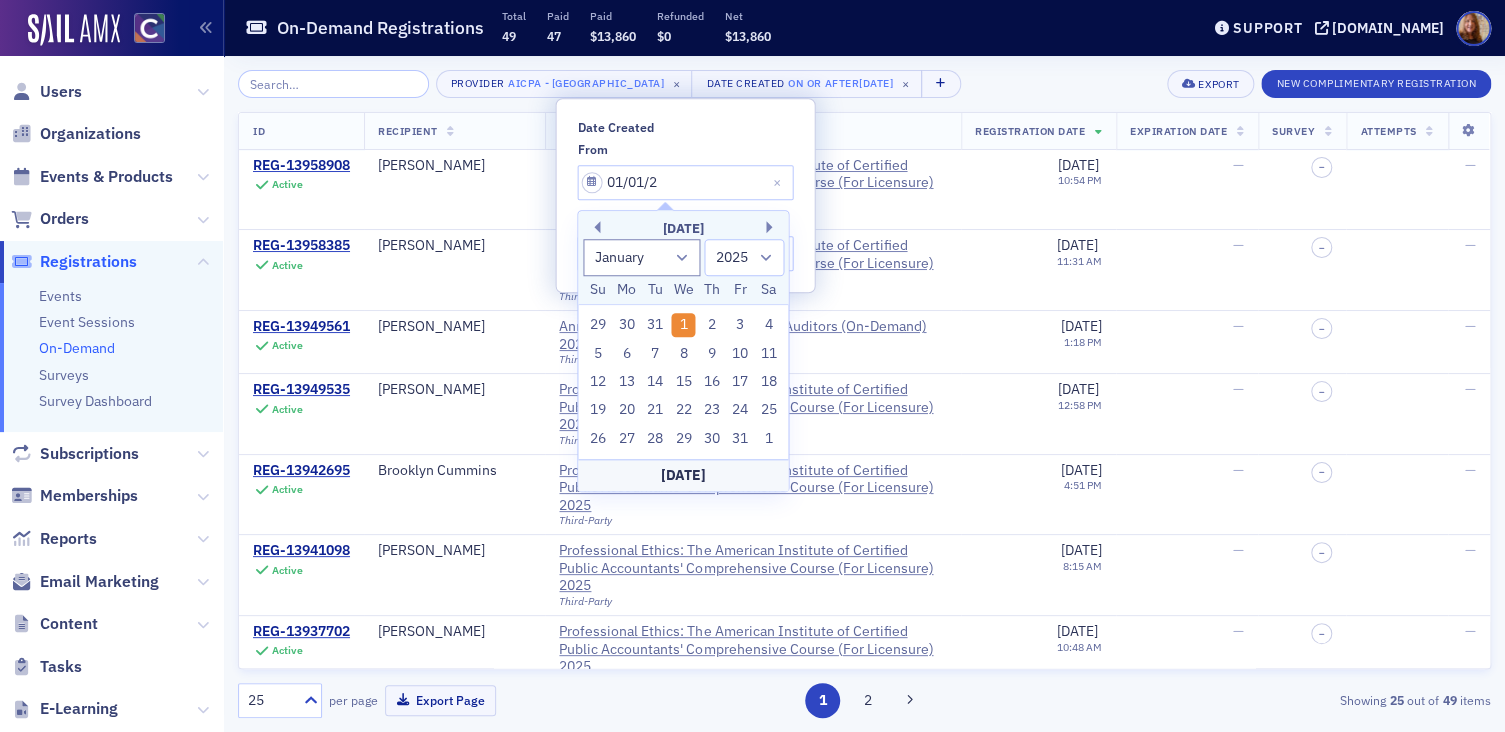 select on "2002" 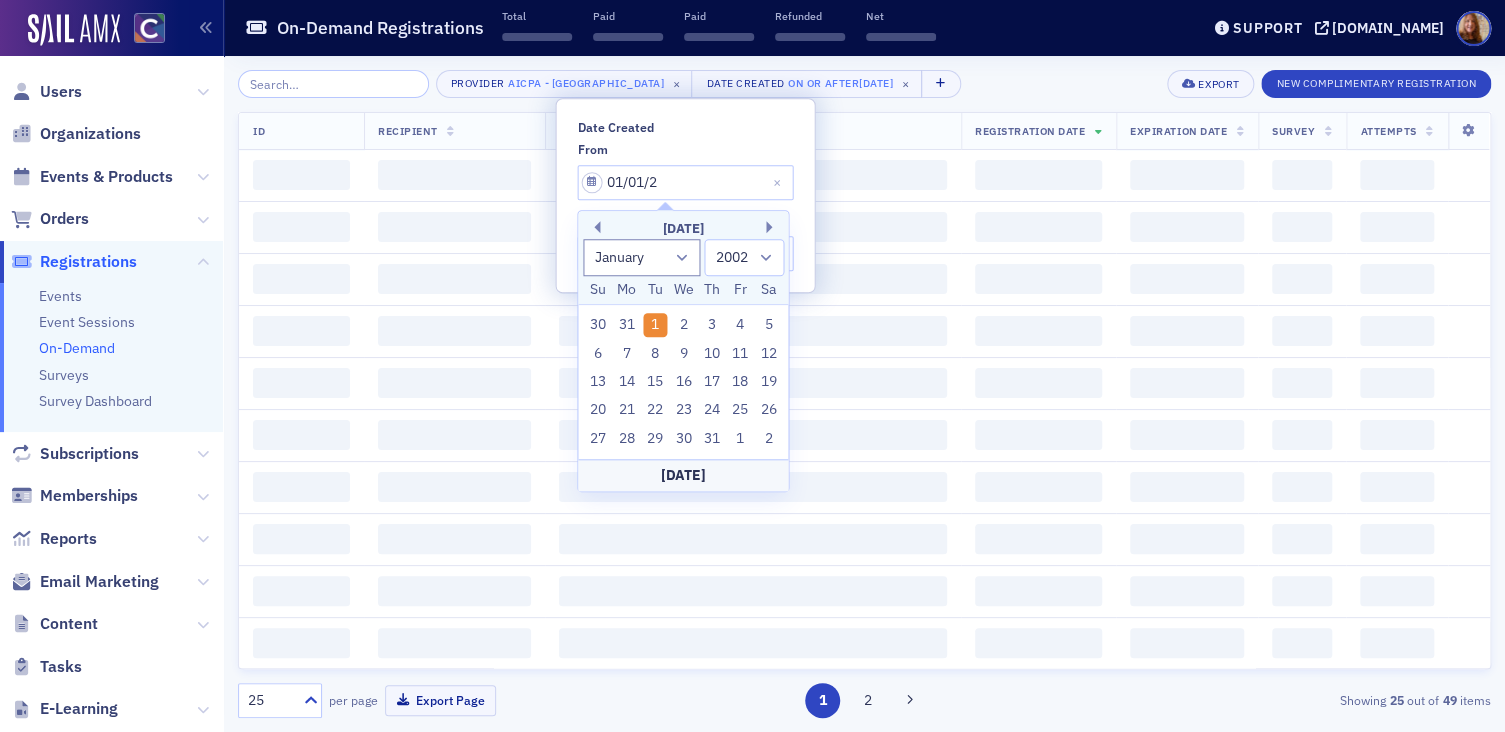 type on "01/01/20" 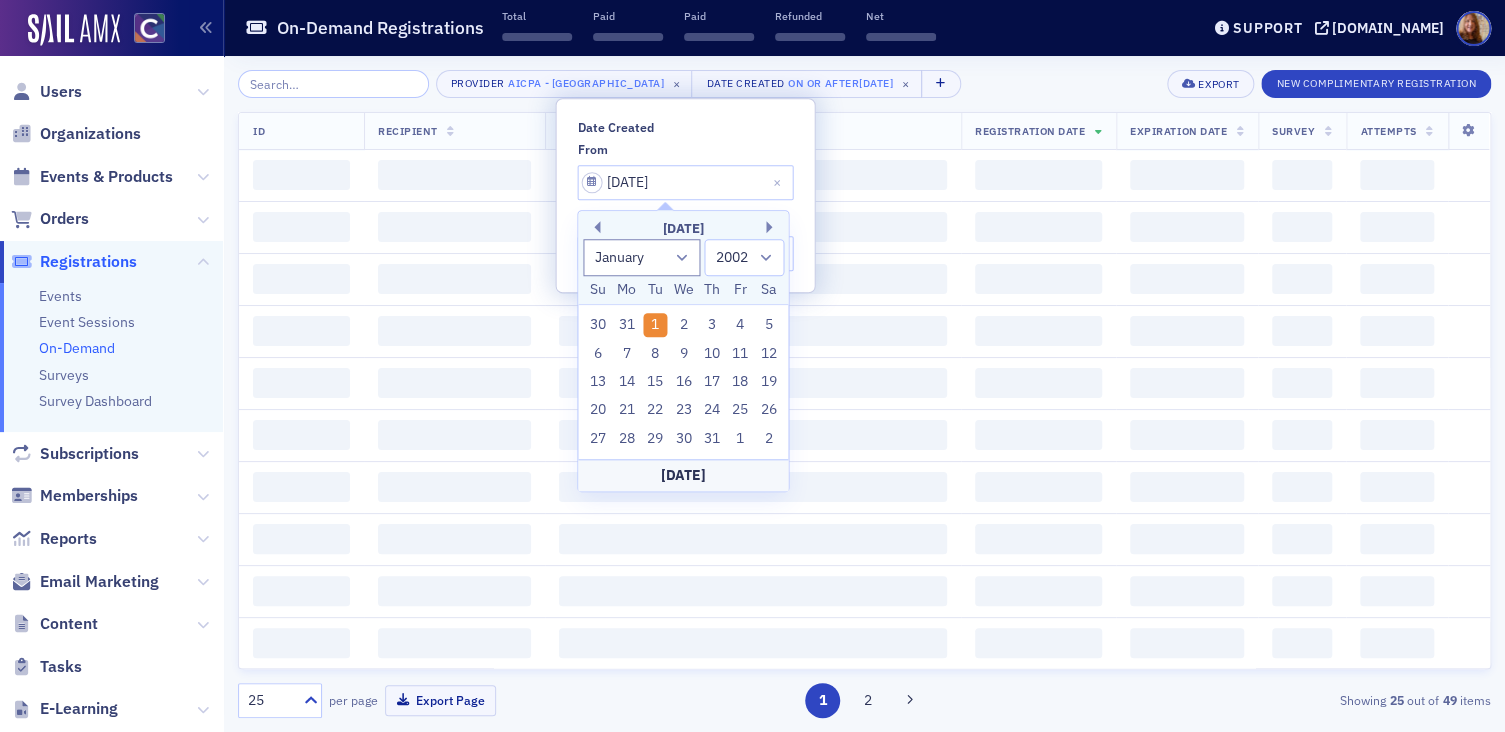 select on "2020" 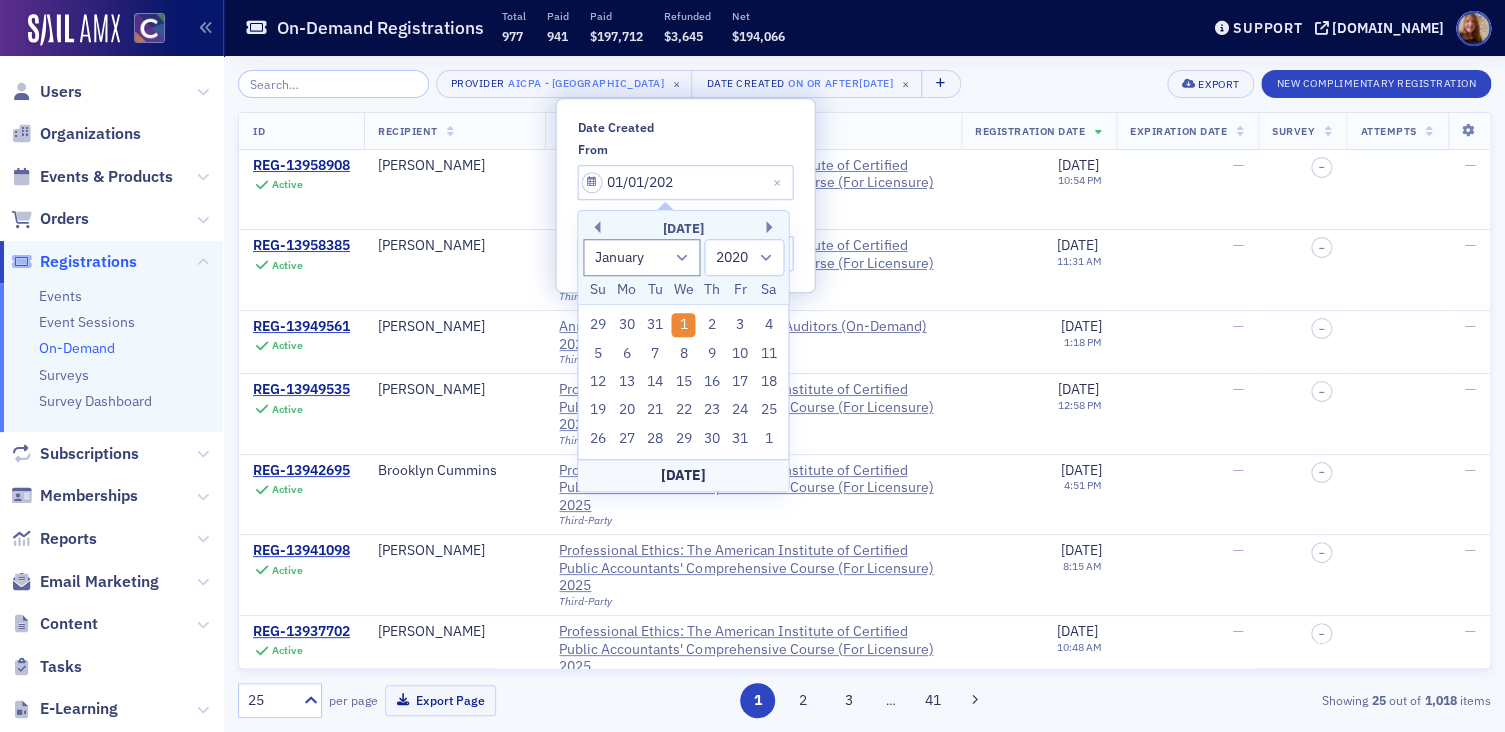 type on "01/01/2024" 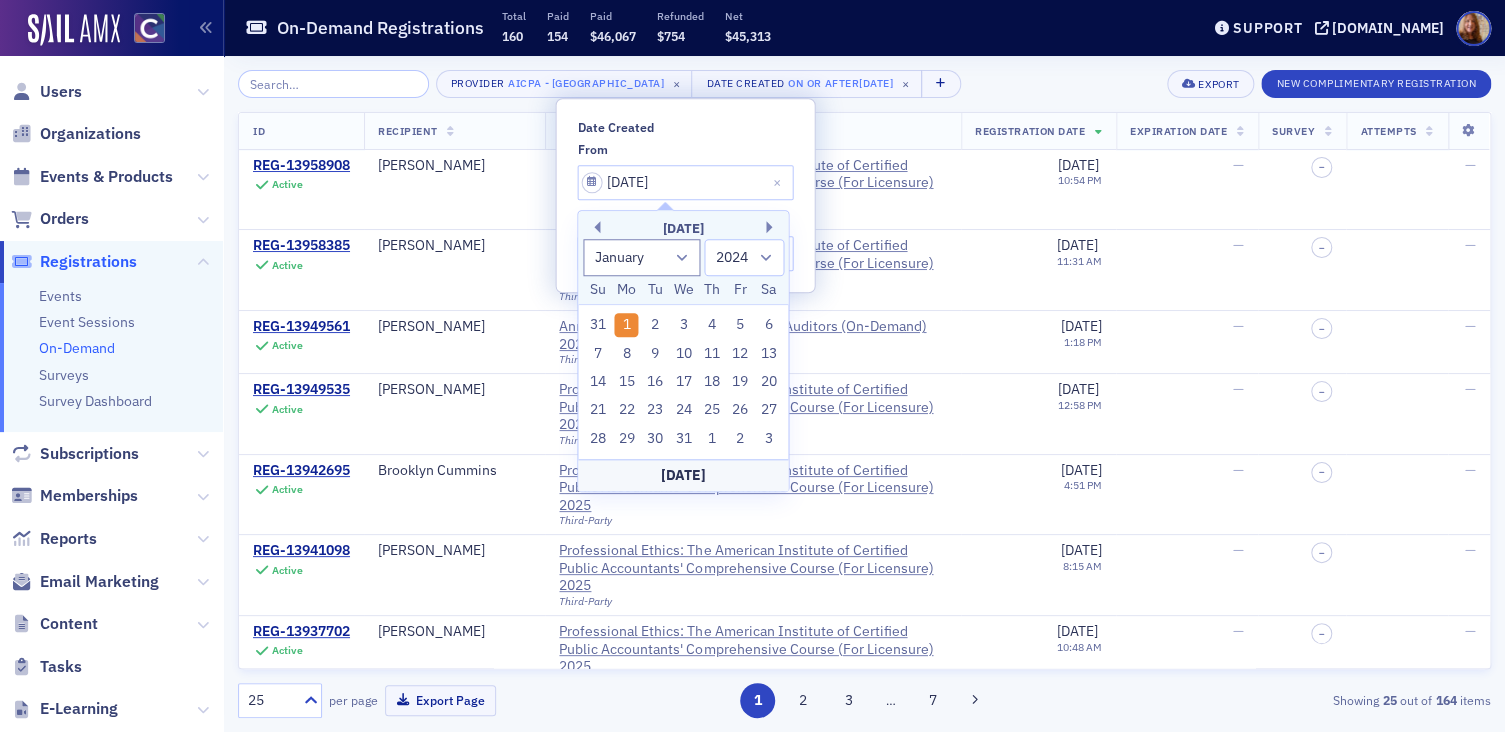type on "01/01/2024" 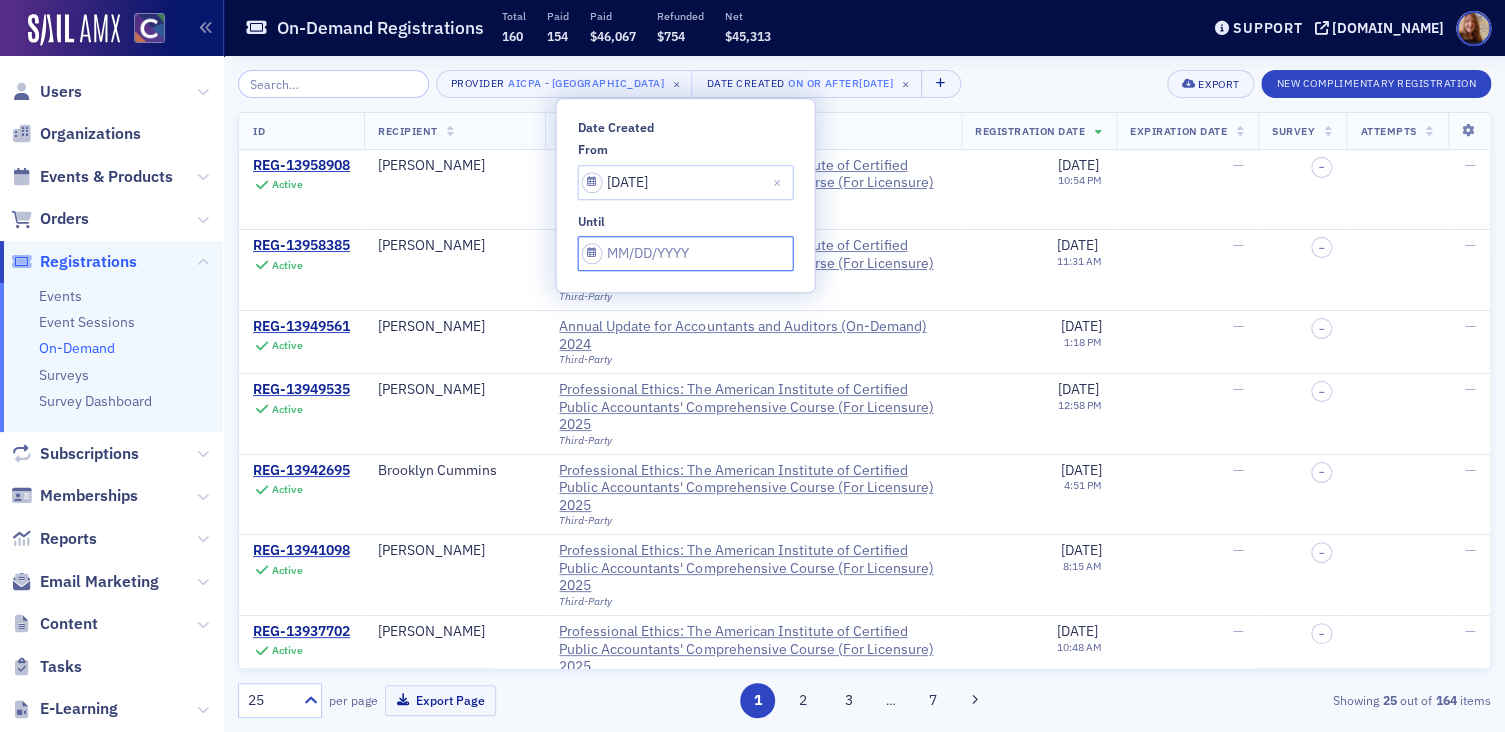 click on "Date Created" at bounding box center [685, 182] 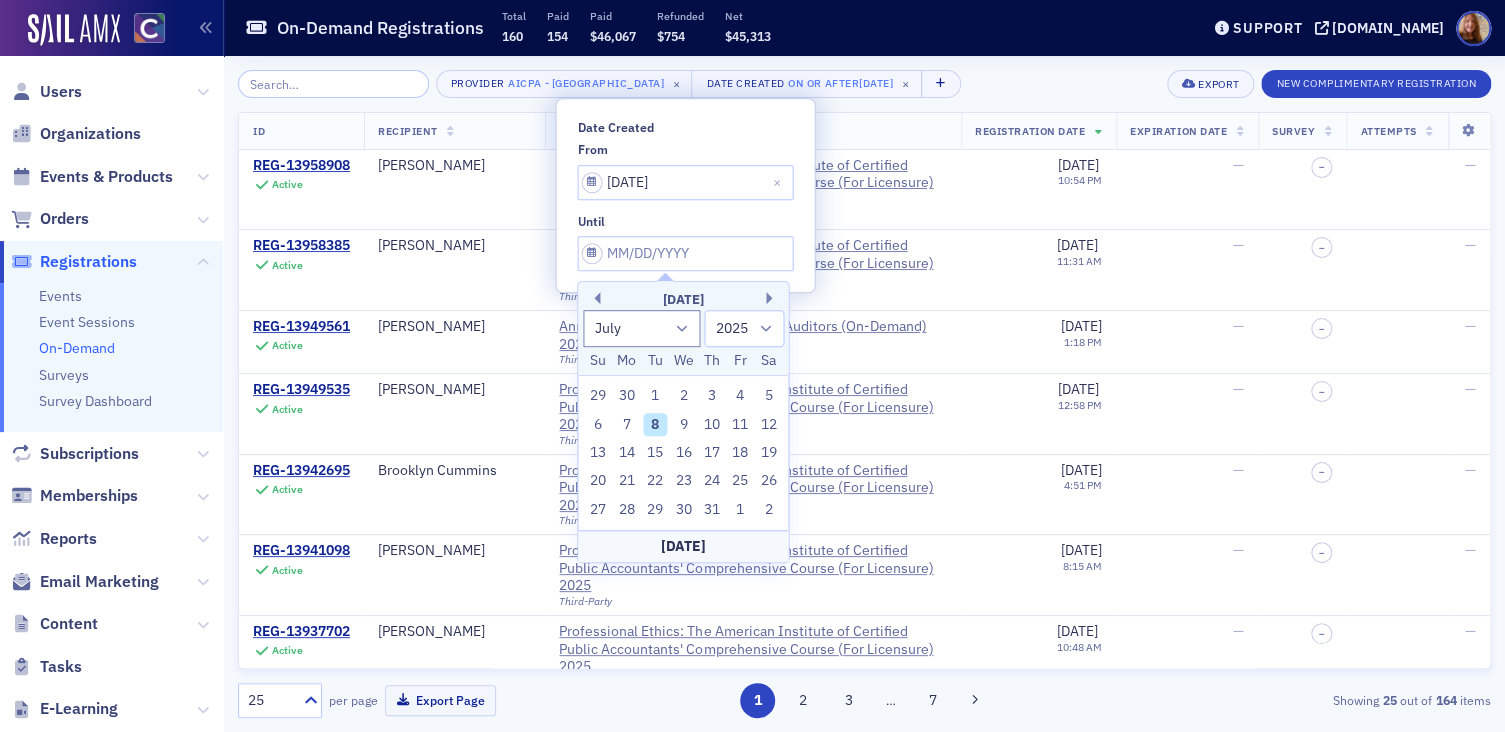 click on "8" at bounding box center (655, 425) 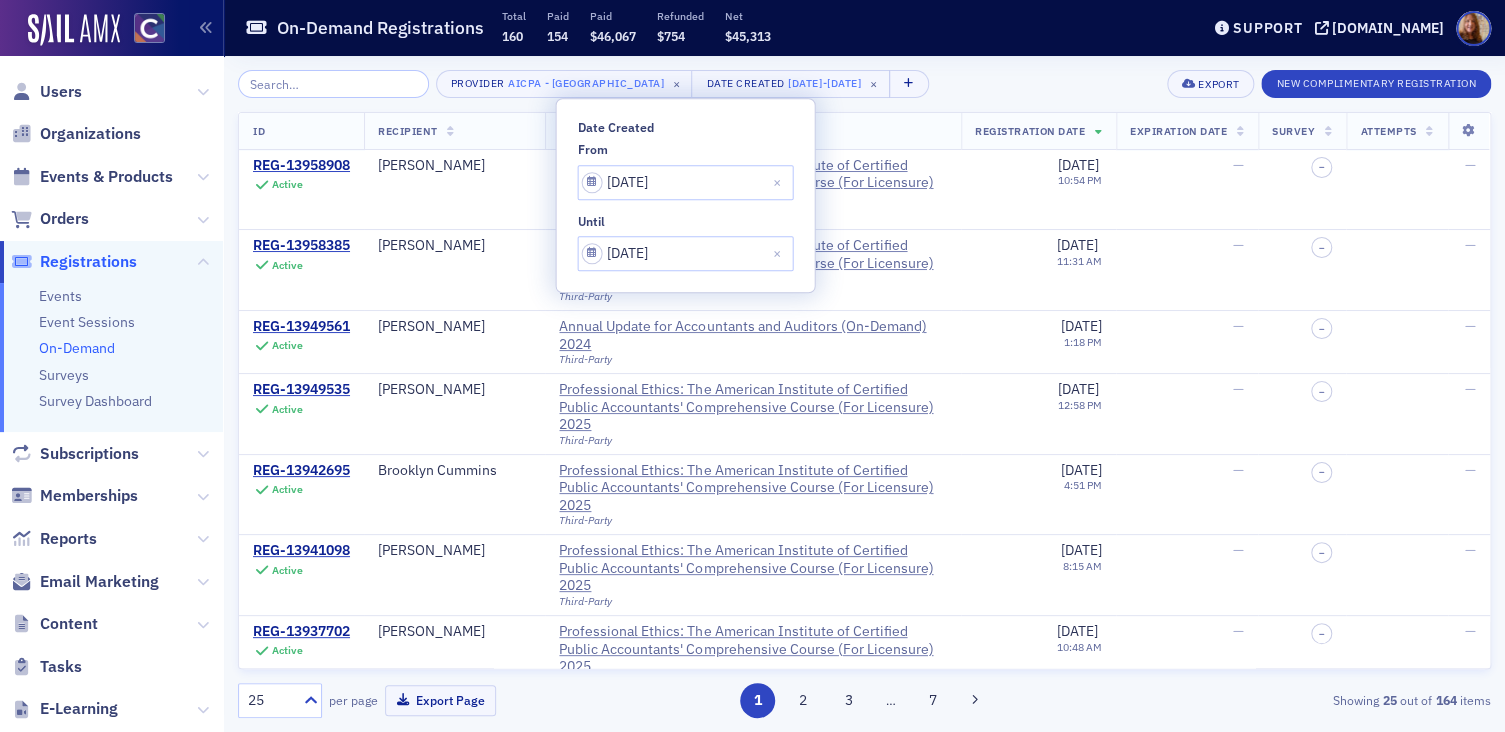 click on "Provider AICPA - Durham × Date Created 1/1/2024  -  7/8/2025 × Export New Complimentary Registration" 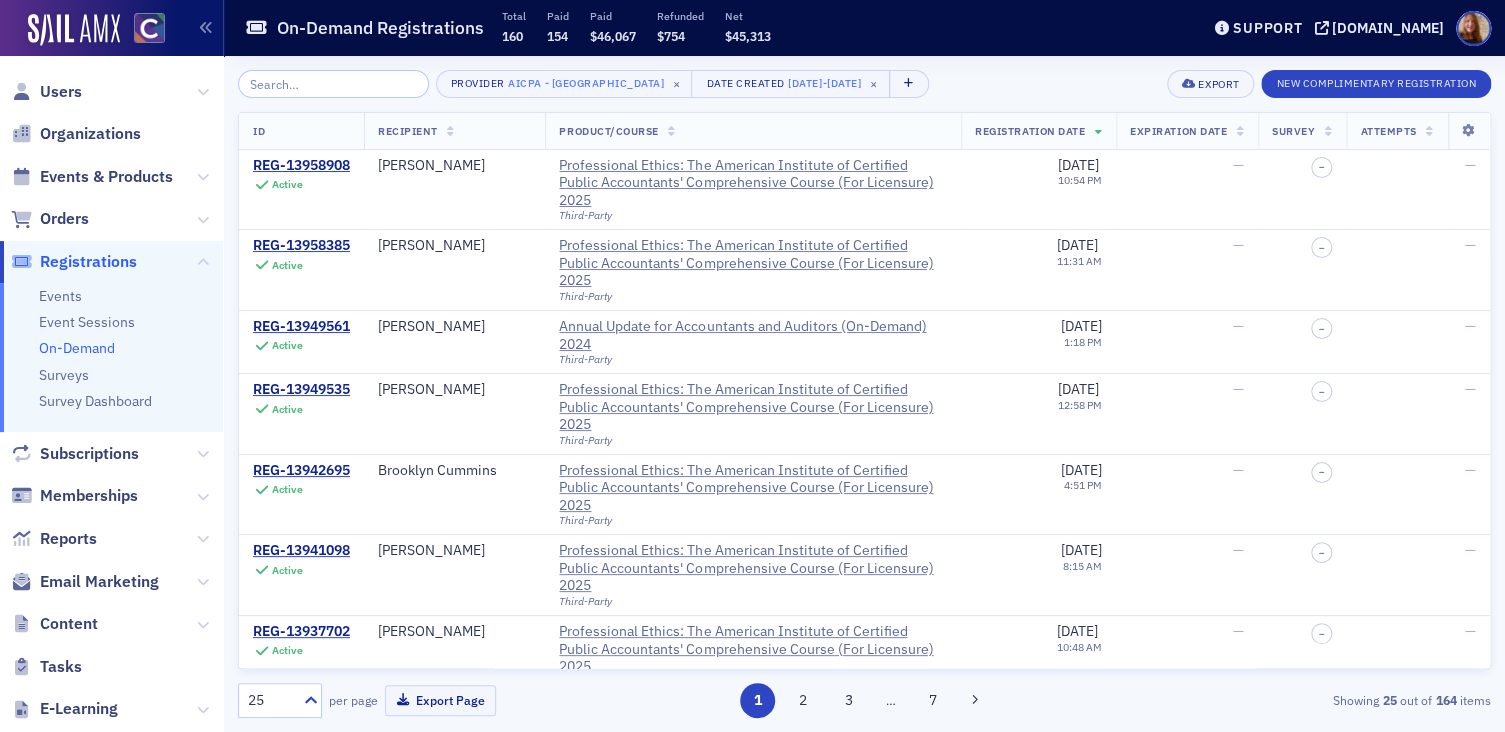 click 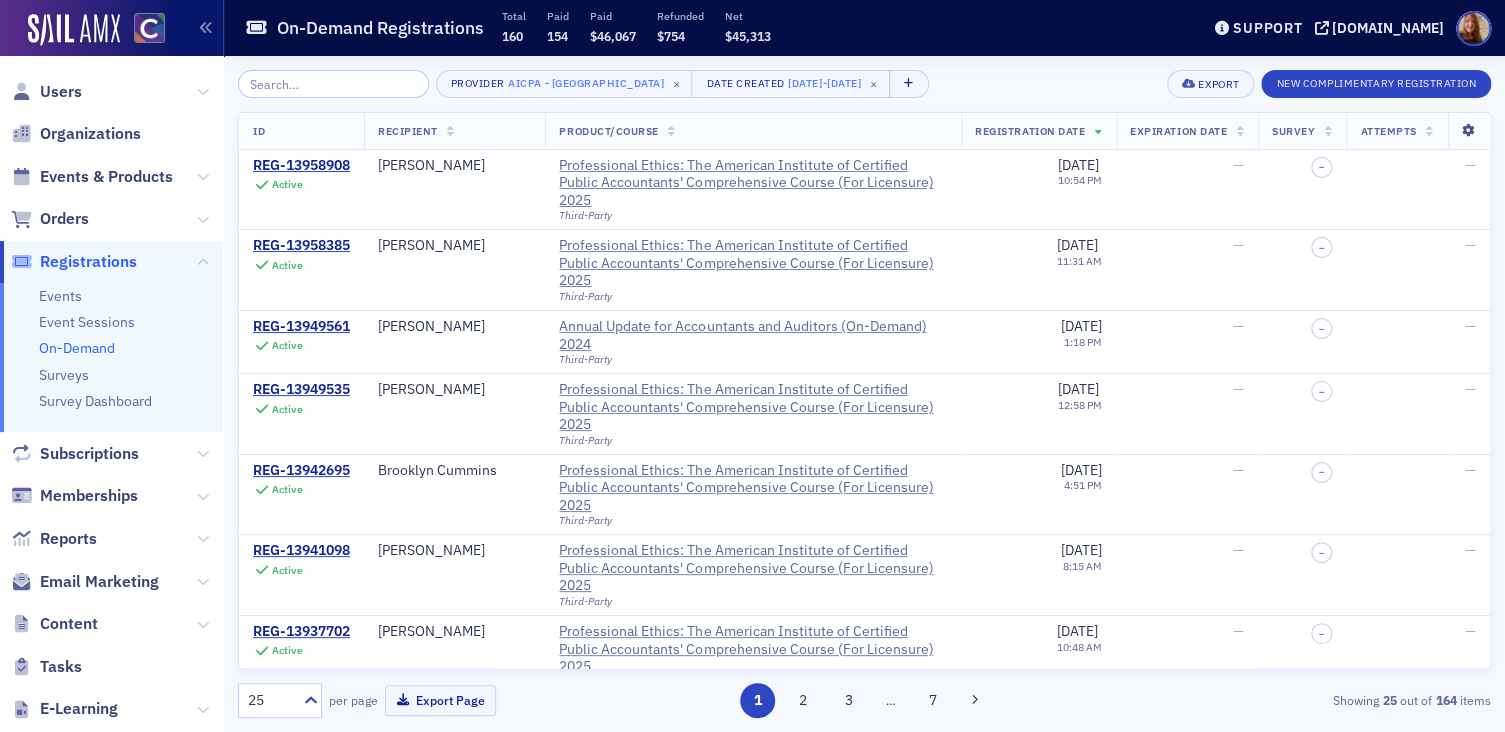 click 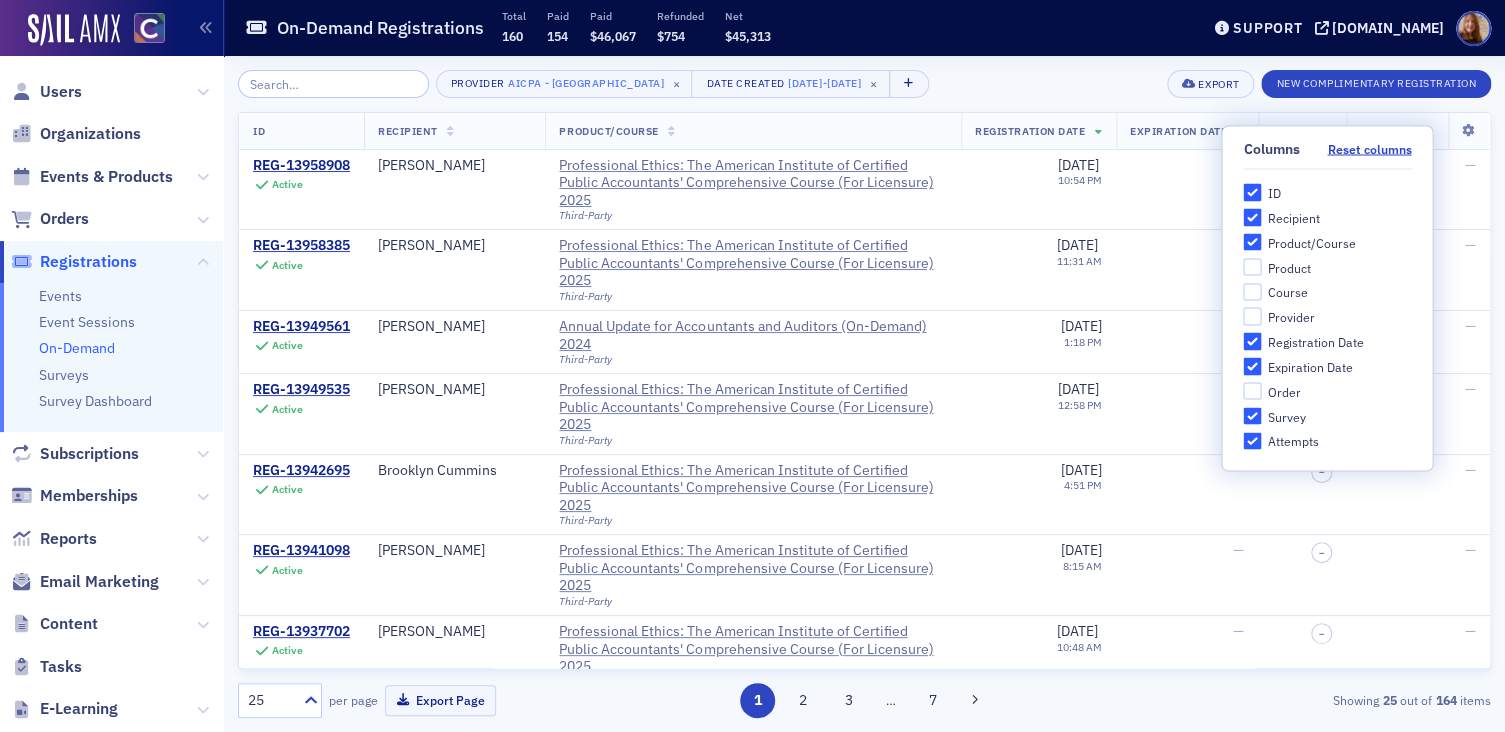 click on "Provider AICPA - Durham × Date Created 1/1/2024  -  7/8/2025 × Export New Complimentary Registration" 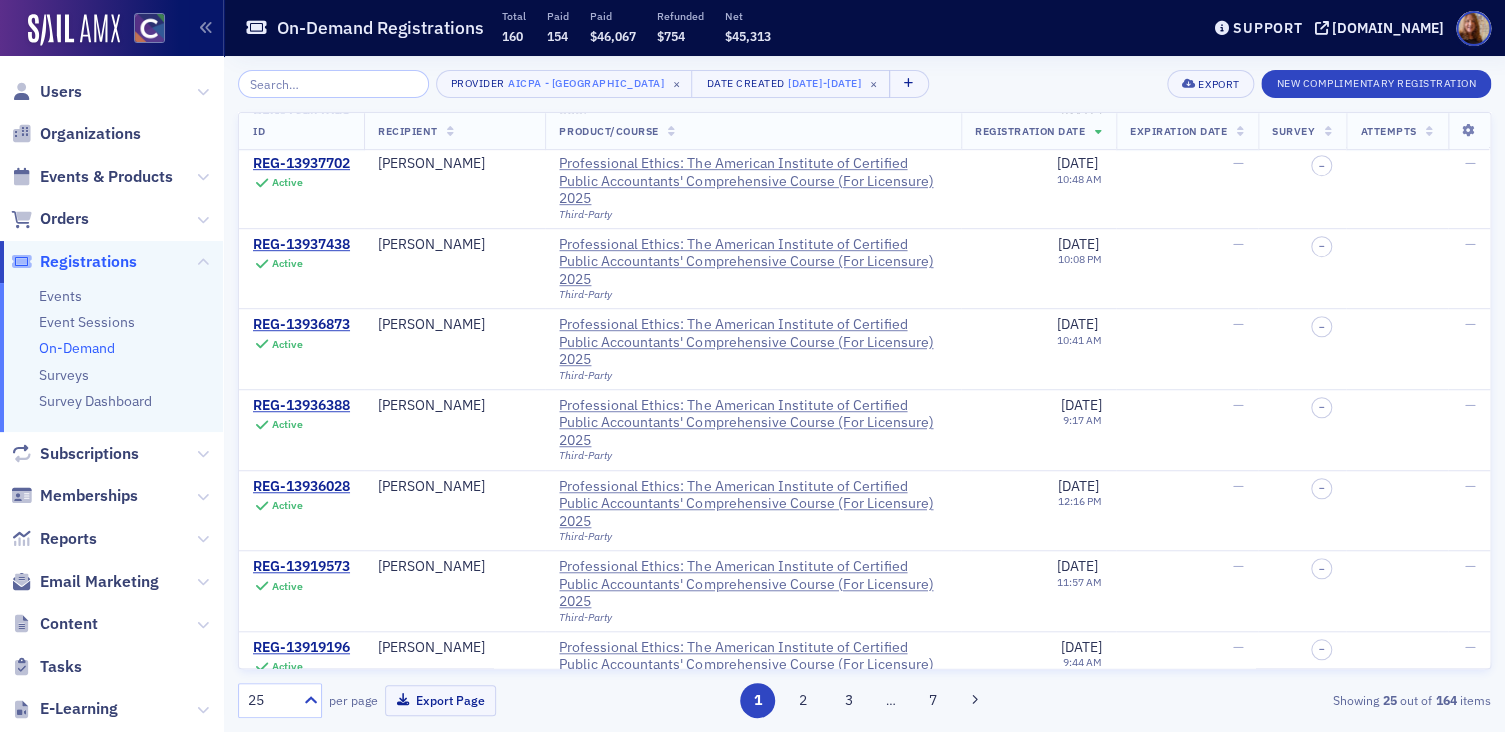 scroll, scrollTop: 0, scrollLeft: 0, axis: both 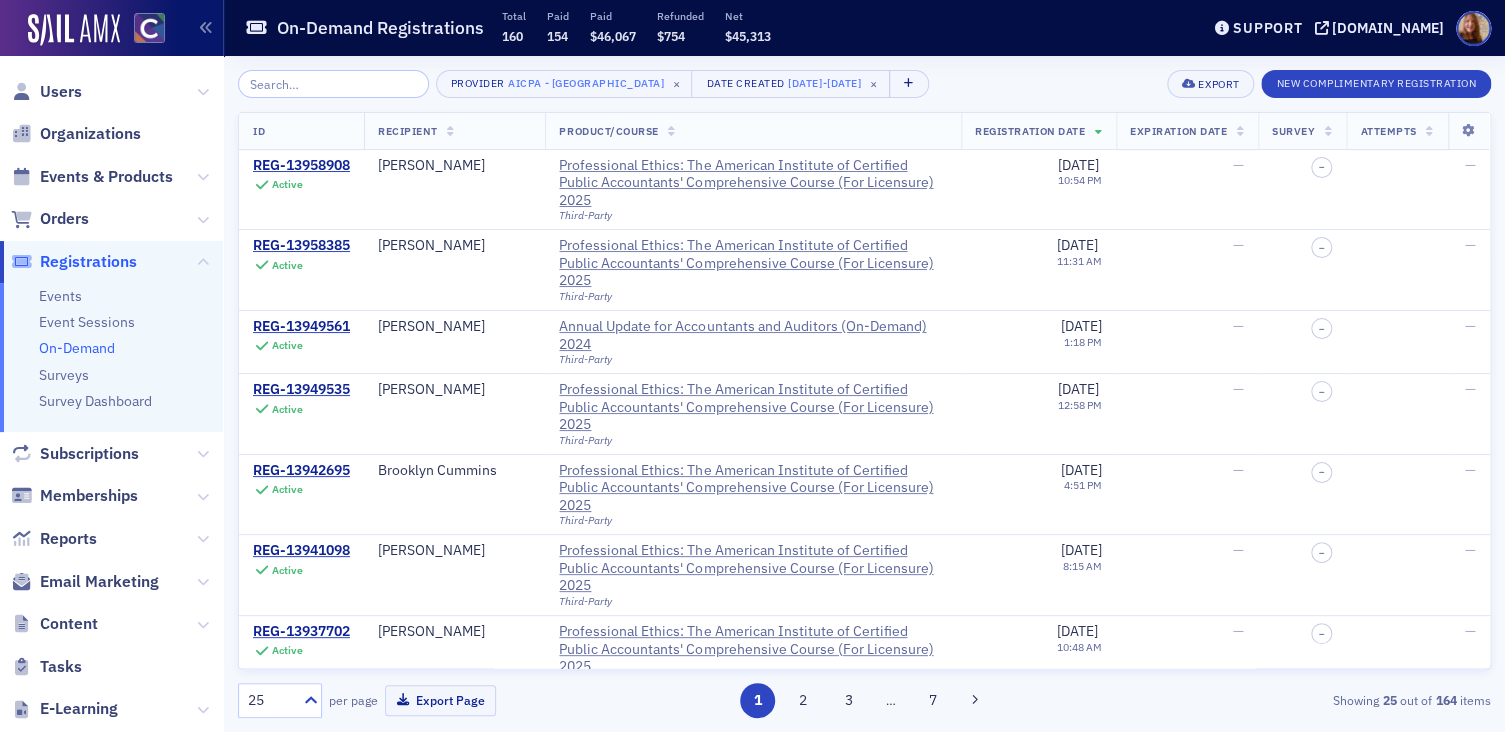 click on "Provider AICPA - Durham × Date Created 1/1/2024  -  7/8/2025 × Export New Complimentary Registration" 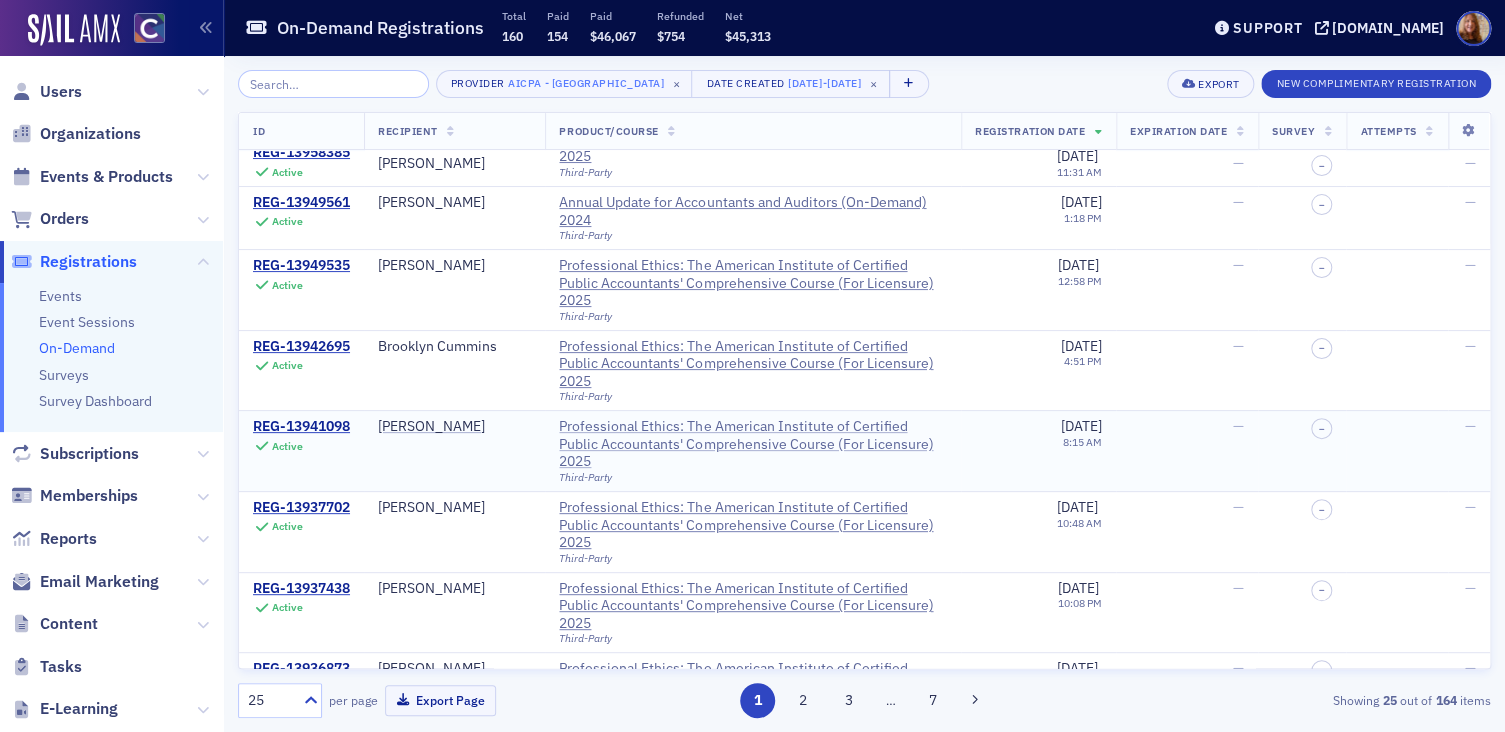 scroll, scrollTop: 578, scrollLeft: 0, axis: vertical 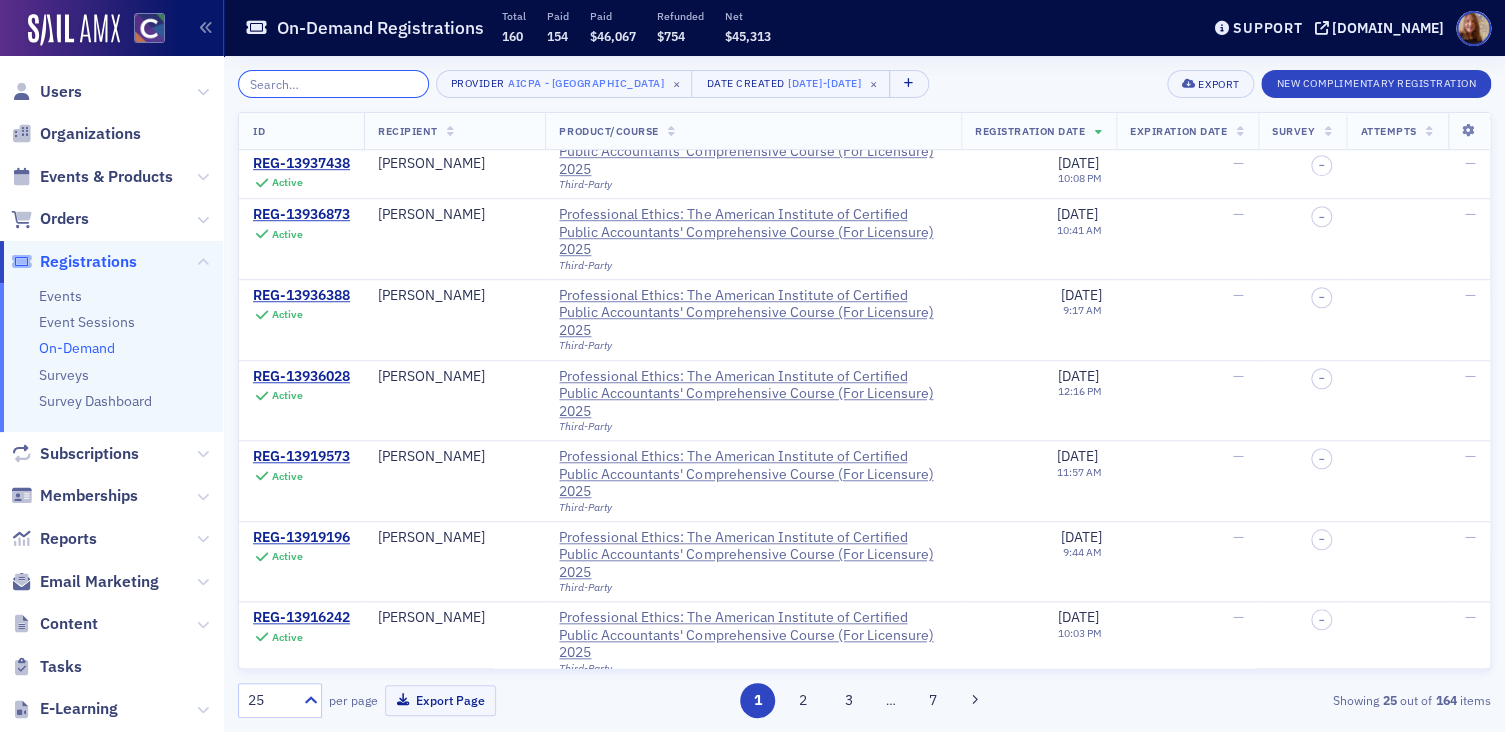 drag, startPoint x: 328, startPoint y: 92, endPoint x: 342, endPoint y: 87, distance: 14.866069 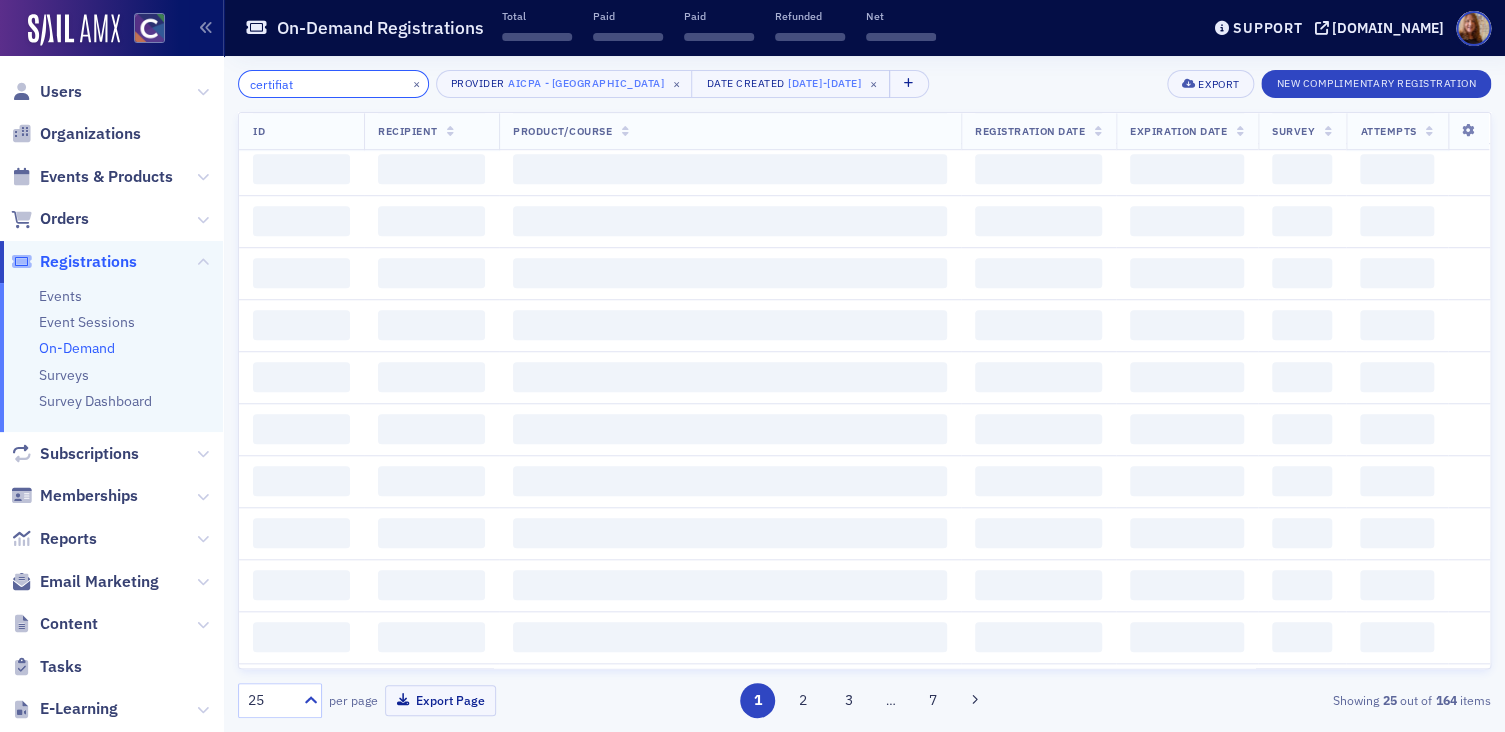 scroll, scrollTop: 0, scrollLeft: 0, axis: both 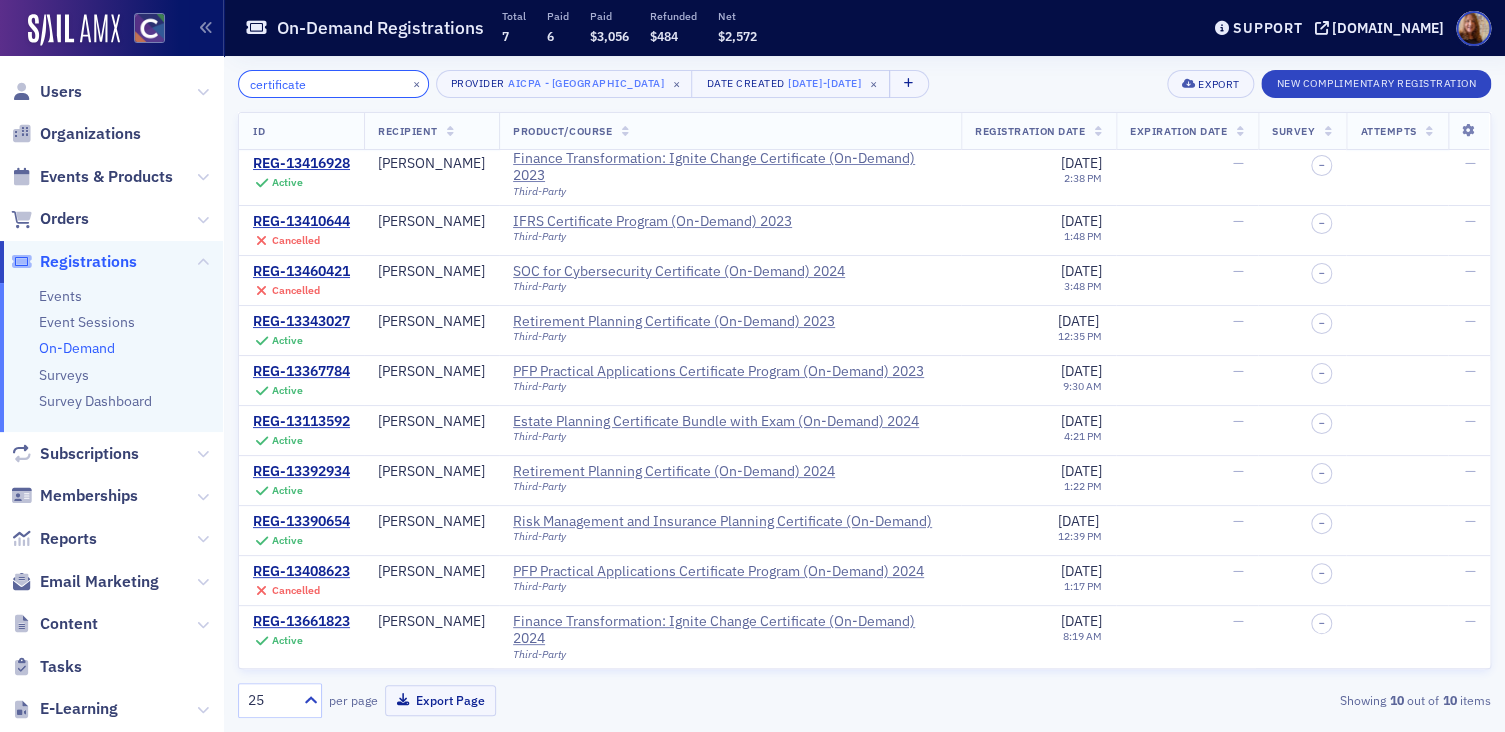 type on "certificate" 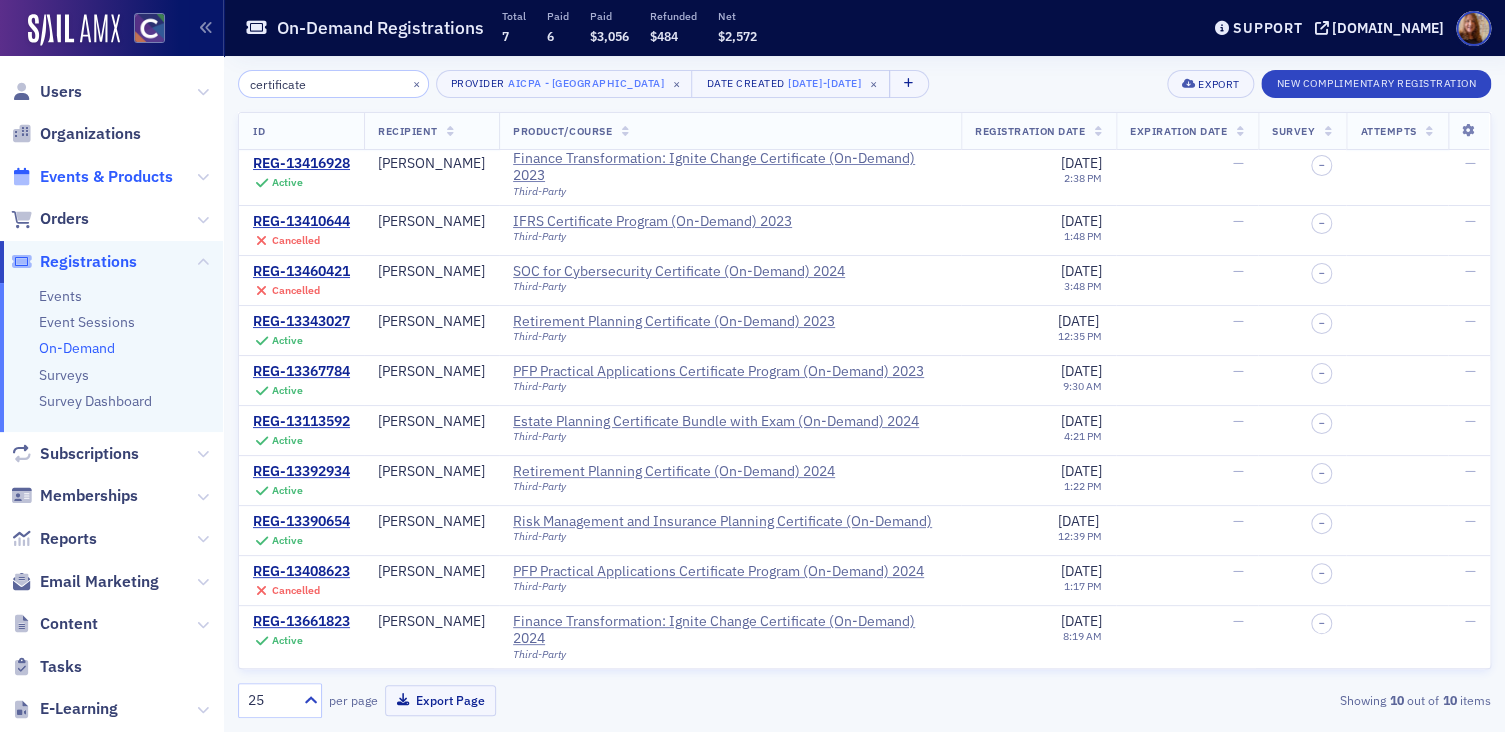 click on "Events & Products" 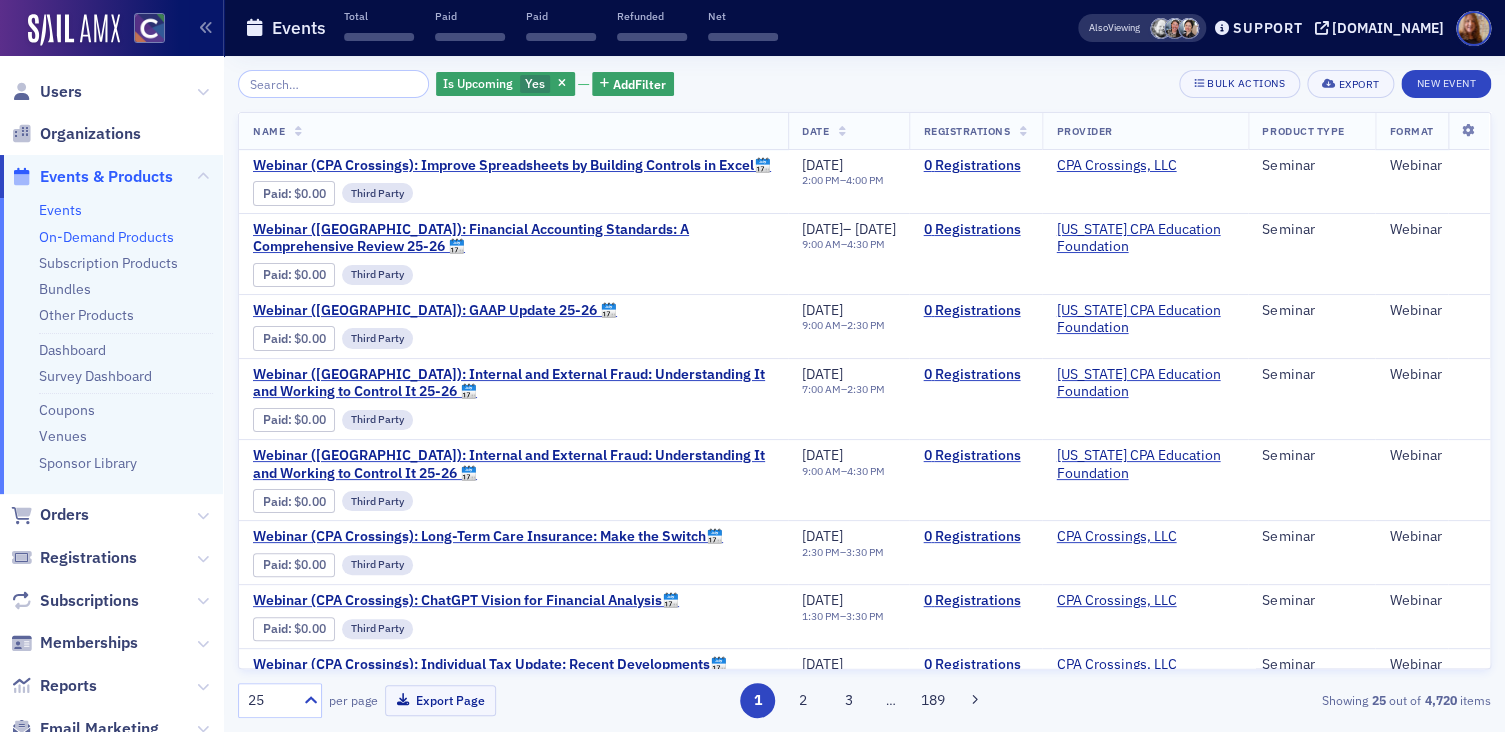 click on "On-Demand Products" 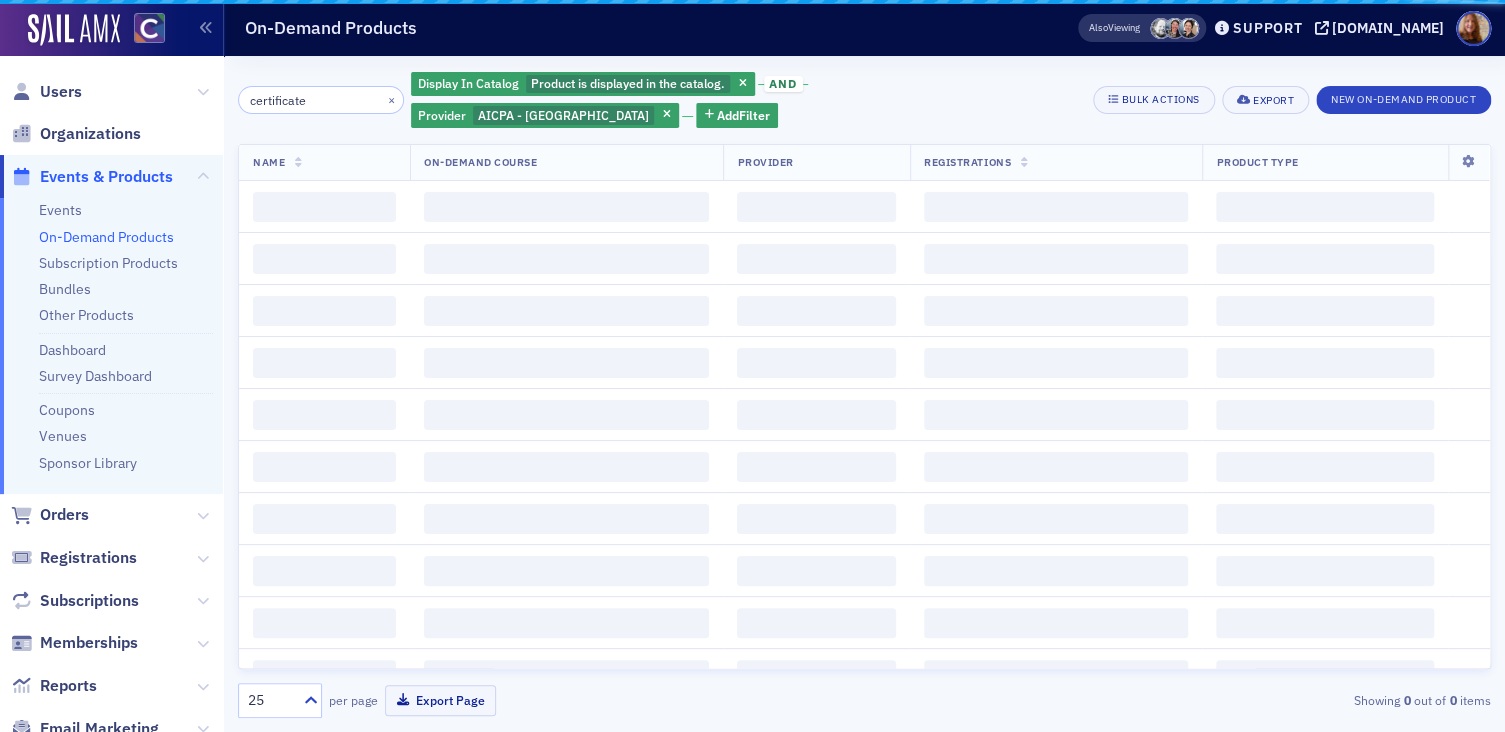 click on "certificate" 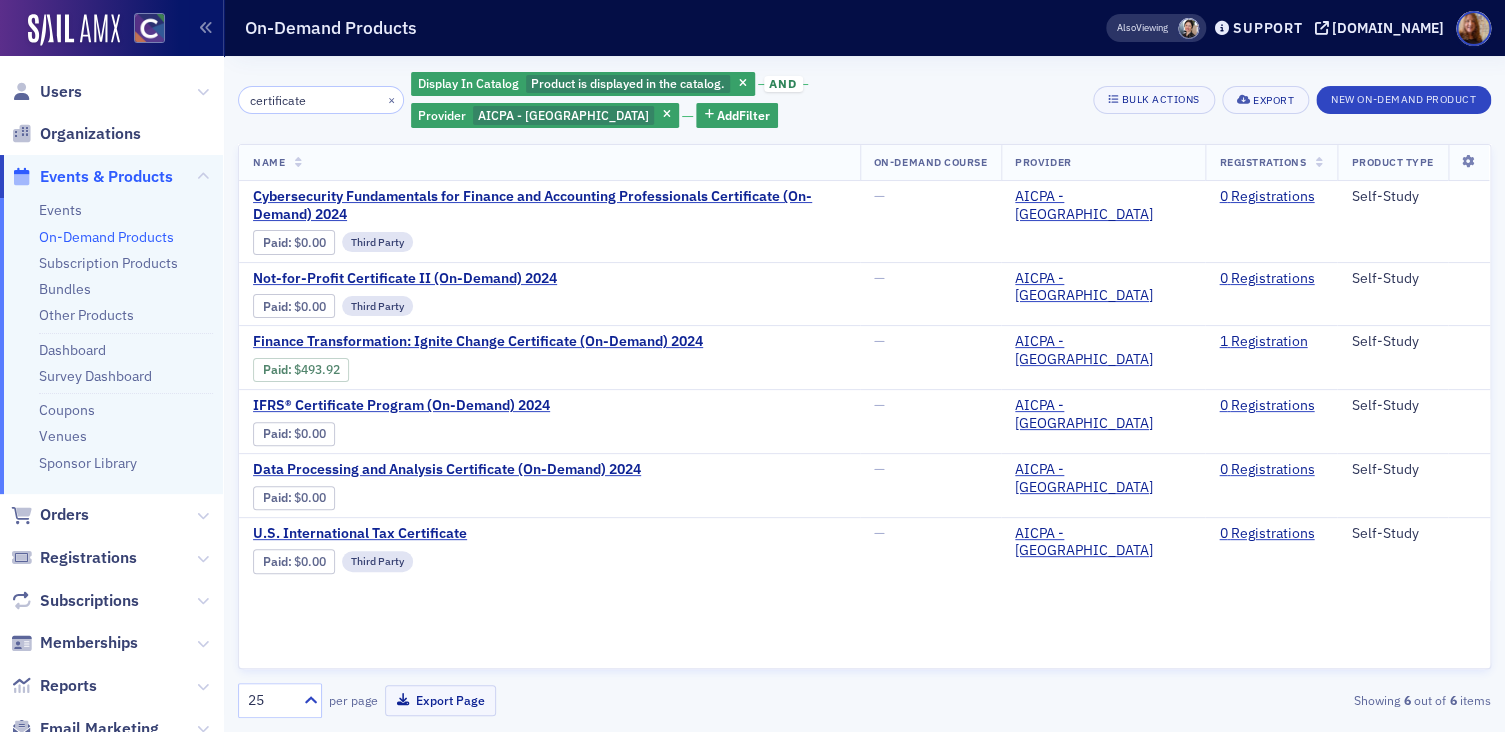 click on "certificate" 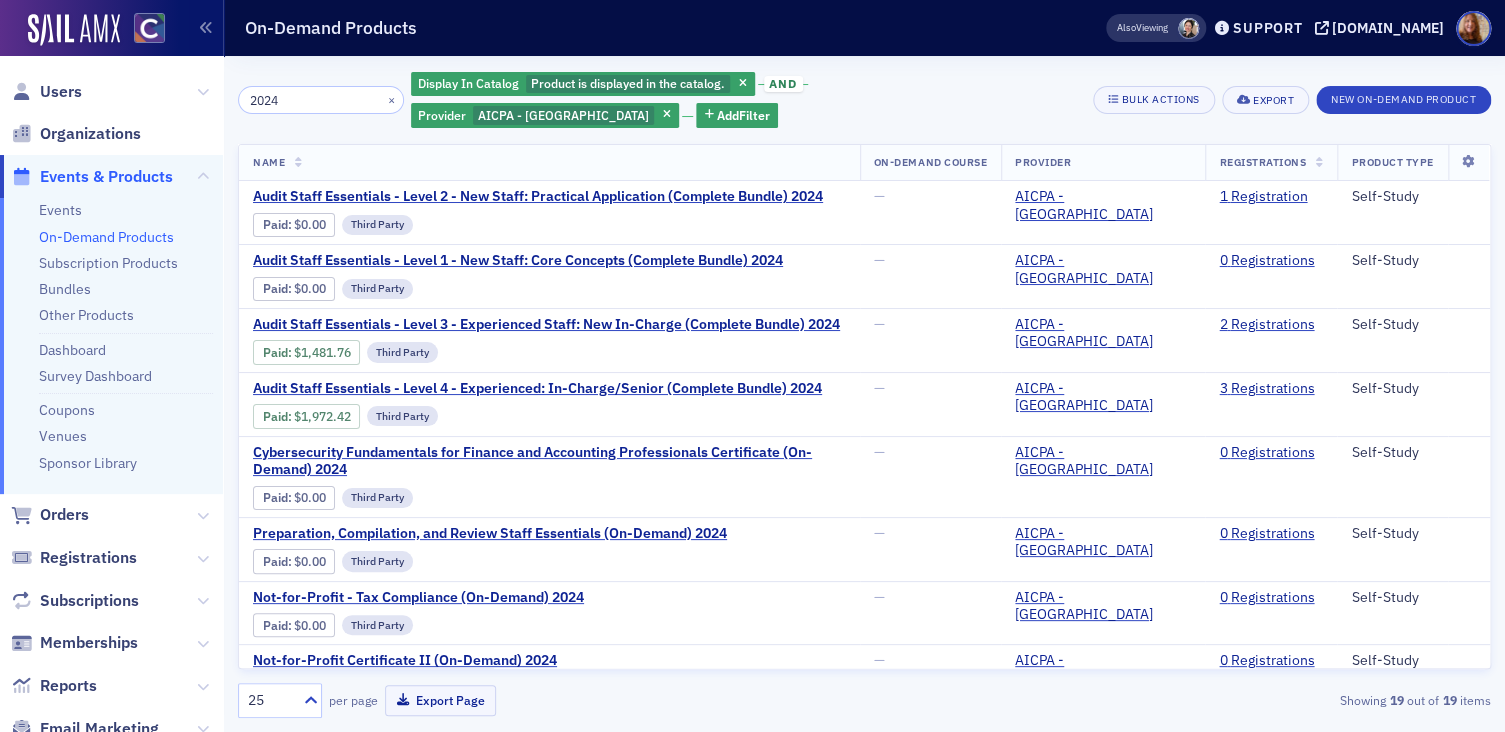 type on "2024" 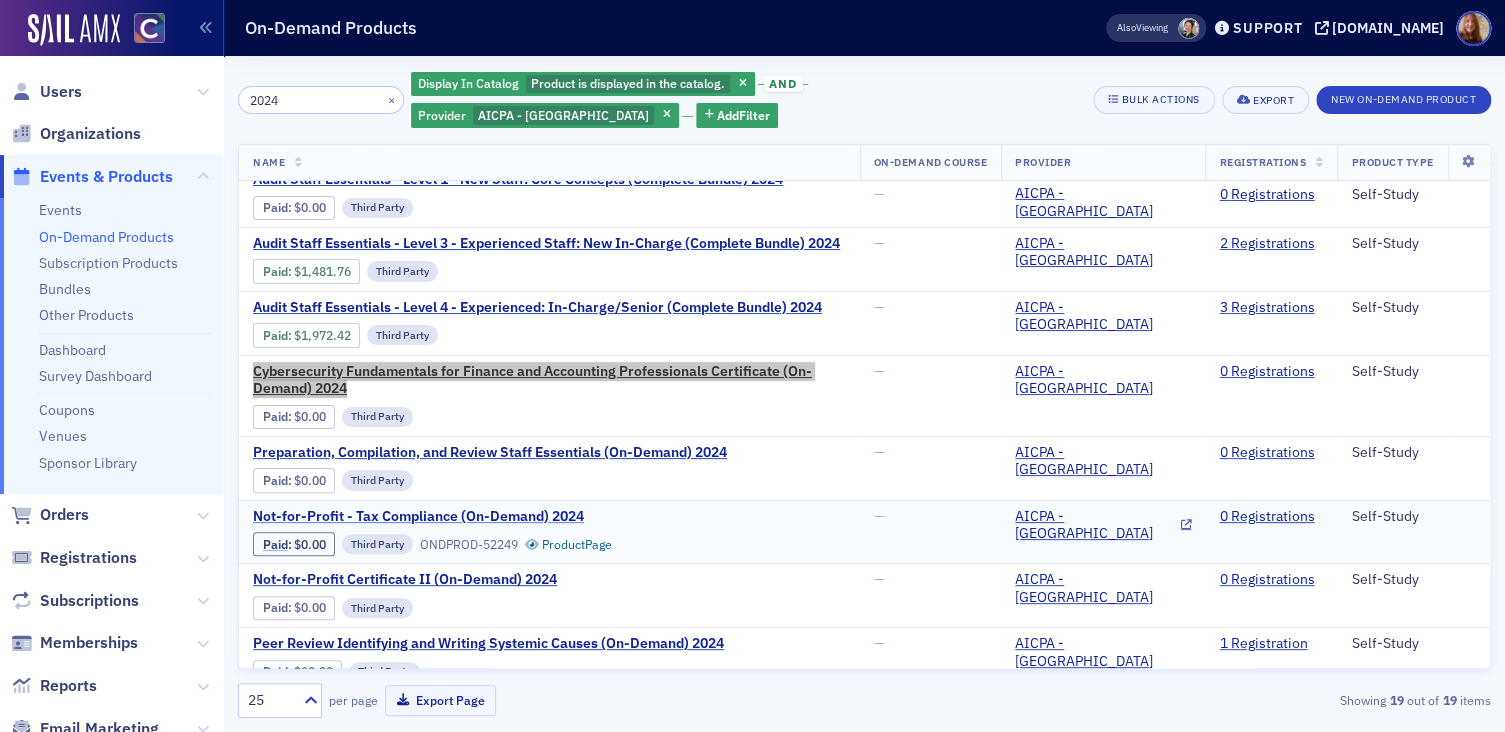 scroll, scrollTop: 115, scrollLeft: 0, axis: vertical 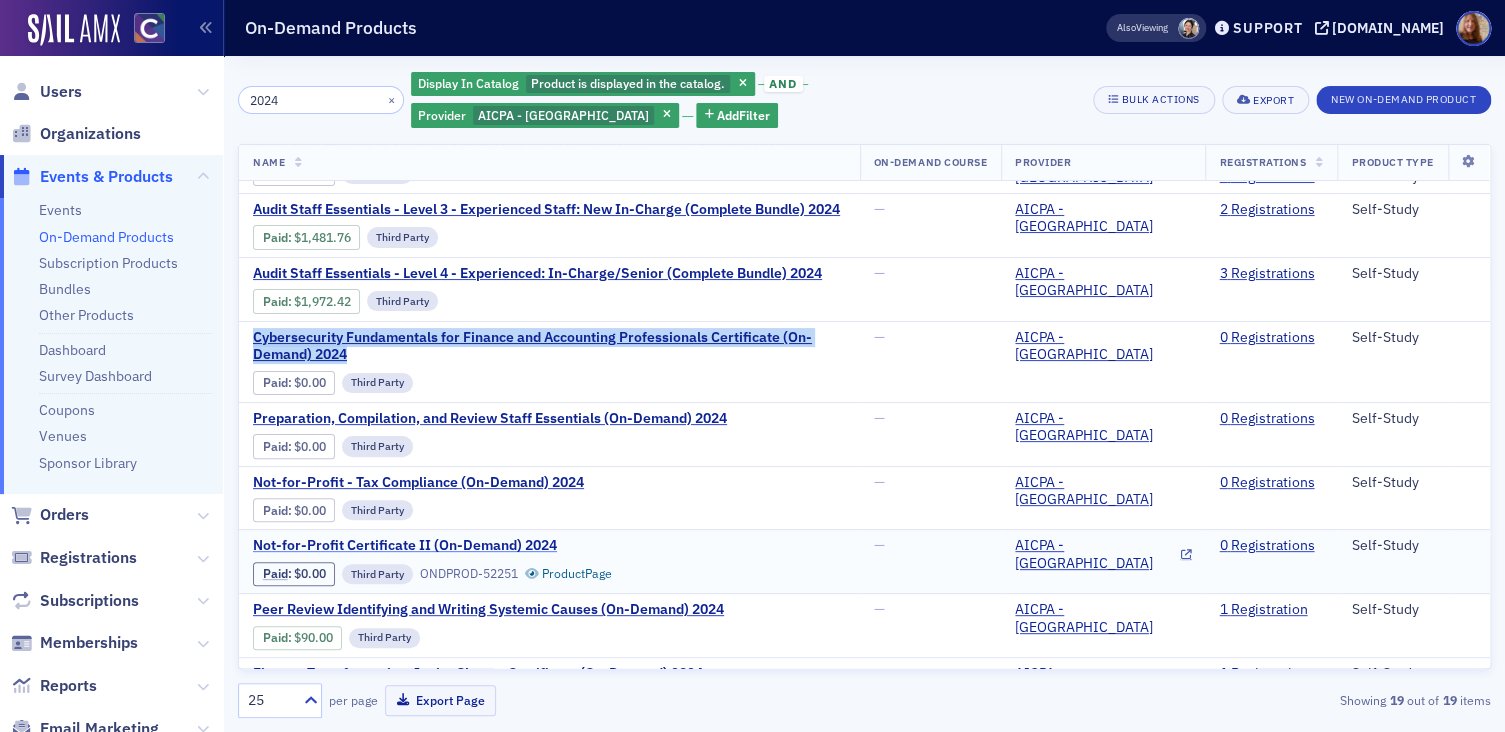 click on "Not-for-Profit Certificate II (On-Demand) 2024" 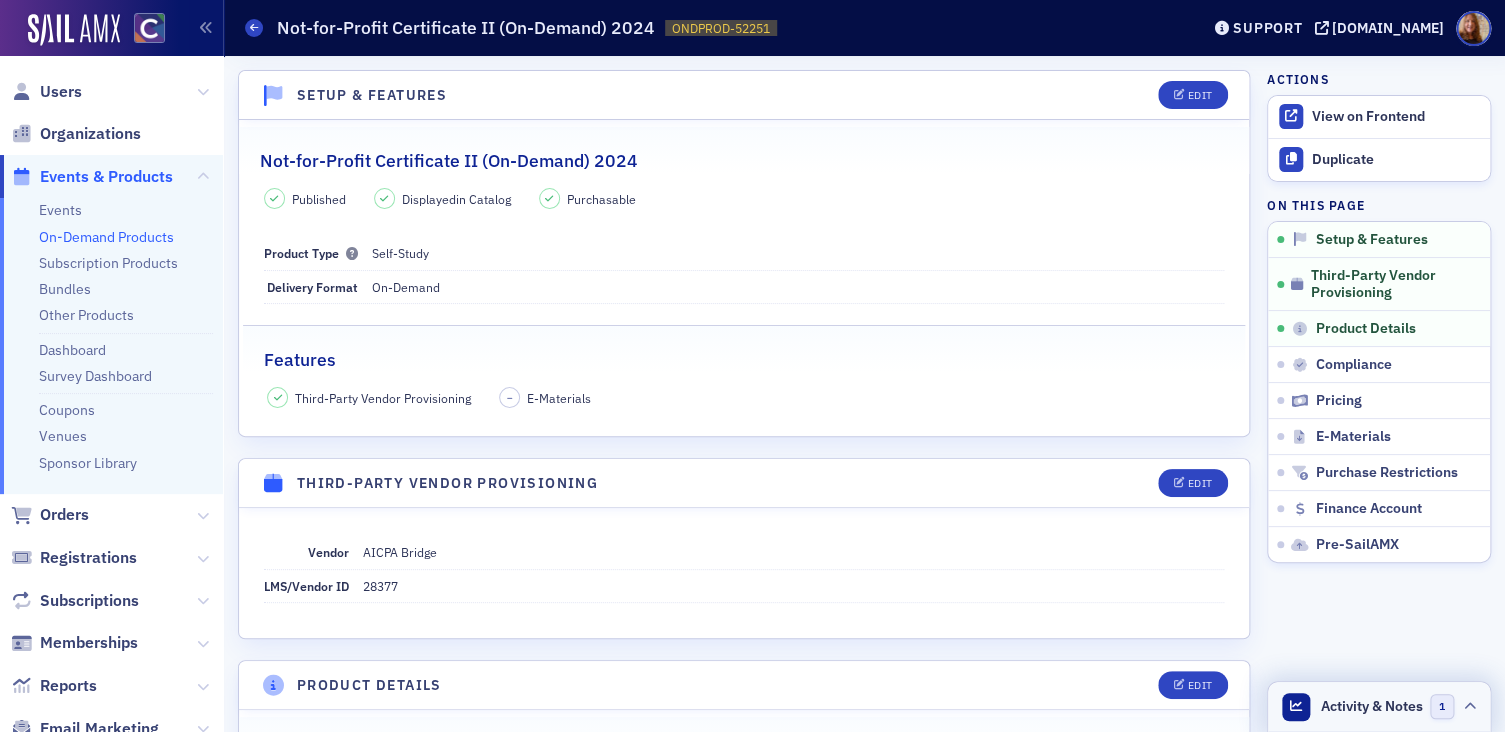 click on "Activity & Notes" 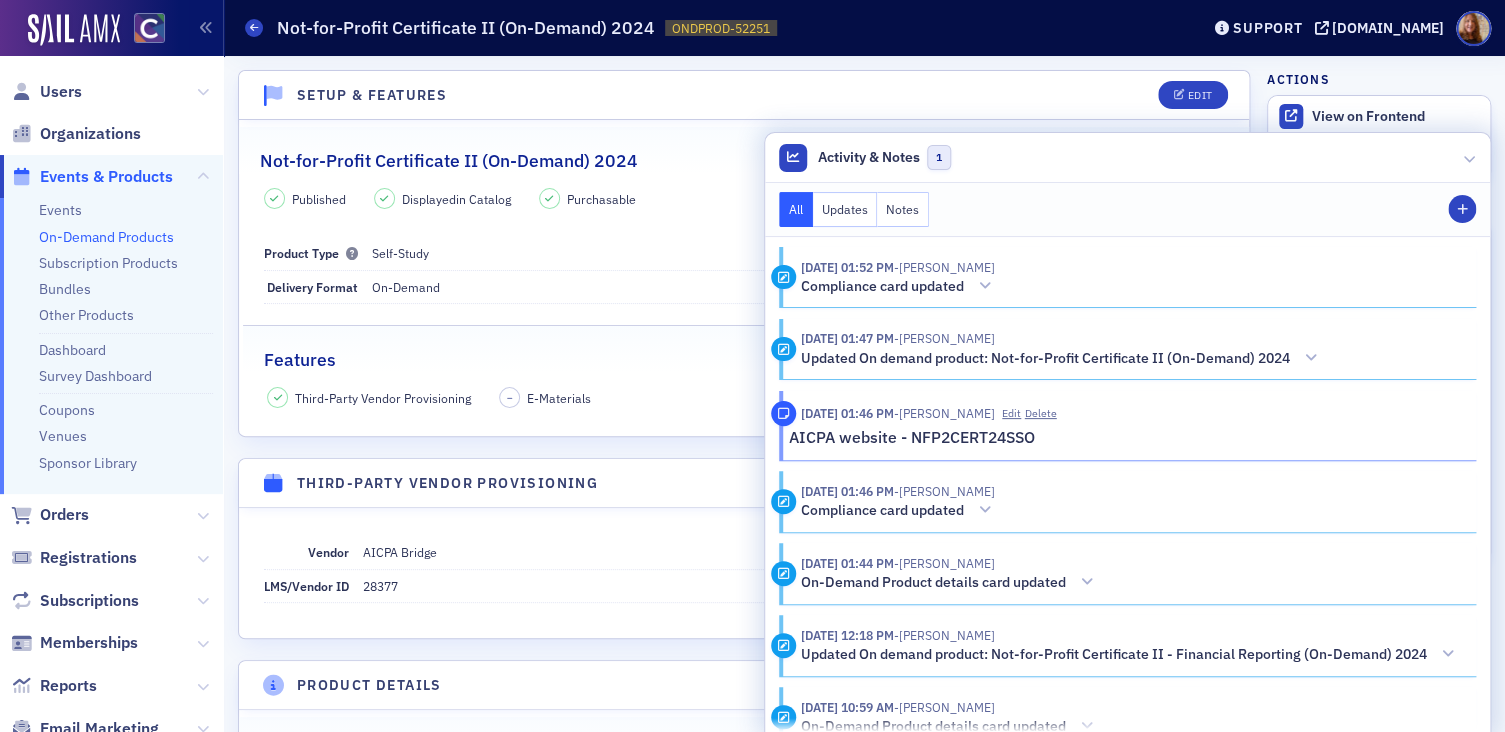 drag, startPoint x: 1230, startPoint y: 163, endPoint x: 1281, endPoint y: 76, distance: 100.84642 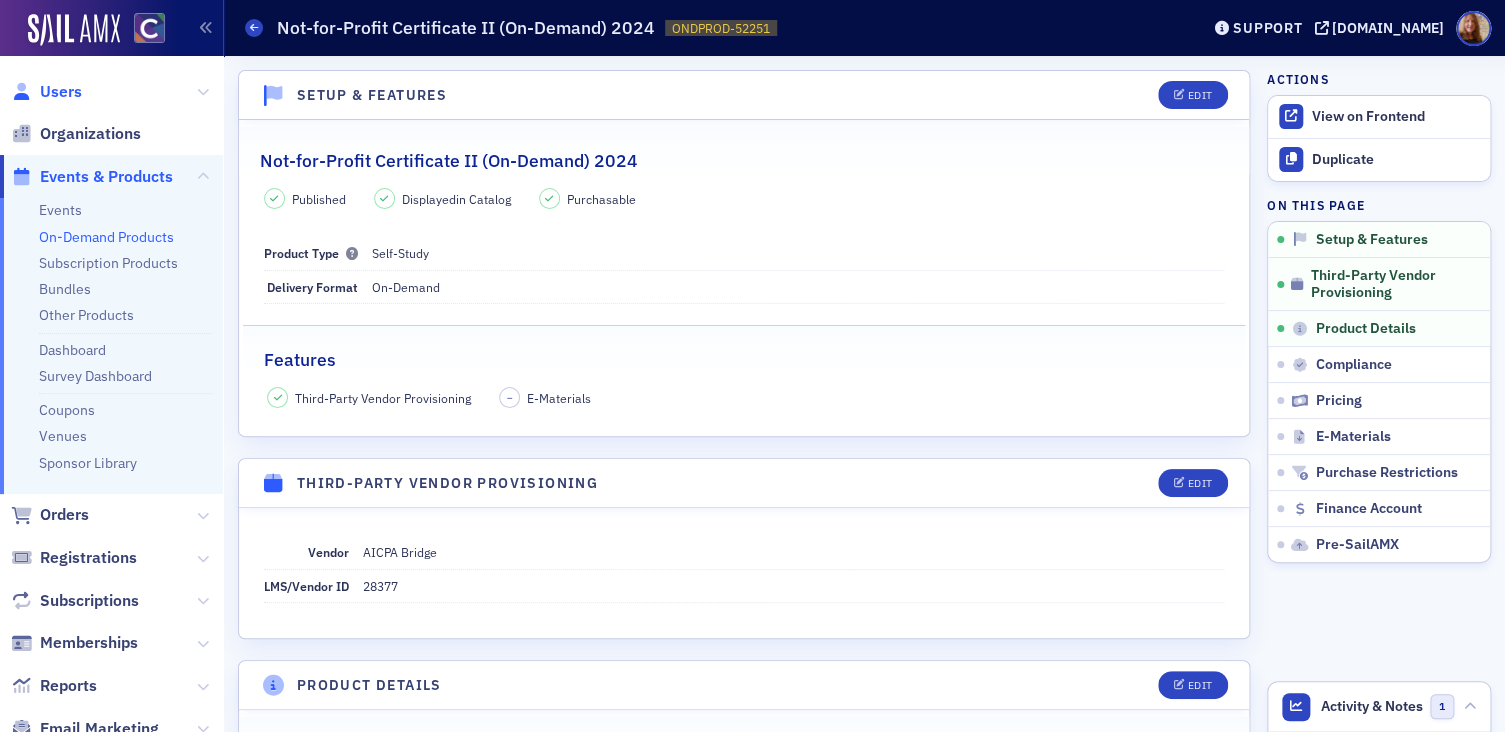 click on "Users" 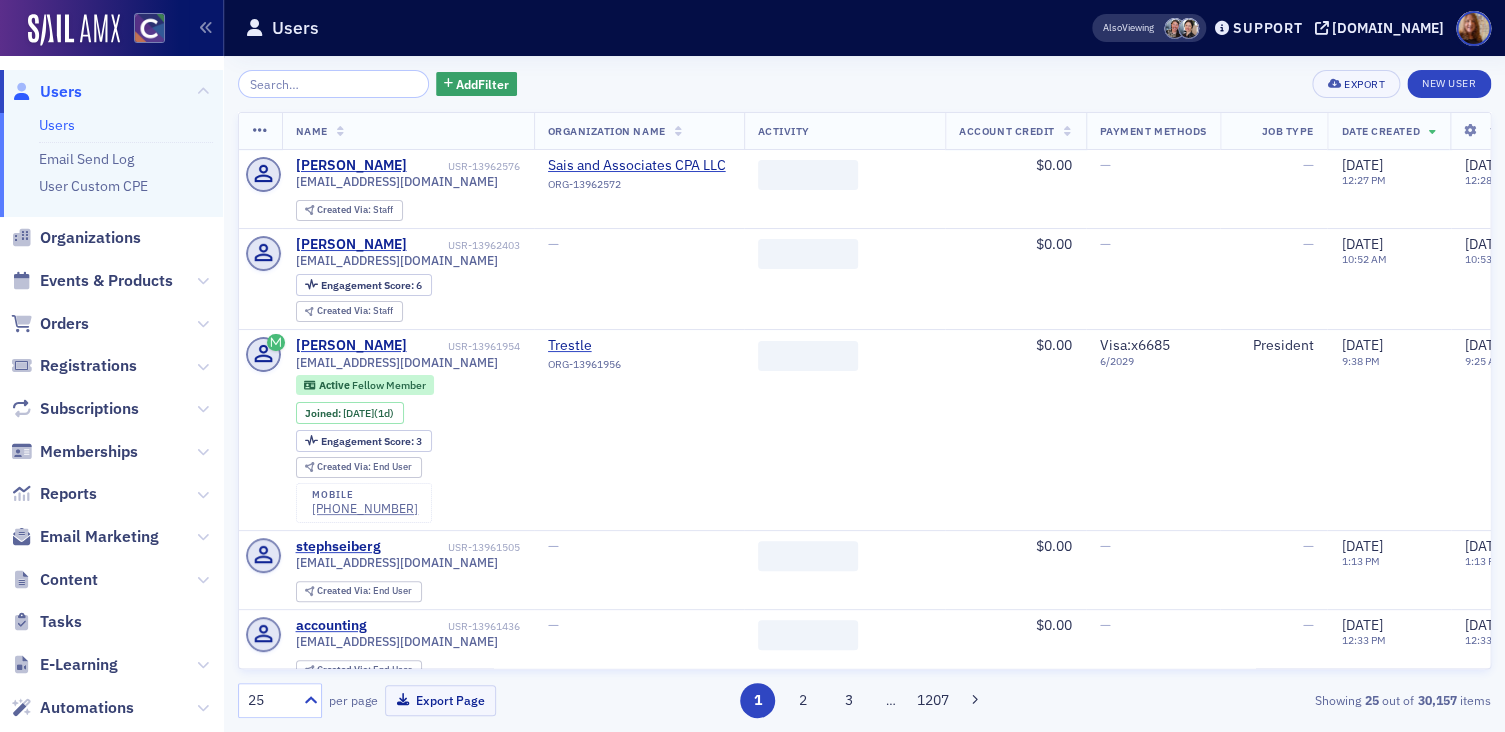 click 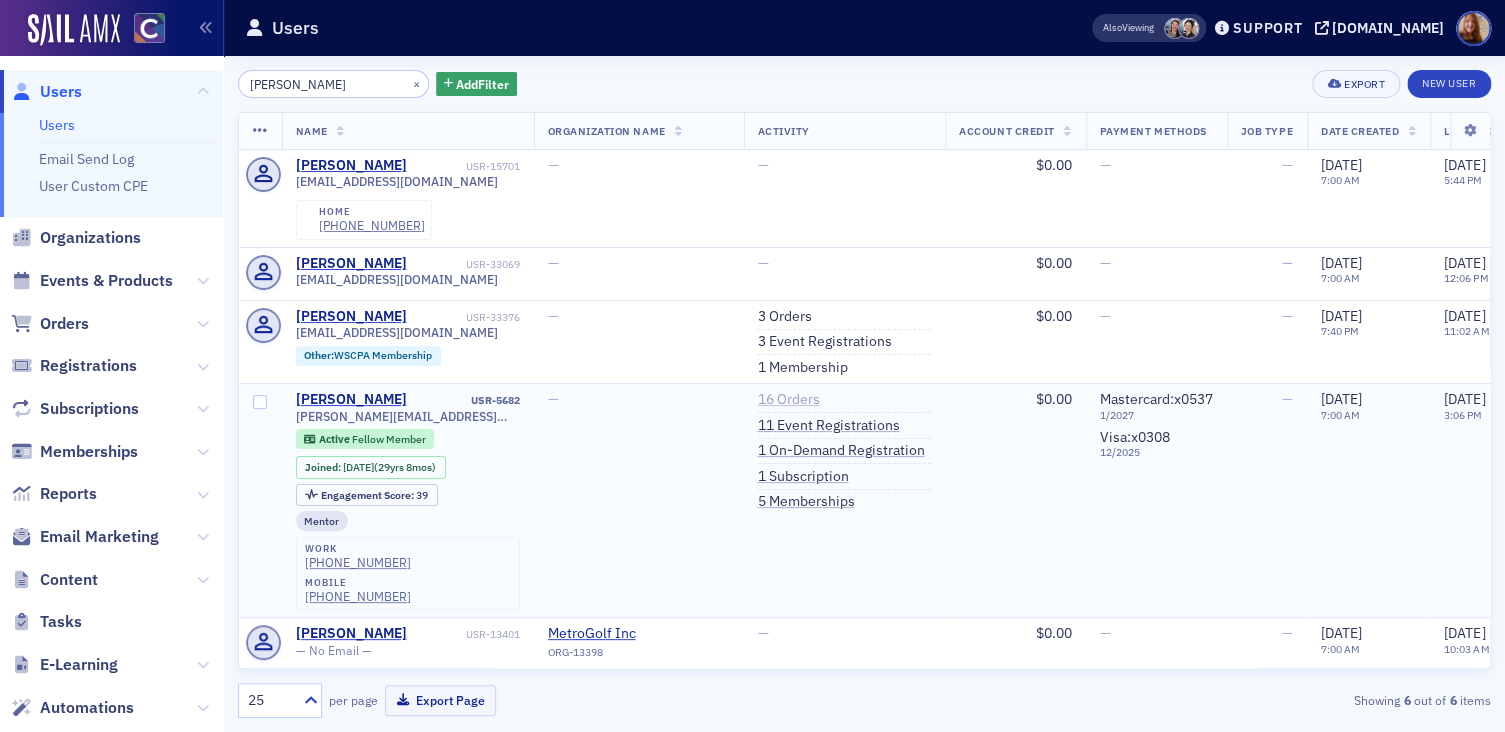 type on "Finley" 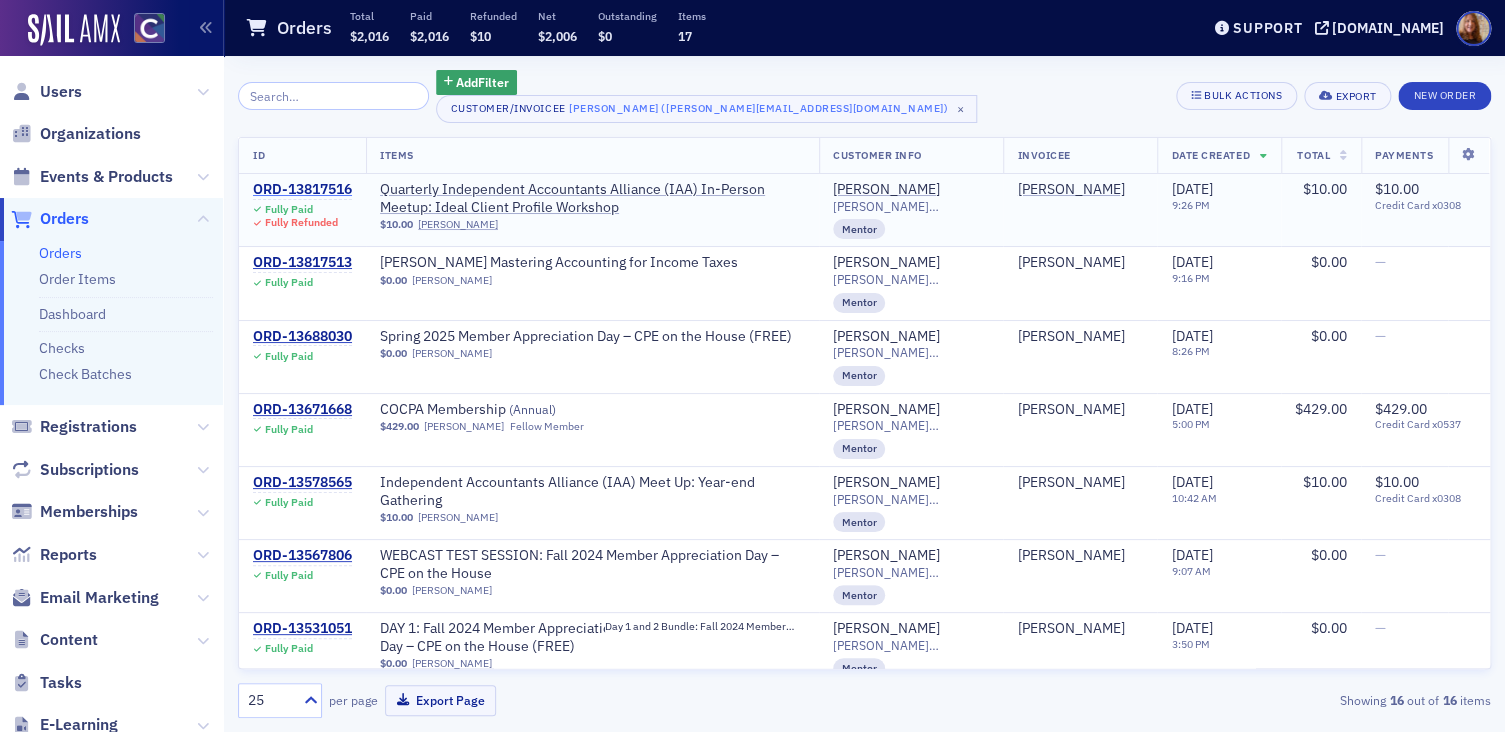 click on "ORD-13817516" 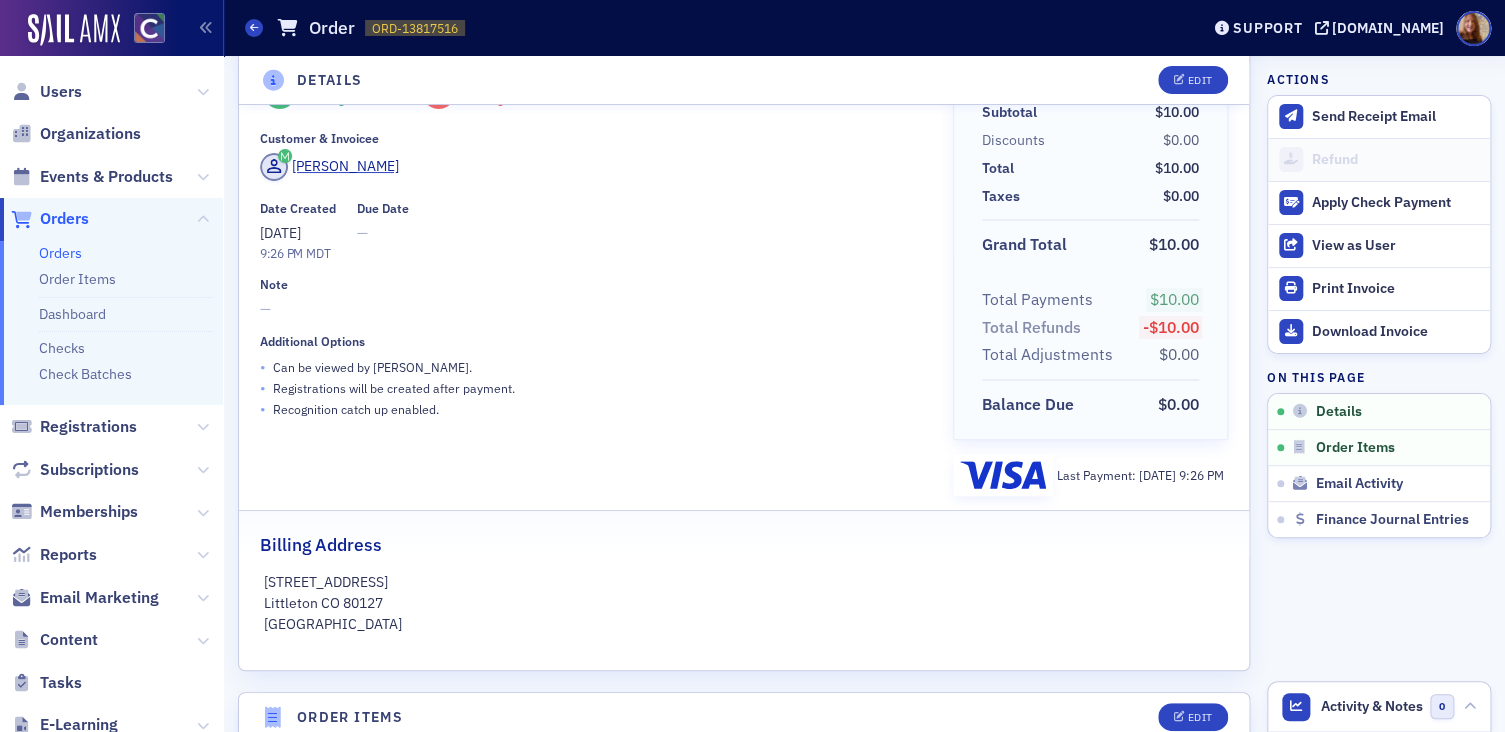 scroll, scrollTop: 0, scrollLeft: 0, axis: both 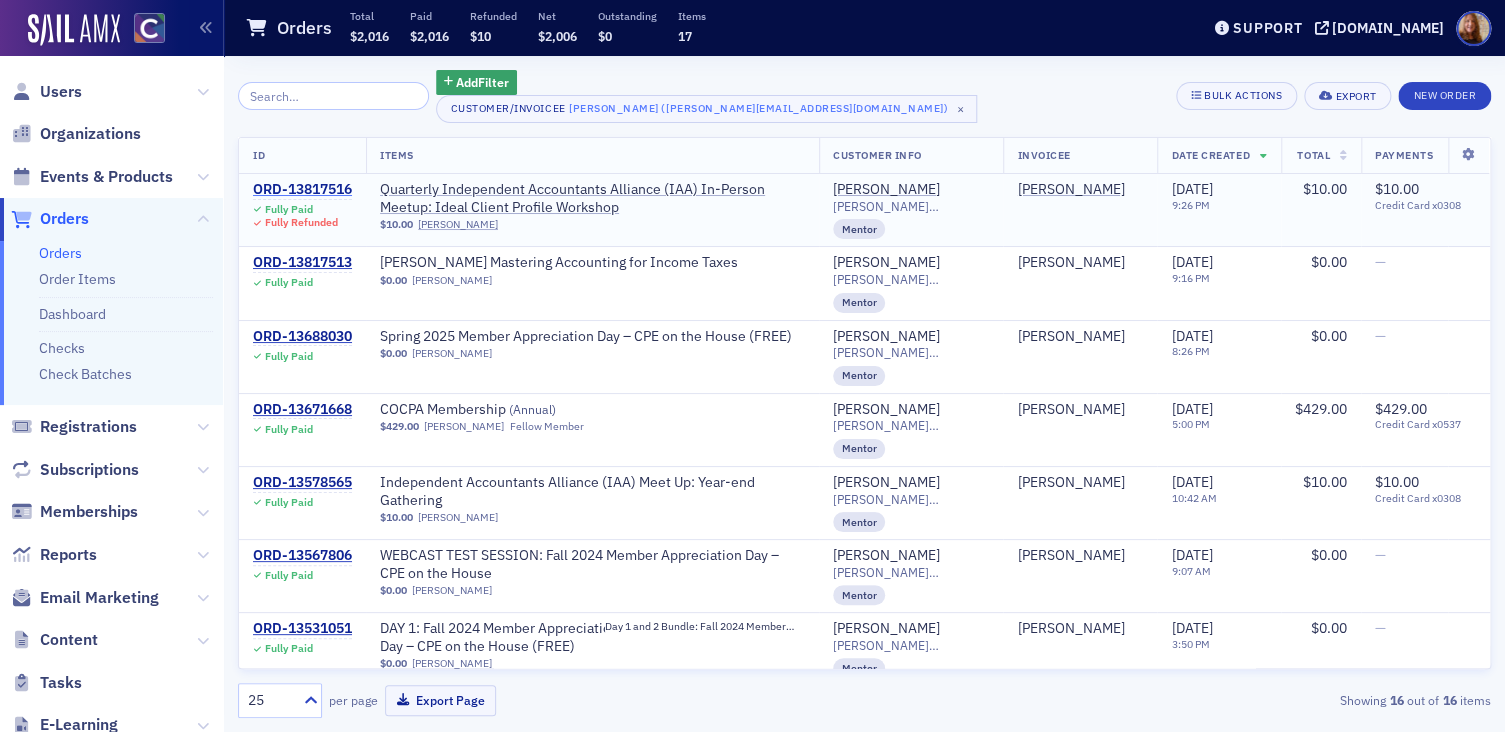 click on "ORD-13817516" 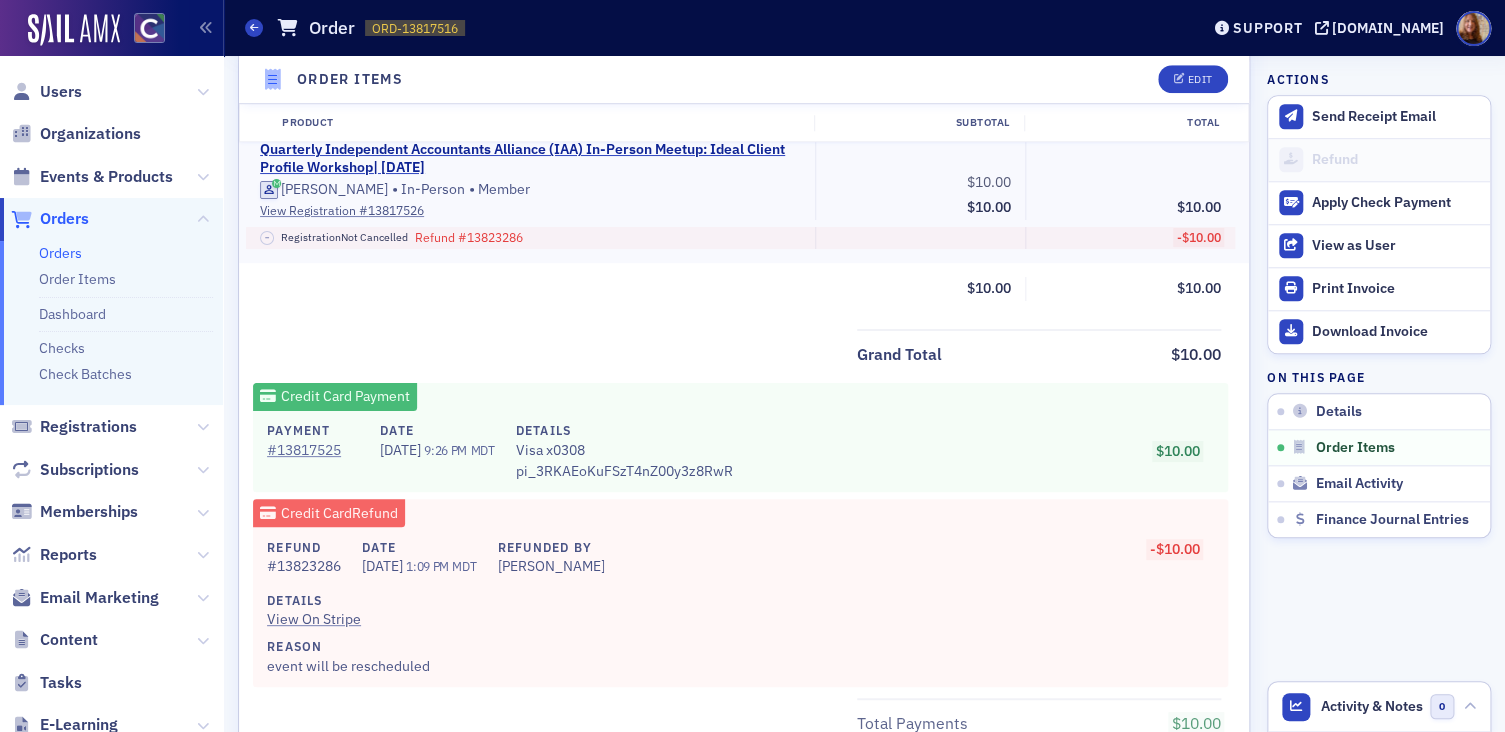 scroll, scrollTop: 735, scrollLeft: 0, axis: vertical 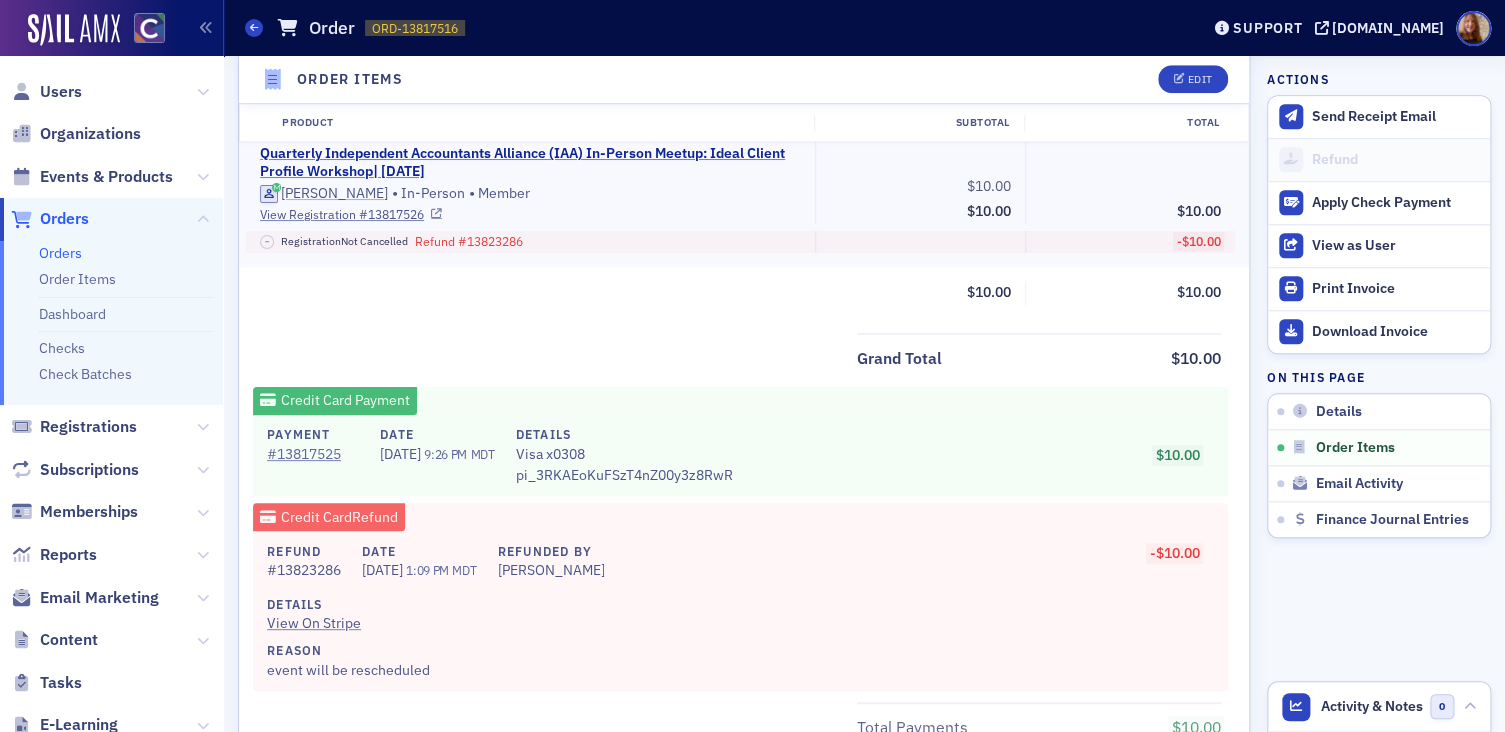 click on "Quarterly Independent Accountants Alliance (IAA) In-Person Meetup: Ideal Client Profile Workshop  | 7/18/2025" 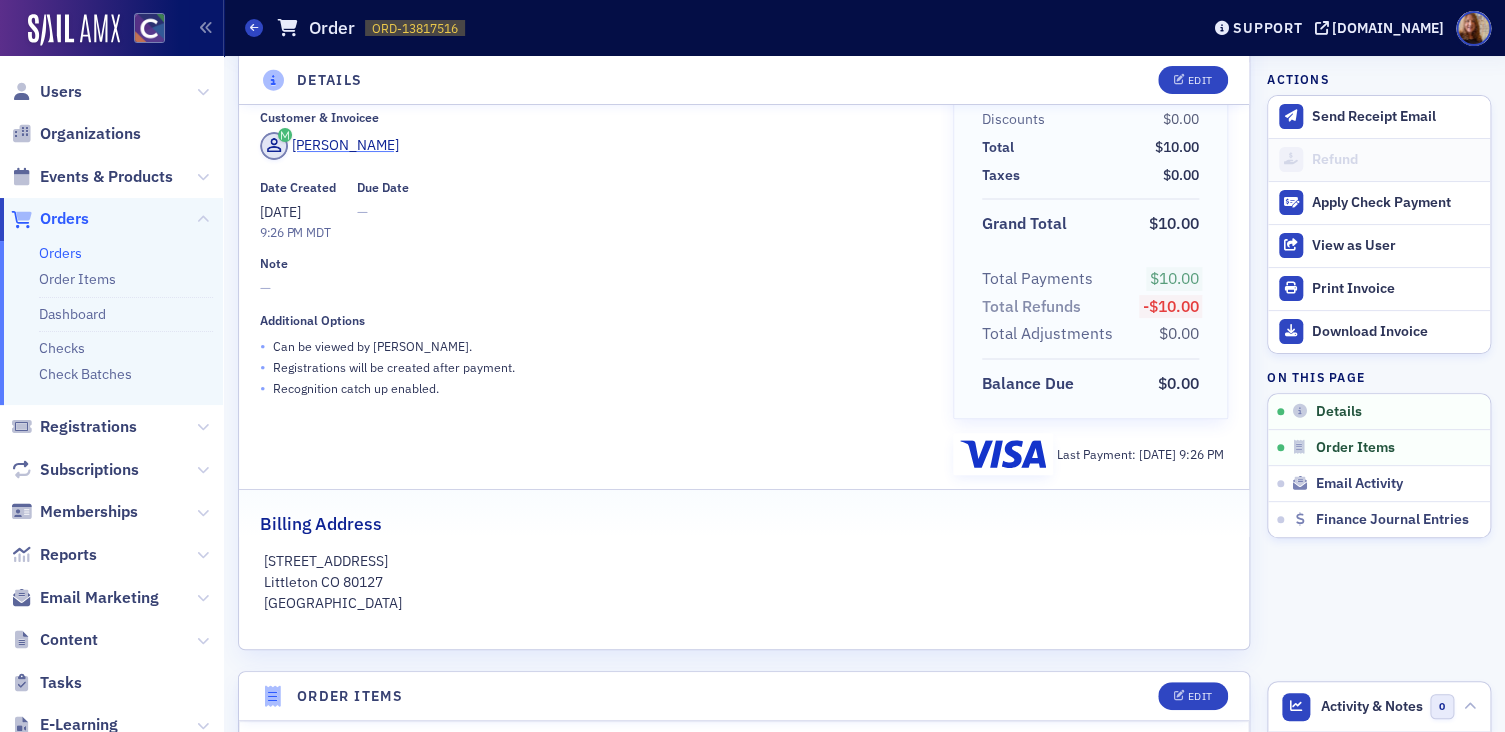 scroll, scrollTop: 70, scrollLeft: 0, axis: vertical 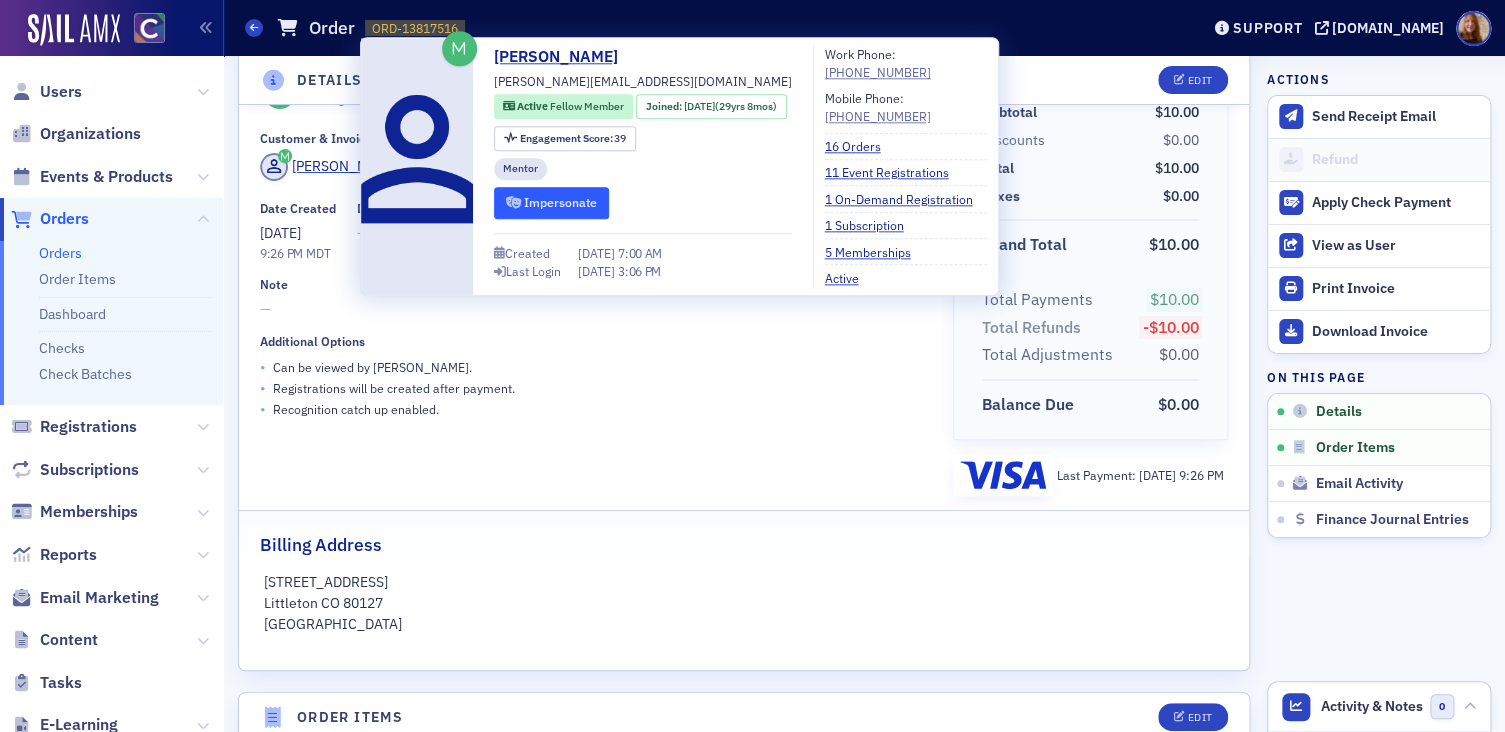 click on "Impersonate" at bounding box center (551, 203) 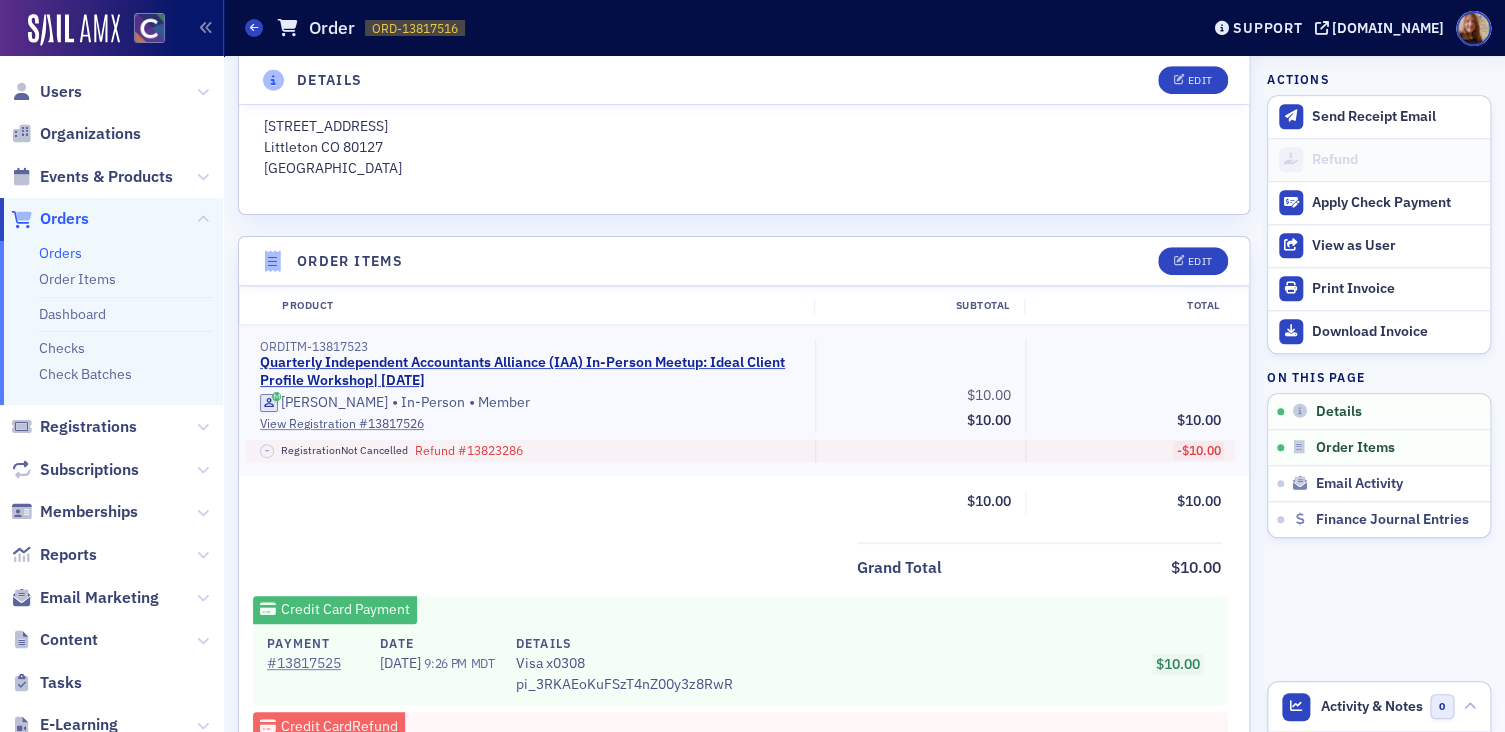 scroll, scrollTop: 525, scrollLeft: 0, axis: vertical 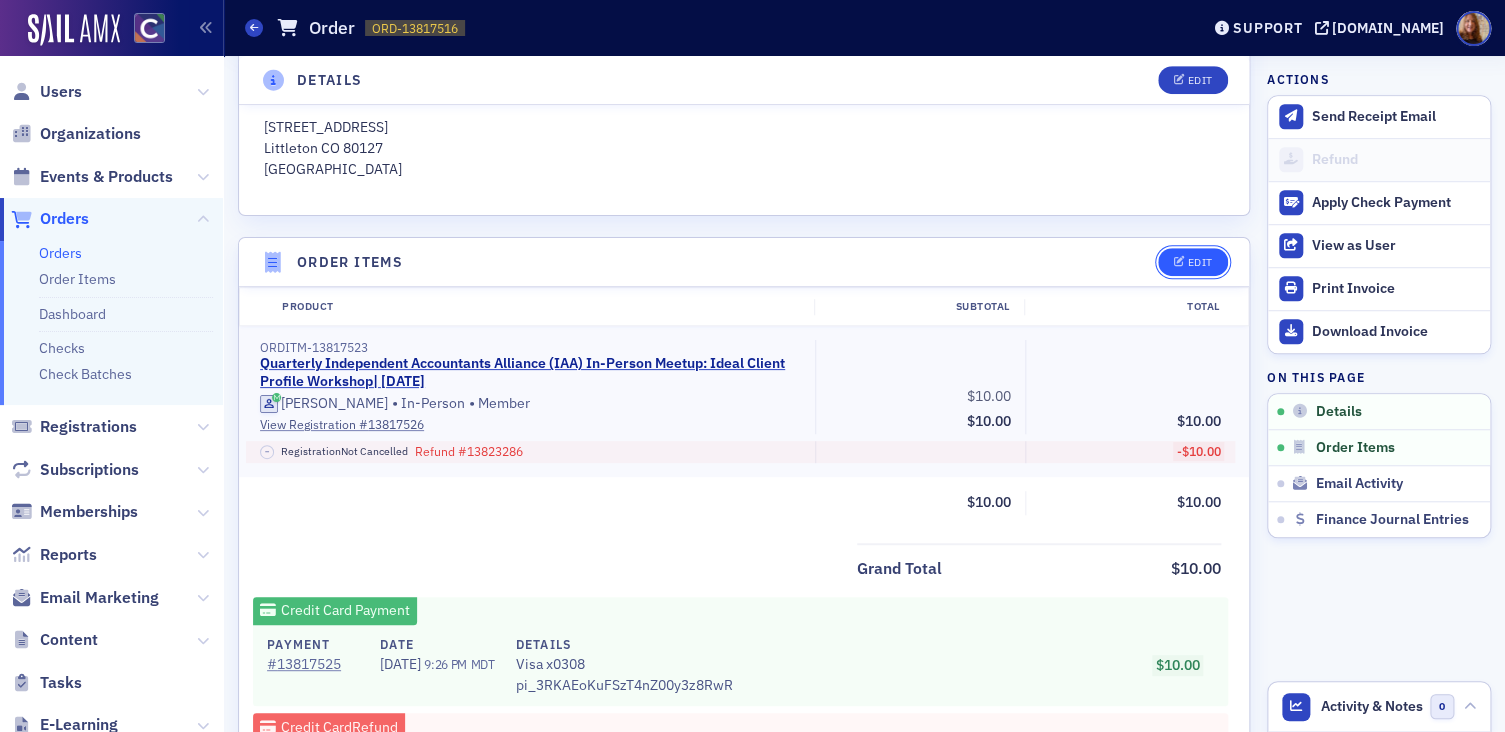 click on "Edit" 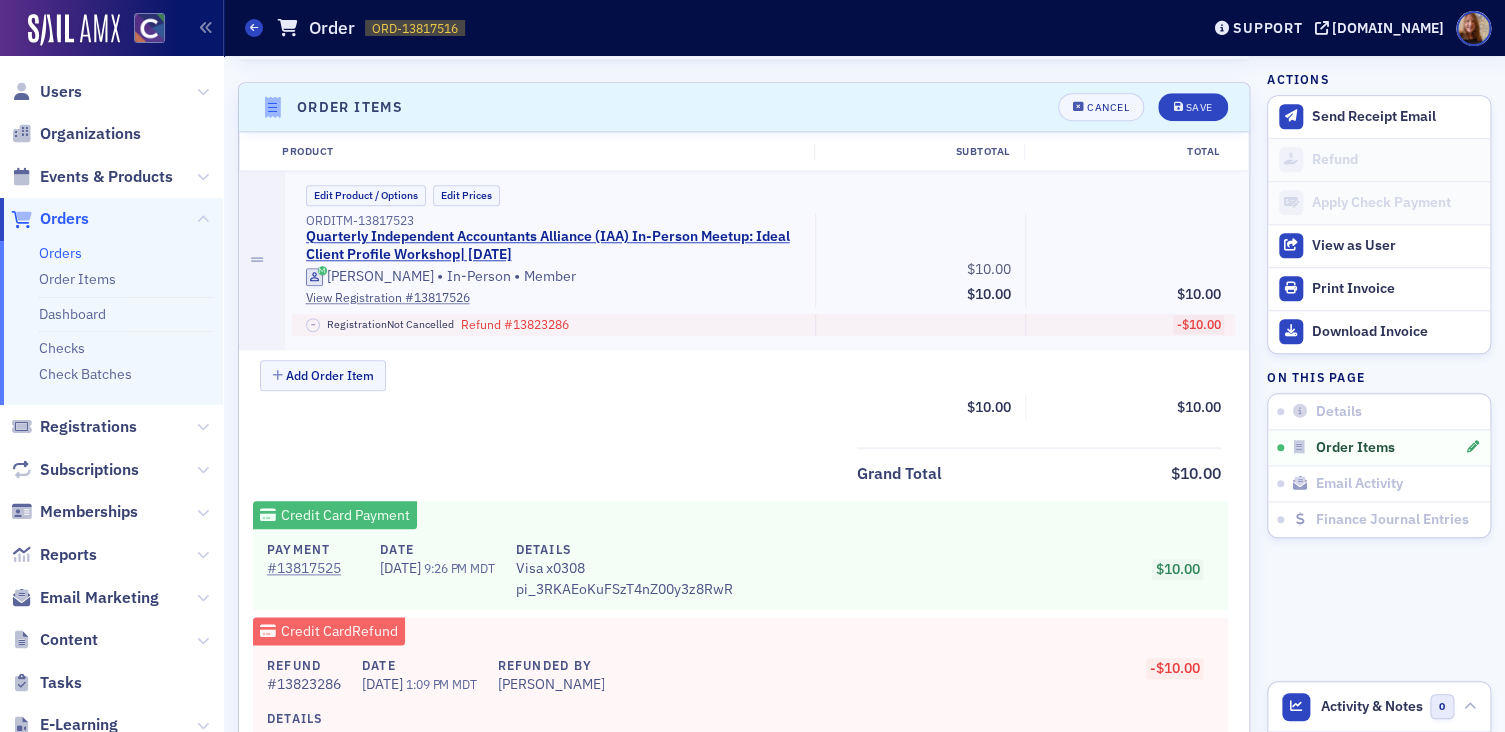 scroll, scrollTop: 695, scrollLeft: 0, axis: vertical 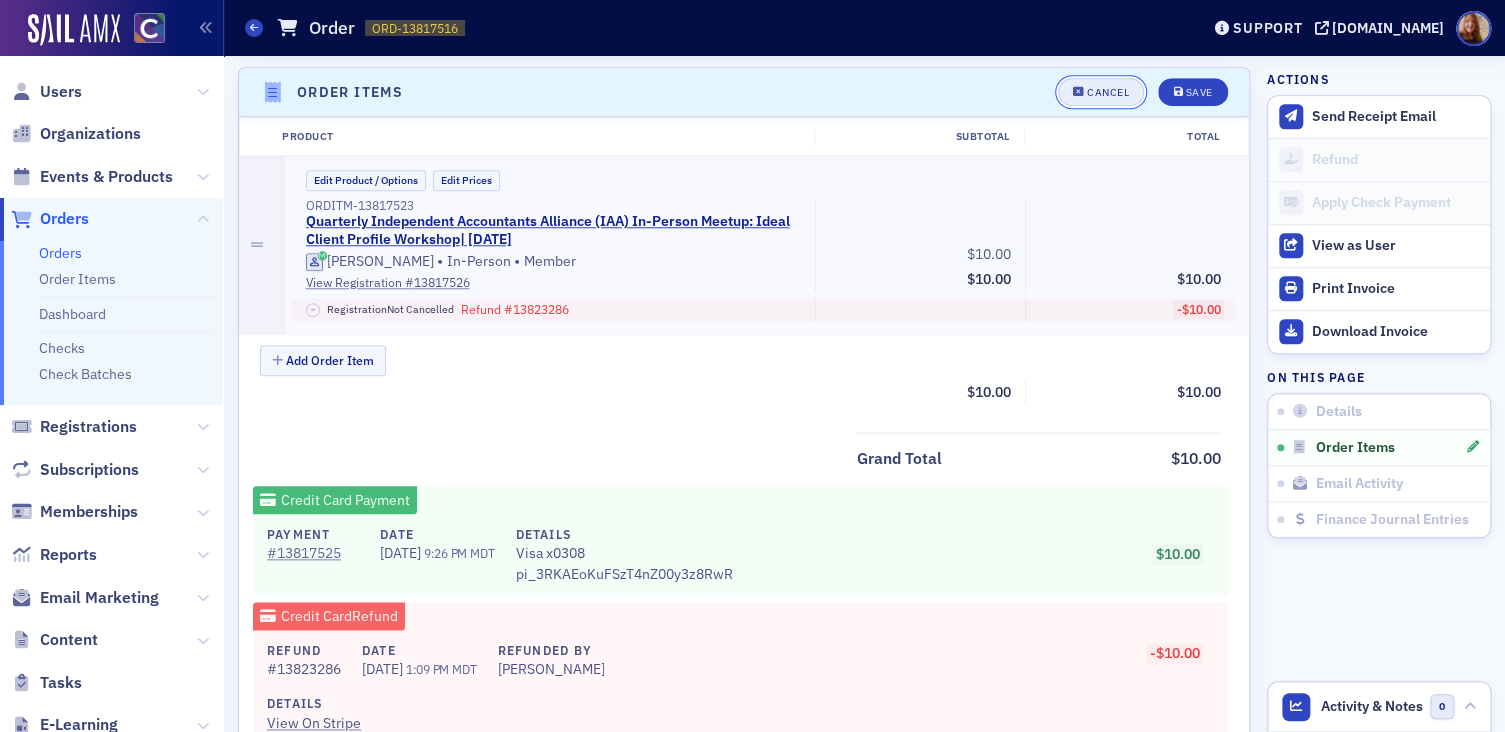 click on "Cancel" 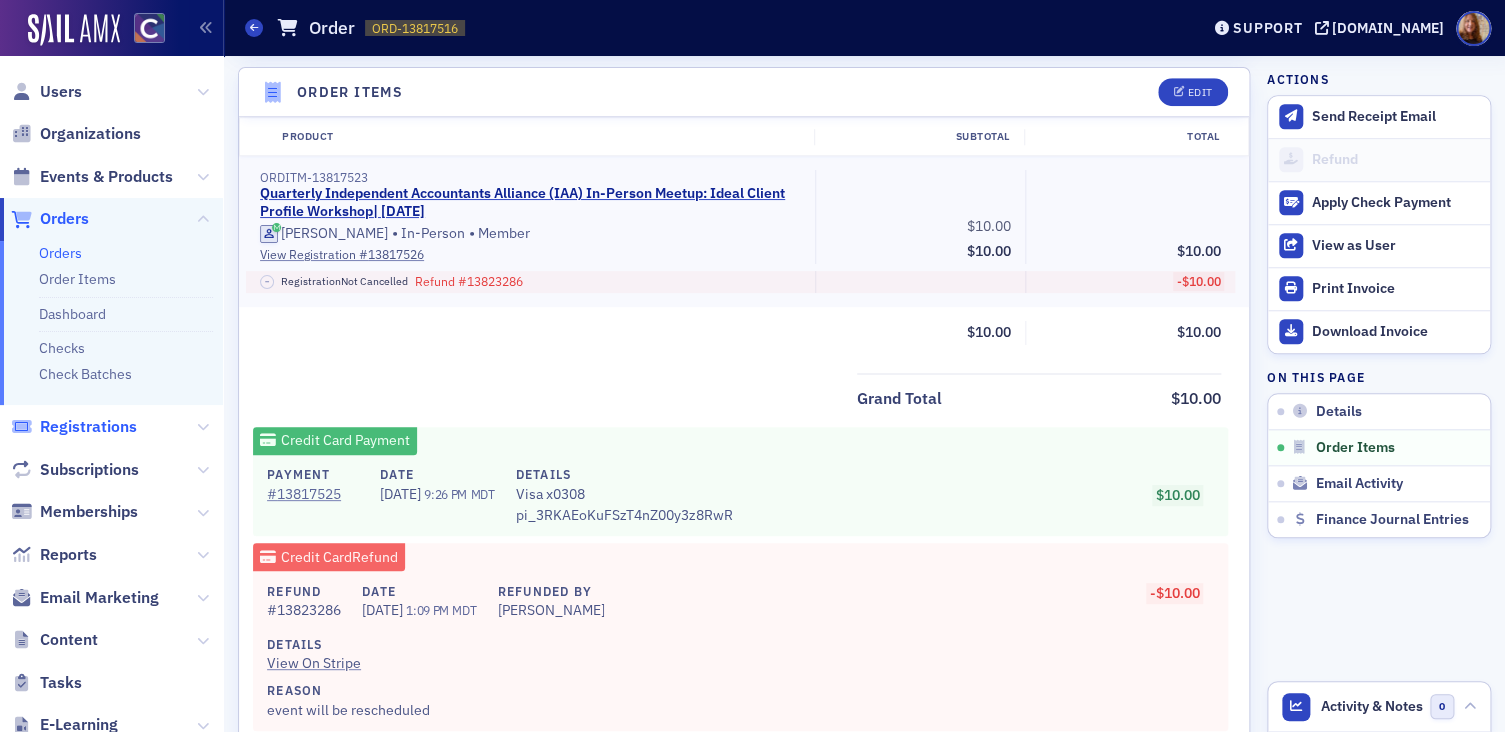 click on "Registrations" 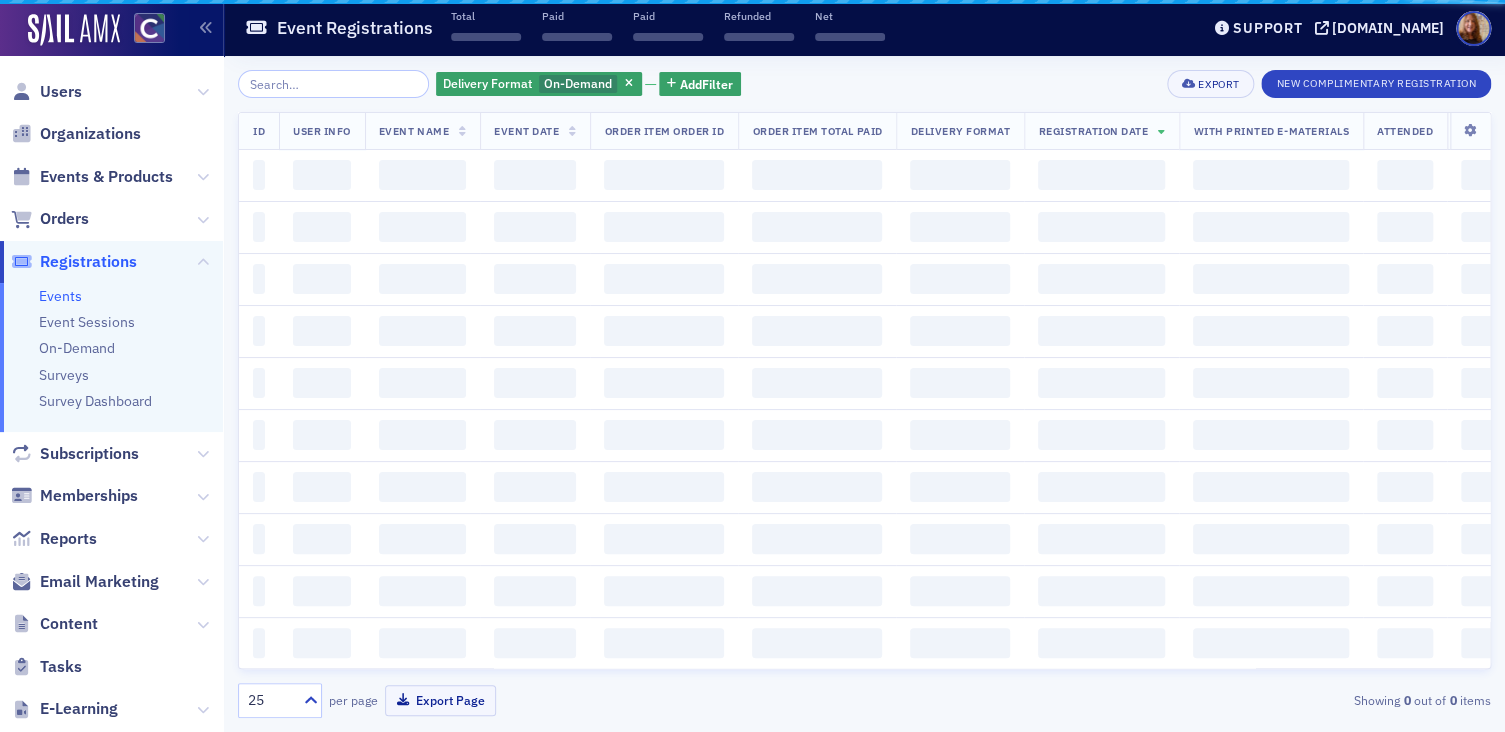 scroll, scrollTop: 0, scrollLeft: 0, axis: both 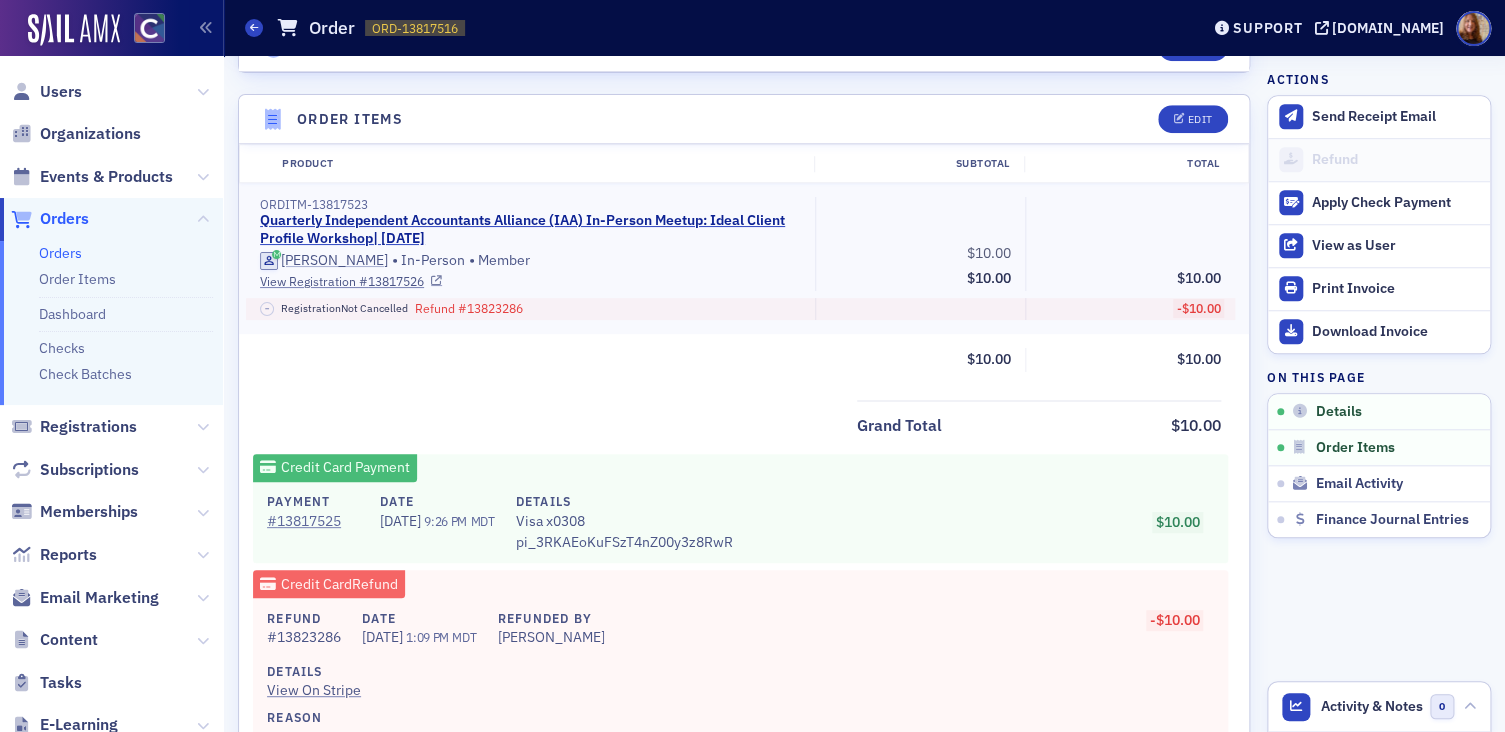 click on "Refund # 13823286" 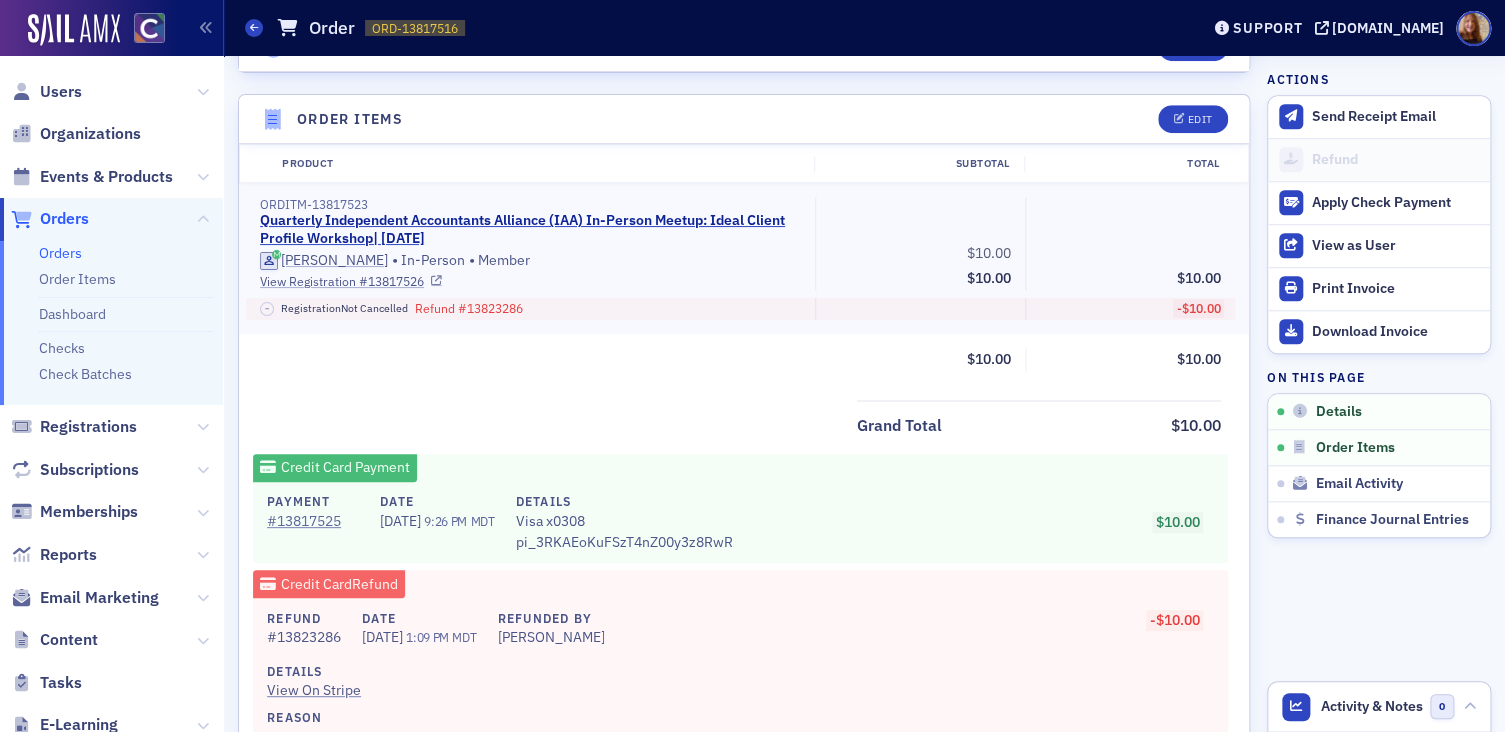 click on "View Registration # 13817526" 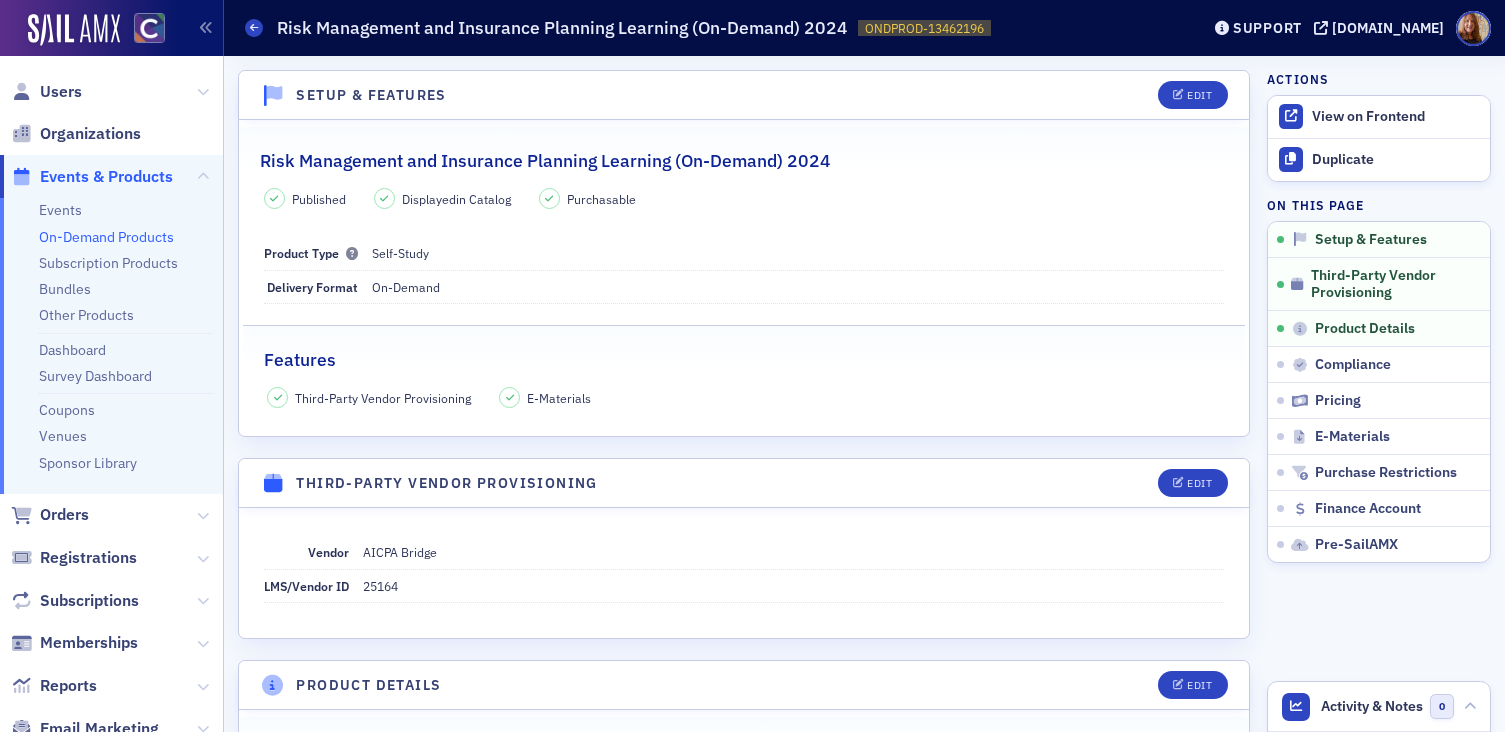 scroll, scrollTop: 0, scrollLeft: 0, axis: both 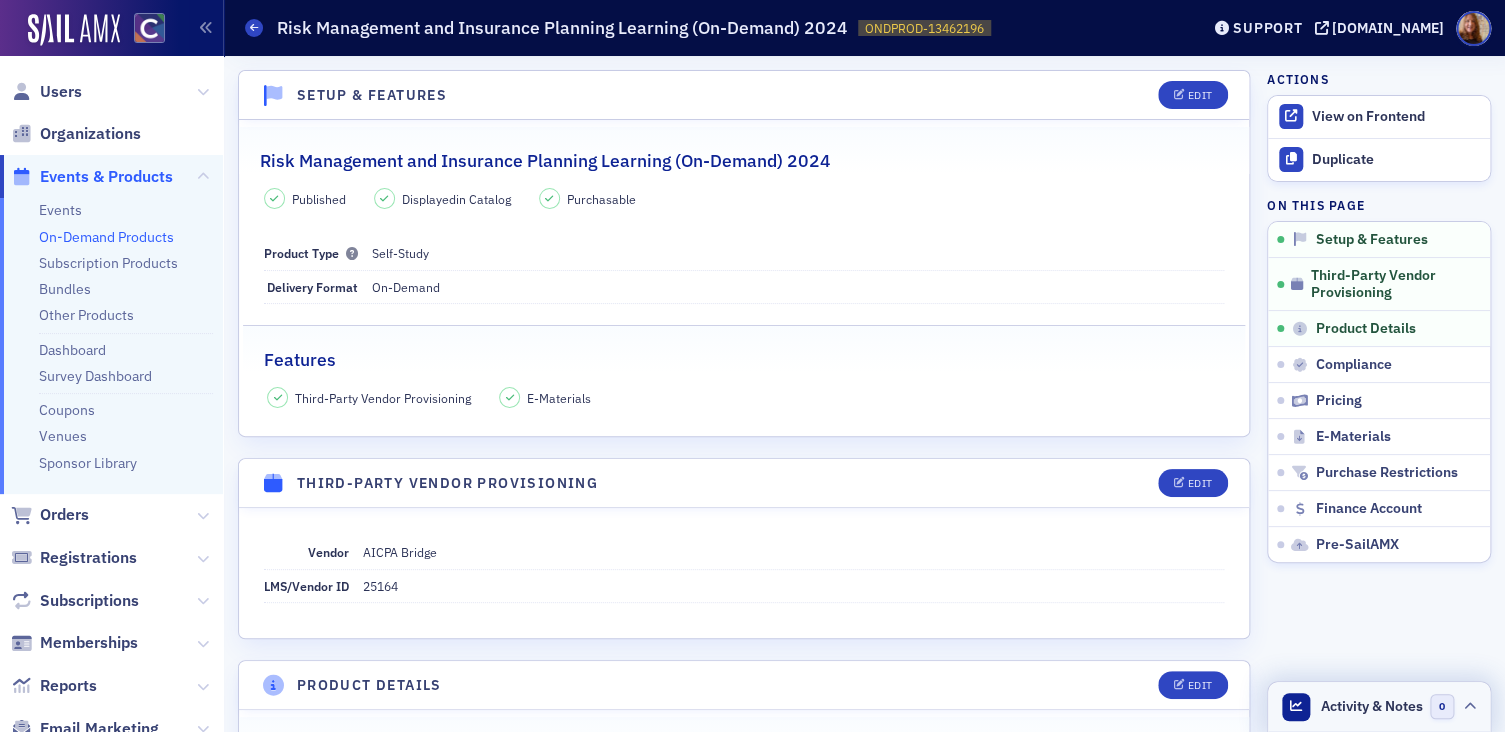 click on "Activity & Notes" 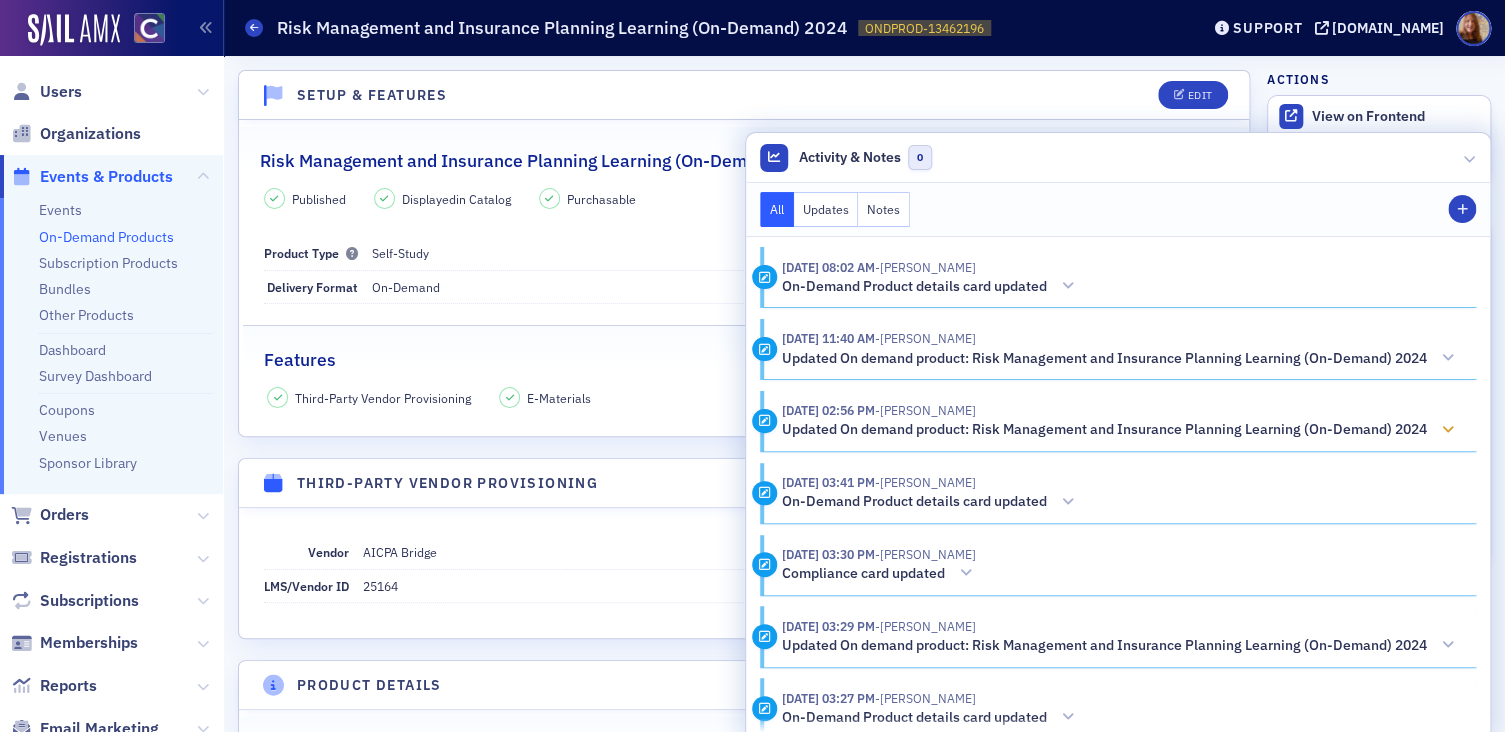 click 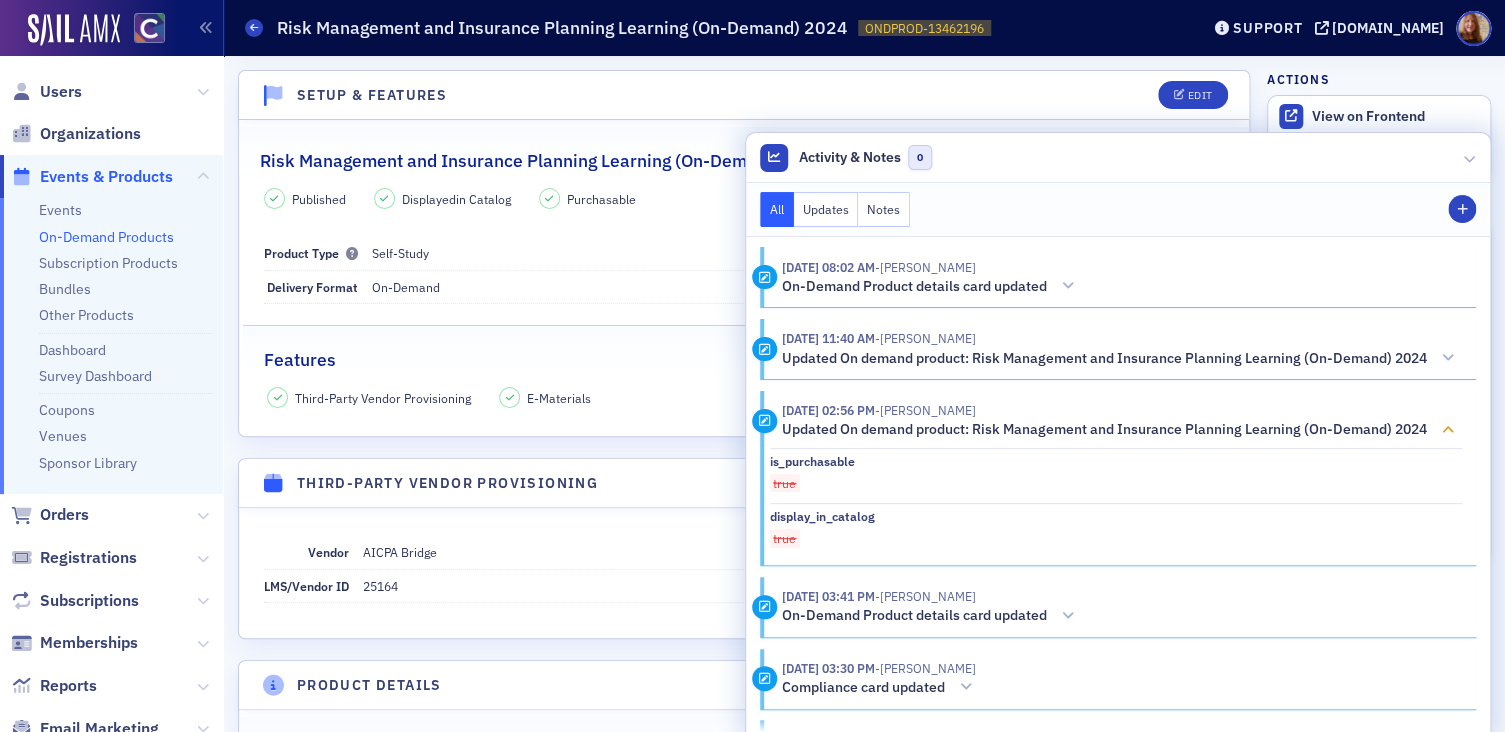 click 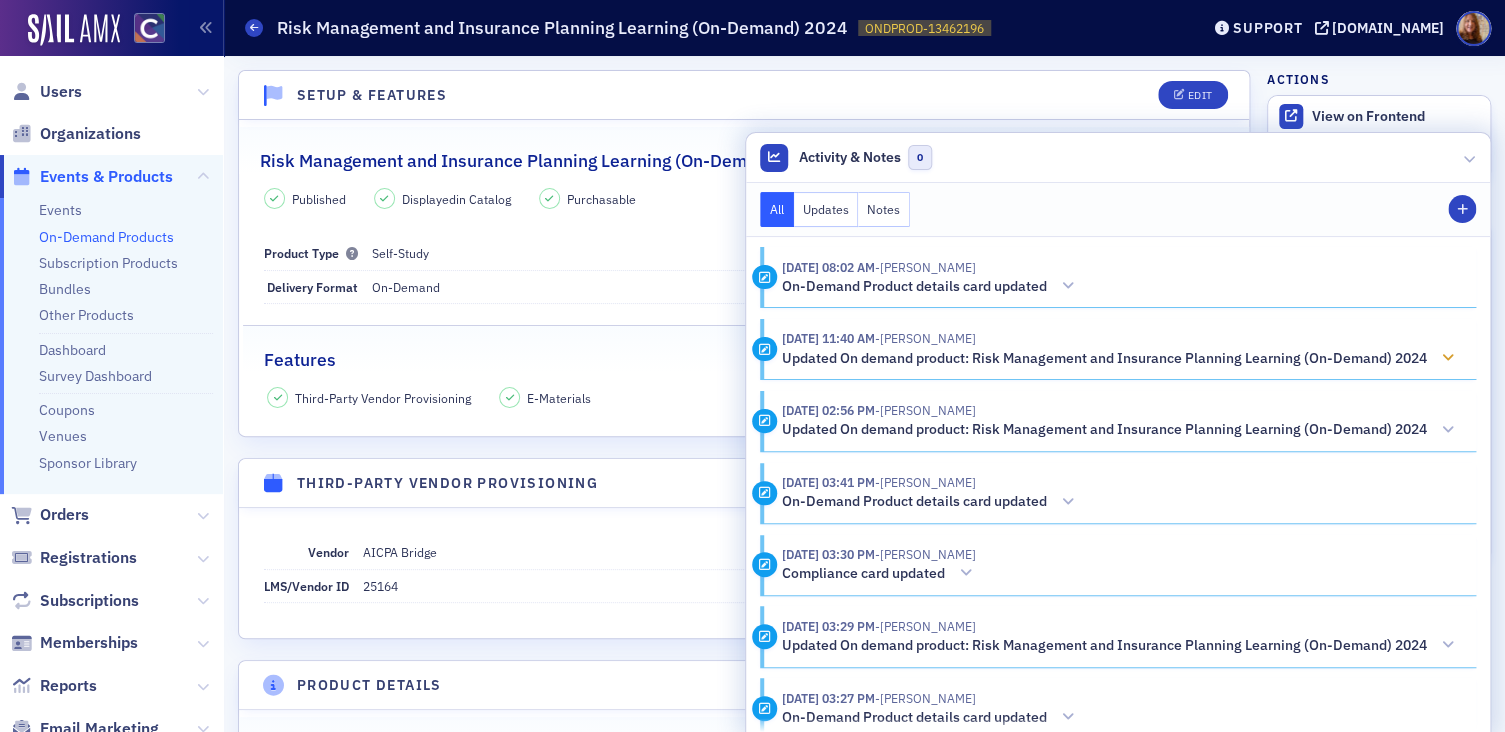 click 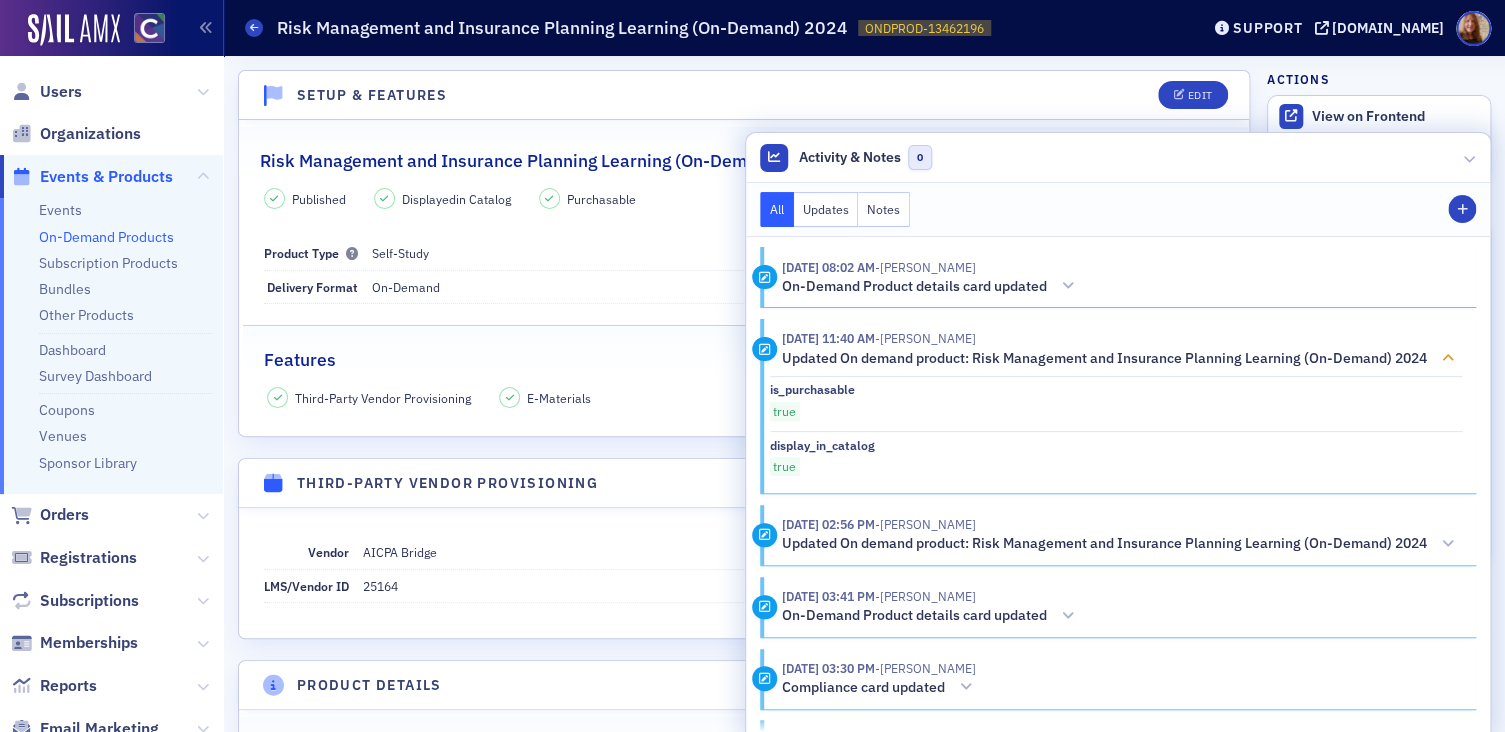 click 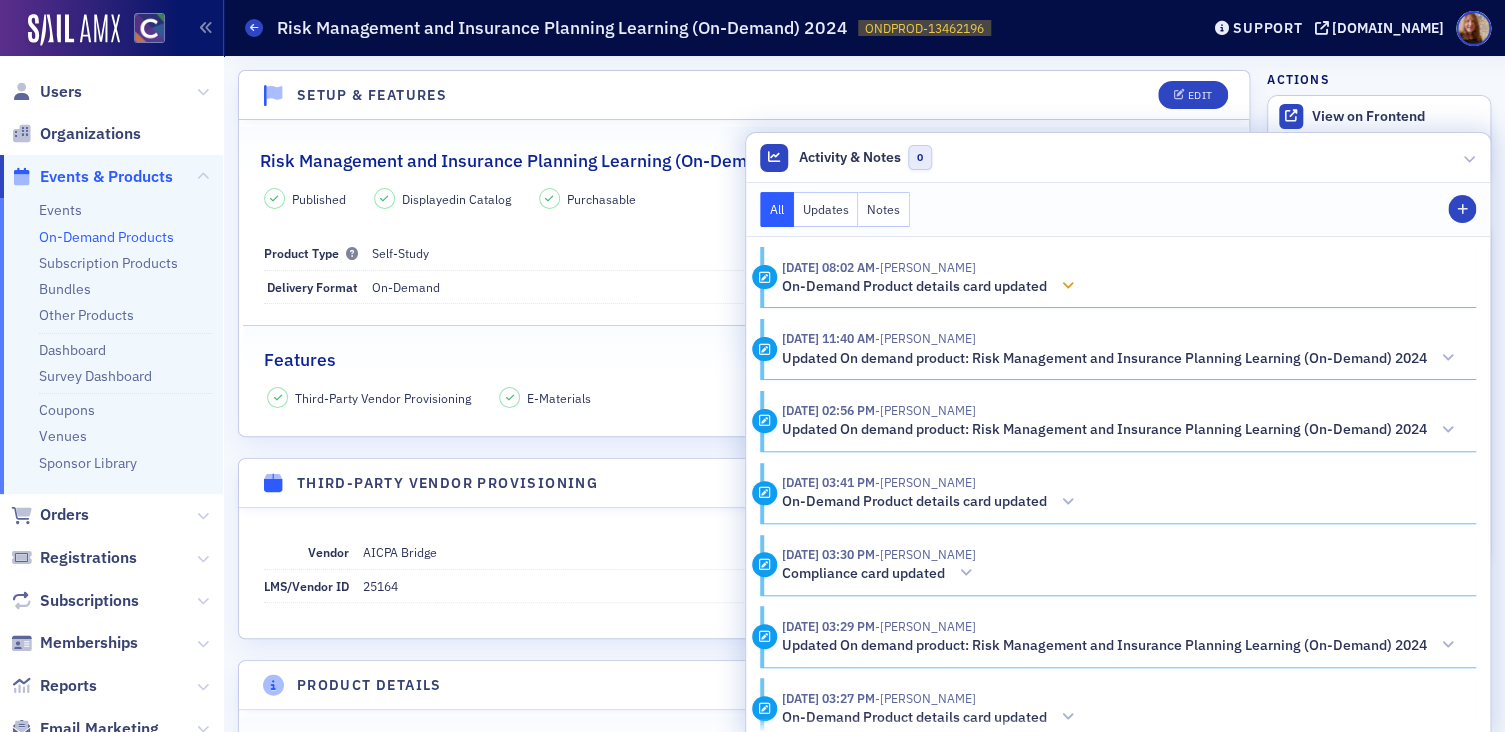 click 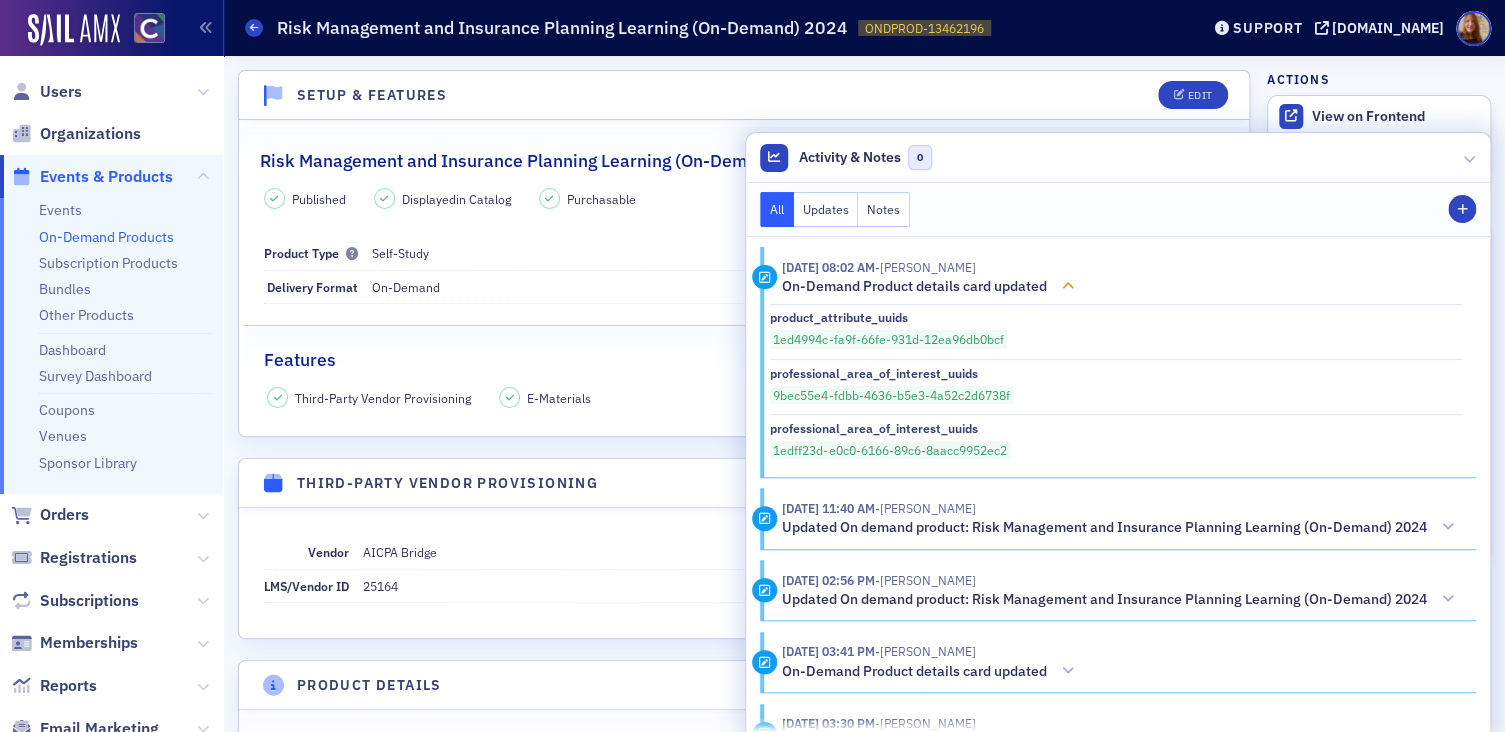 click 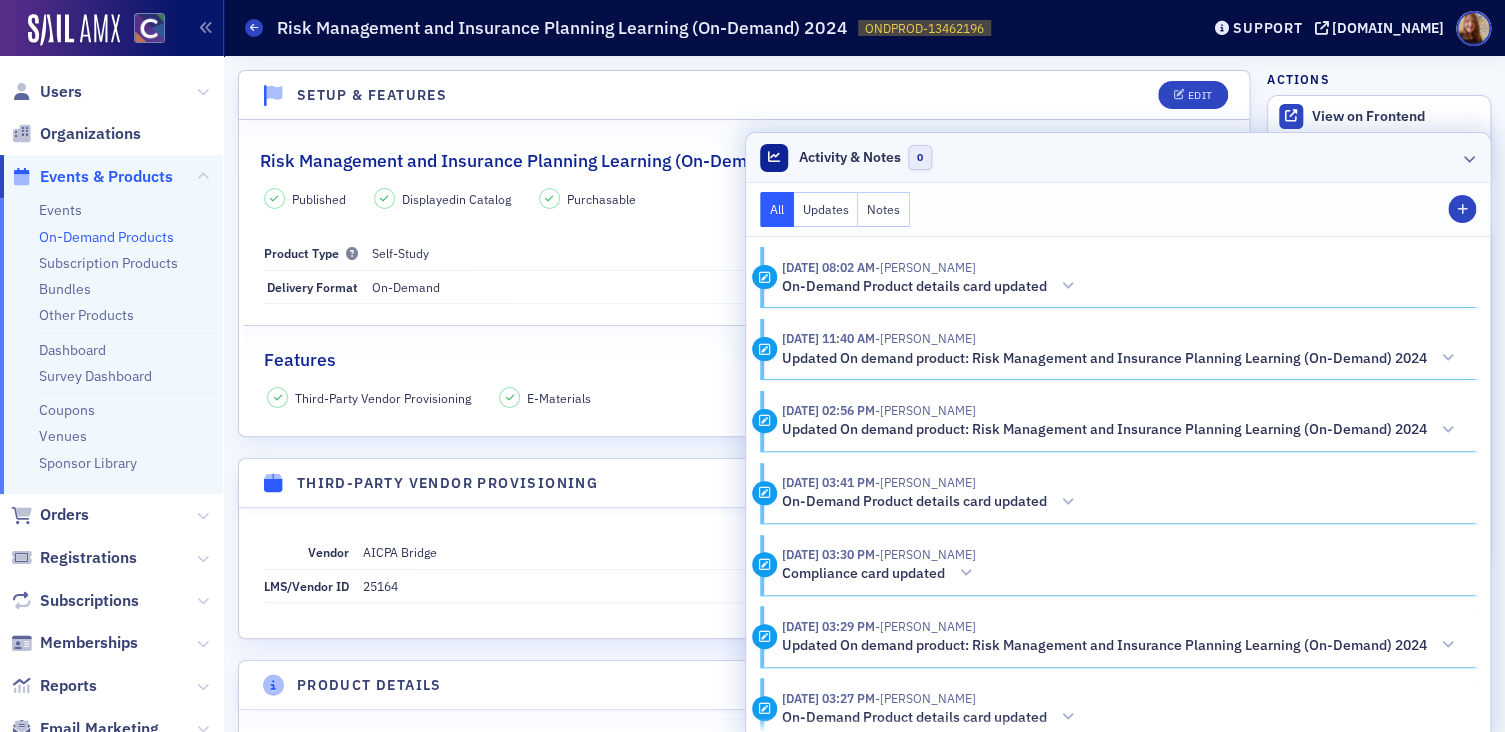 click on "Activity & Notes 0" 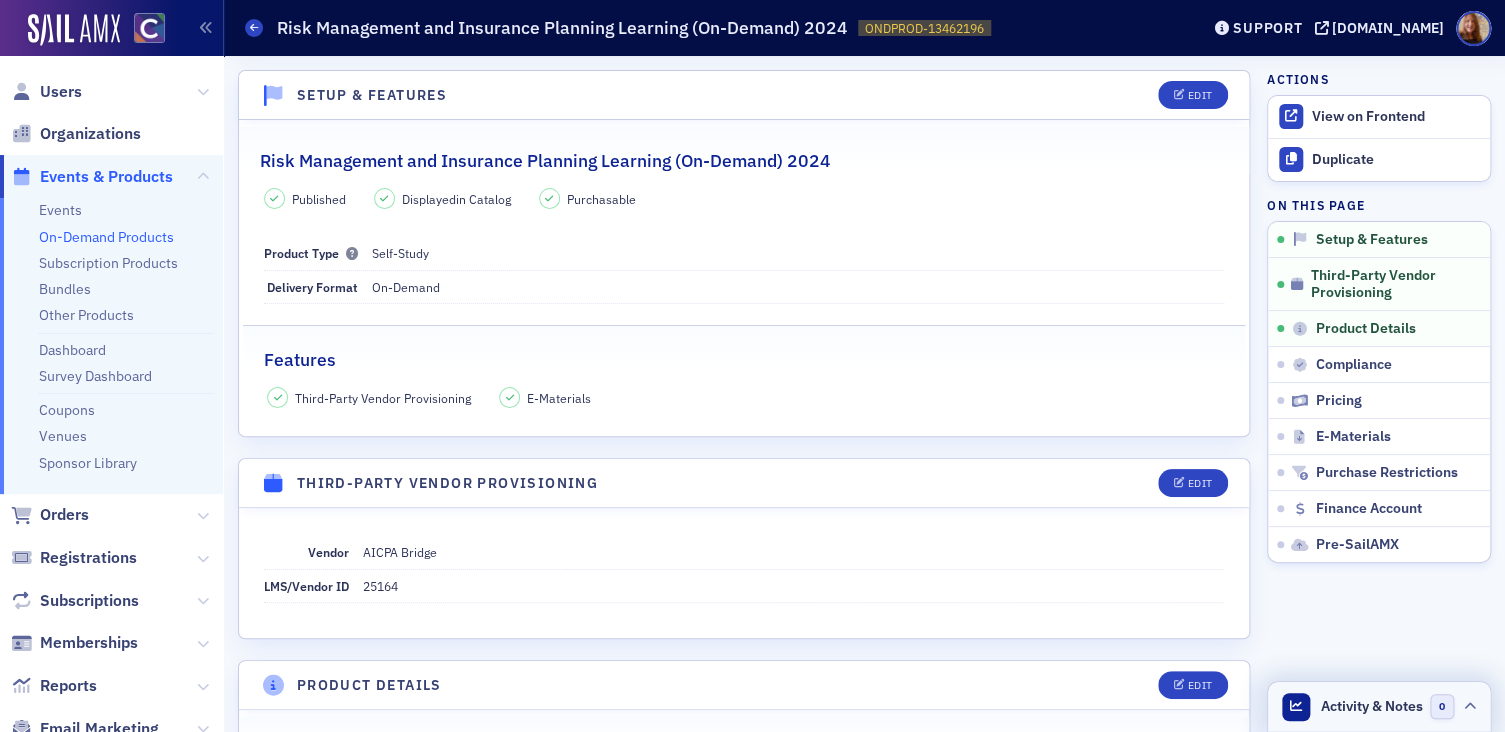 click on "Activity & Notes" 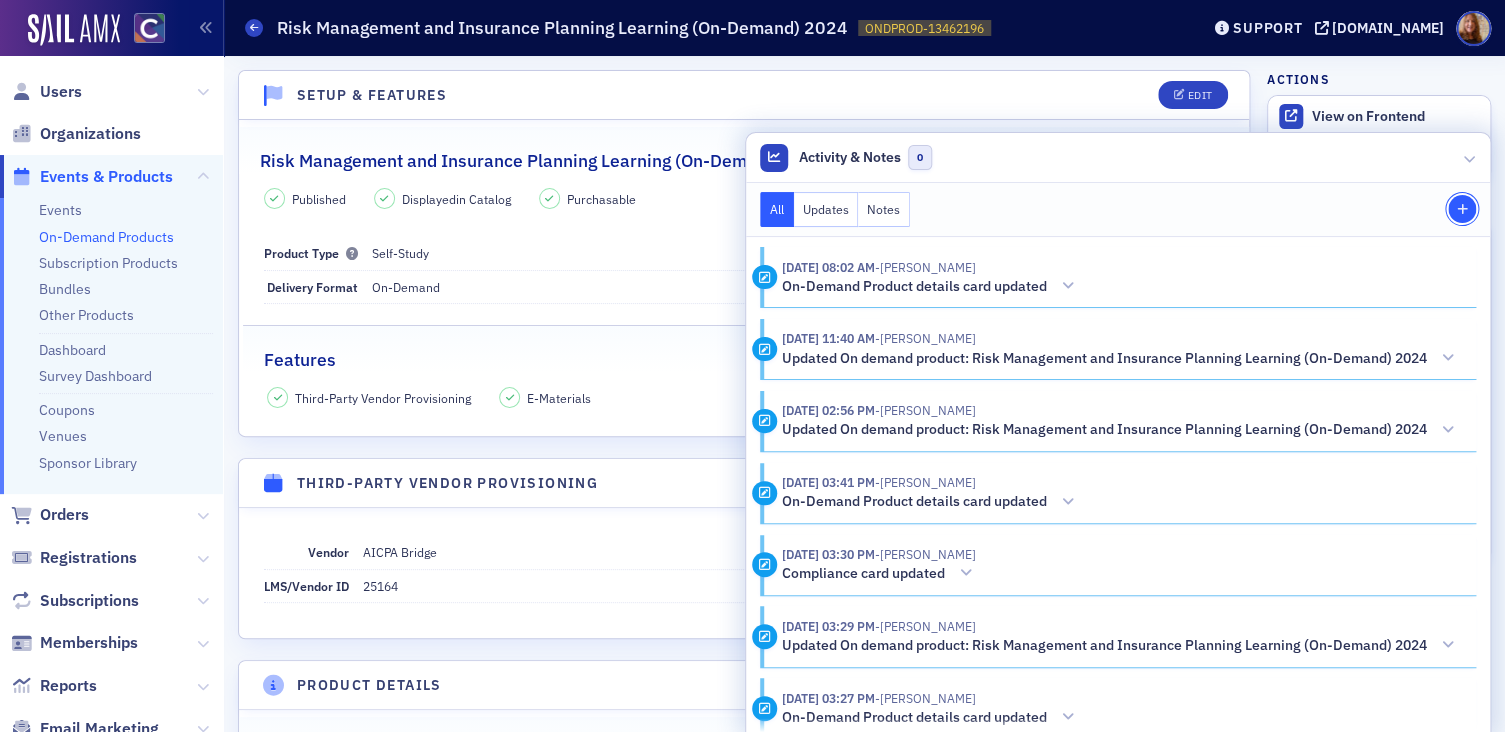 click on "Staff Note" 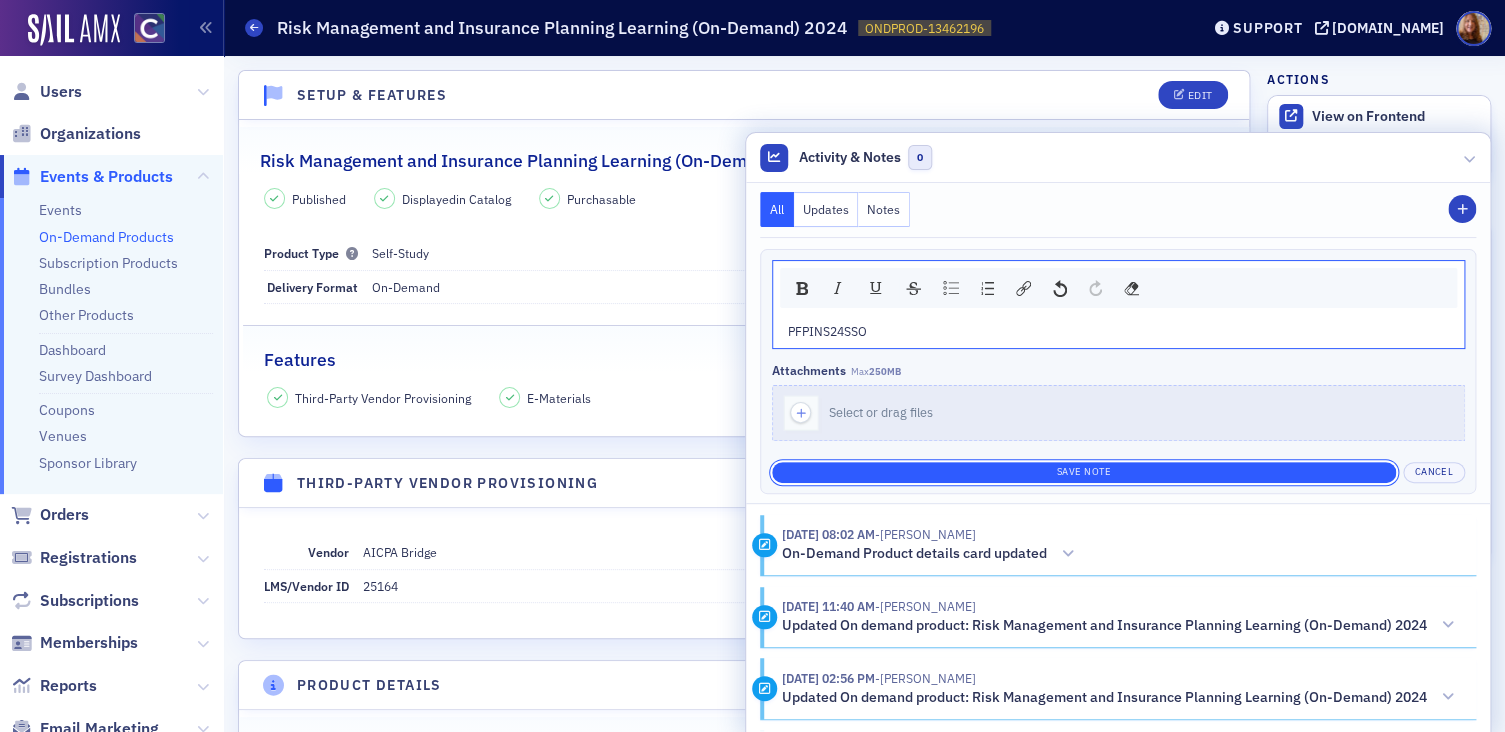 click on "Save Note" 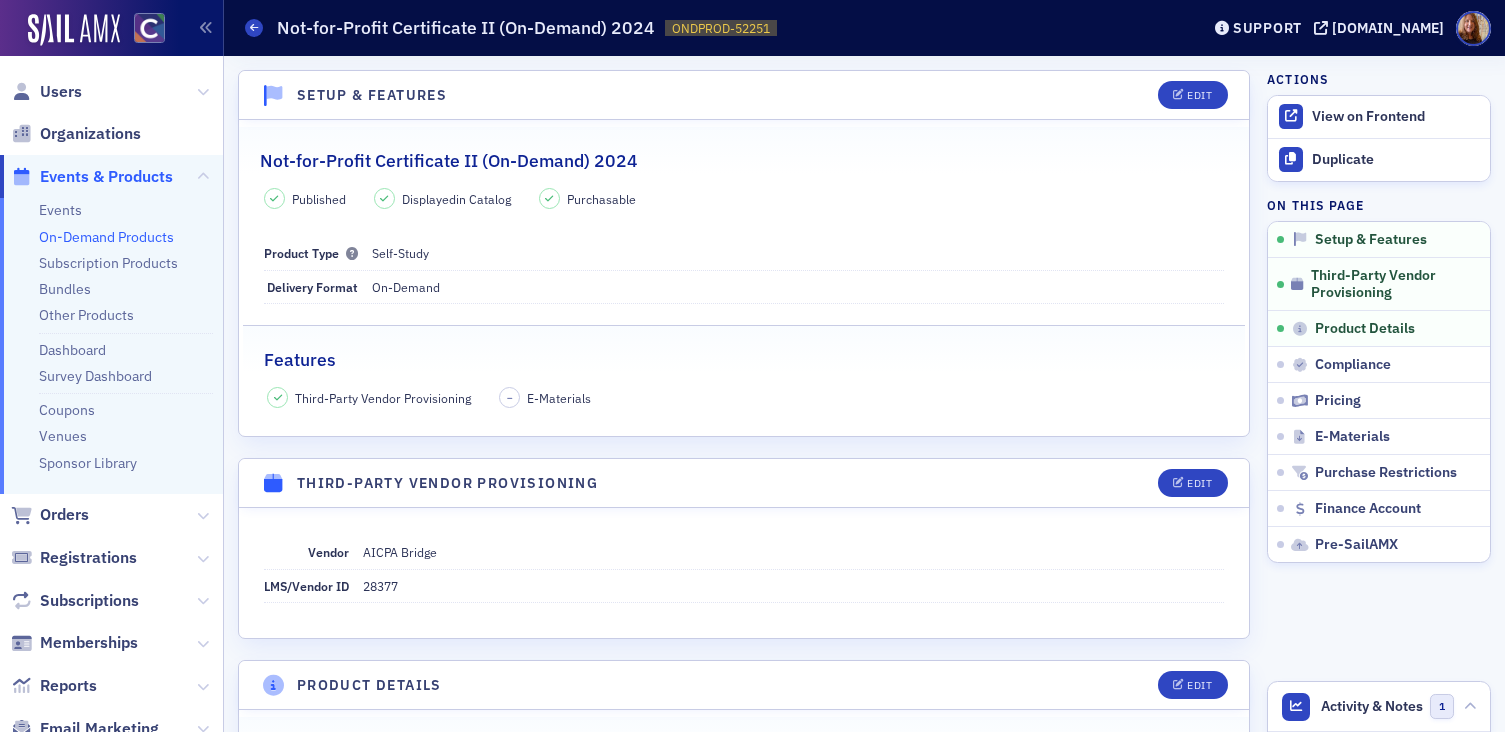 scroll, scrollTop: 0, scrollLeft: 0, axis: both 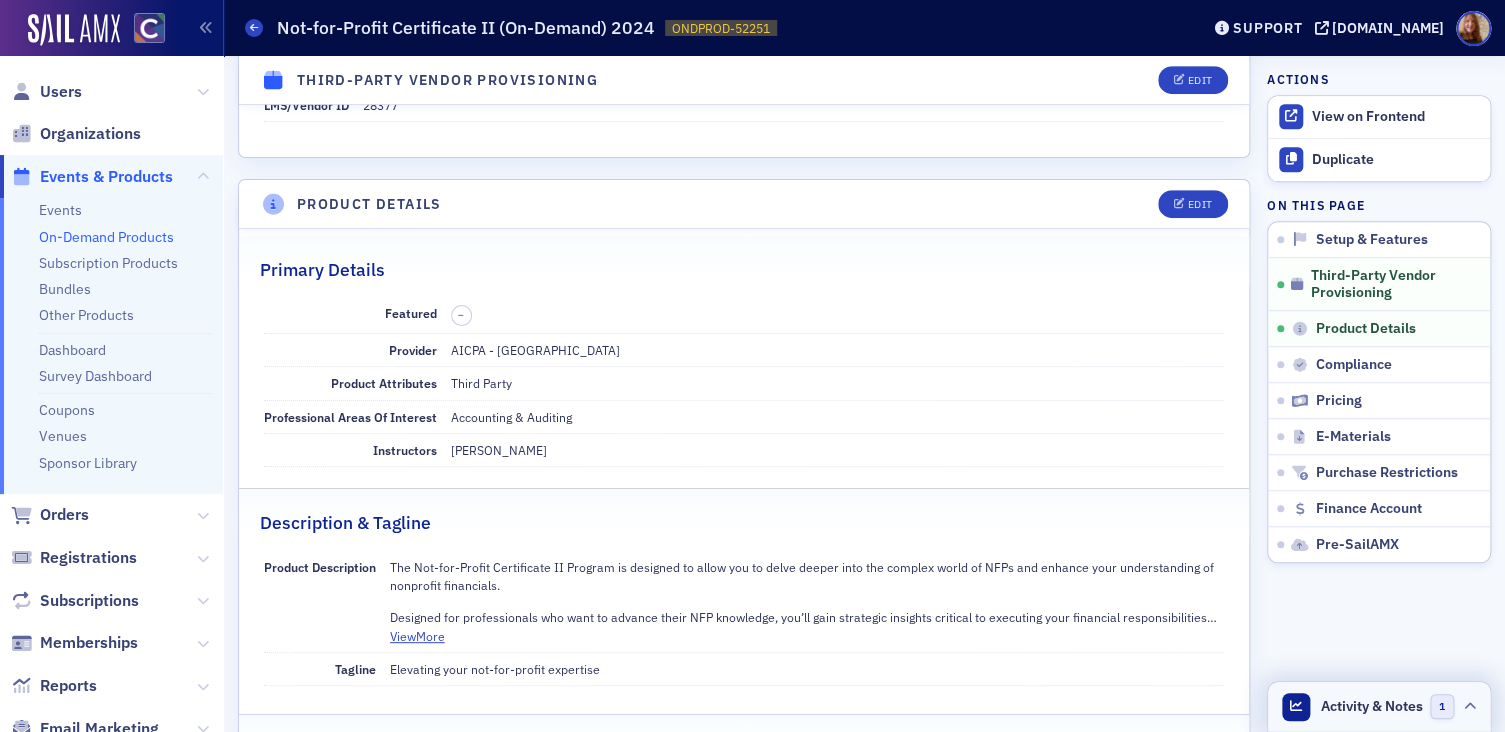 click on "Activity & Notes" 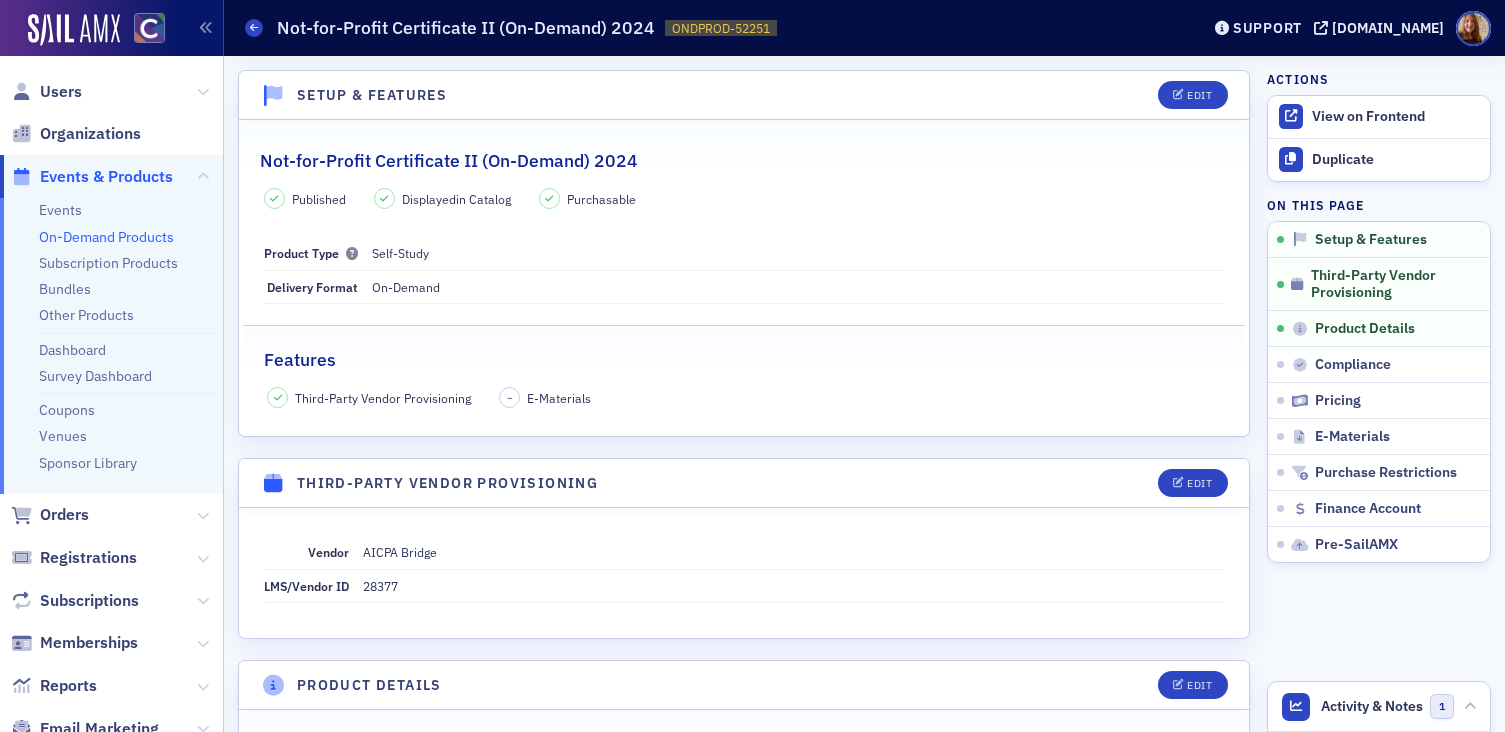 scroll, scrollTop: 0, scrollLeft: 0, axis: both 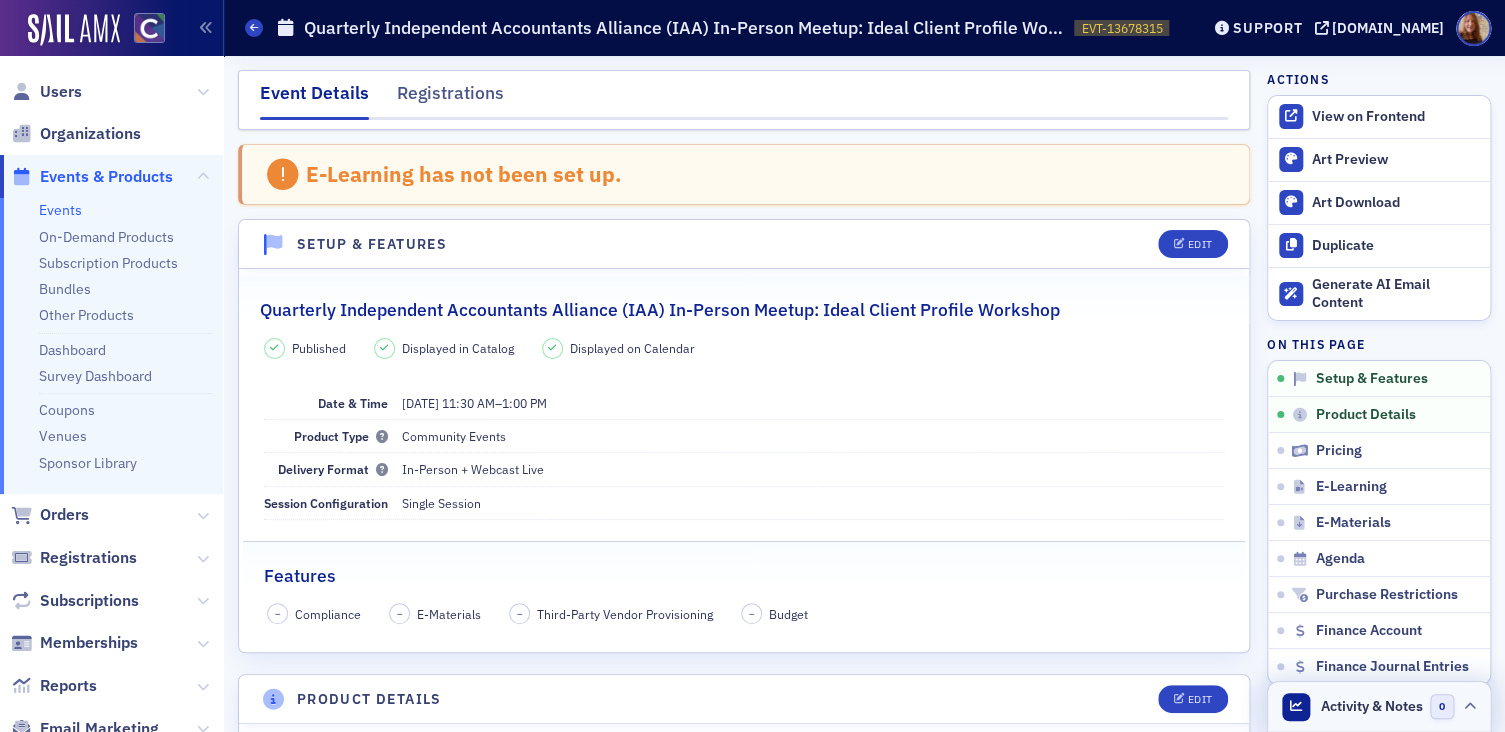 click on "Activity & Notes" 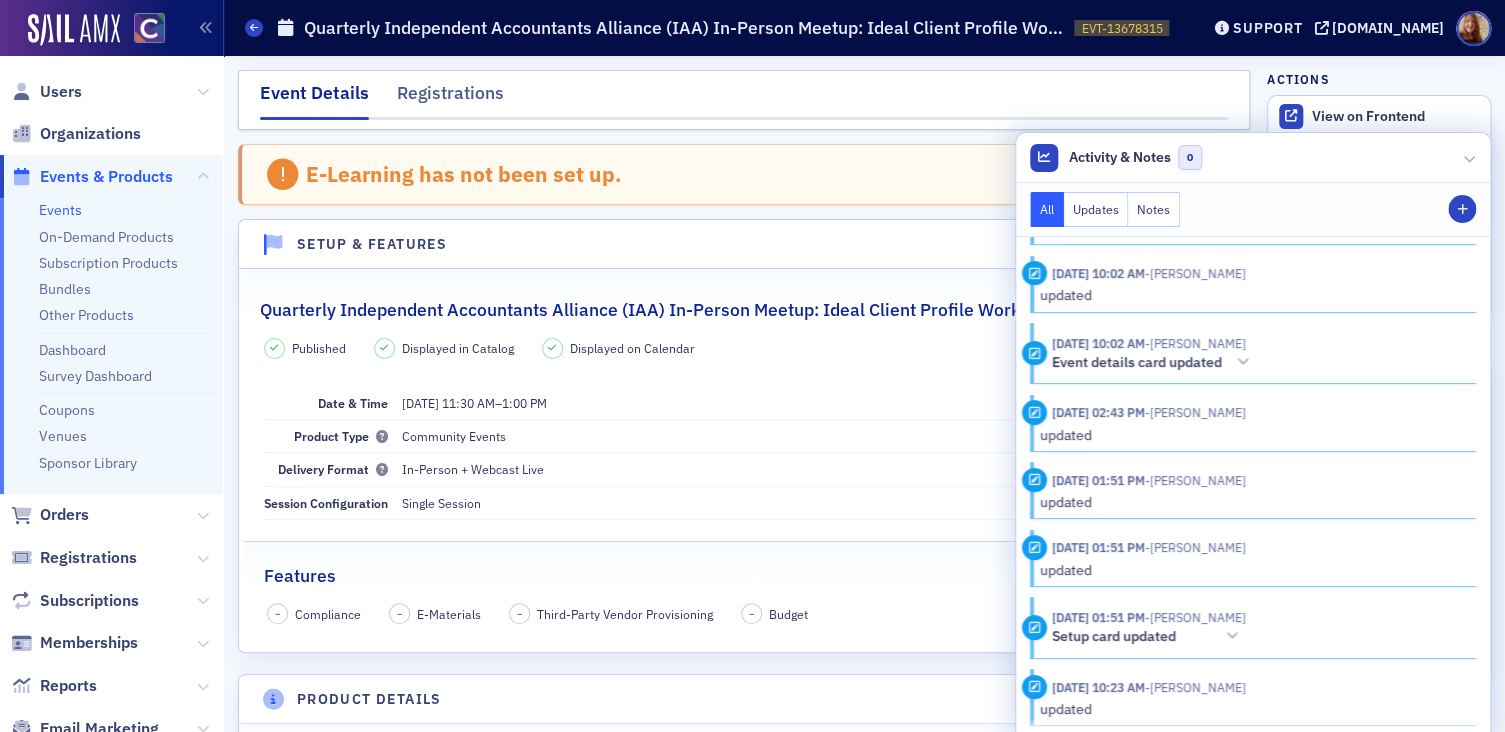 scroll, scrollTop: 104, scrollLeft: 0, axis: vertical 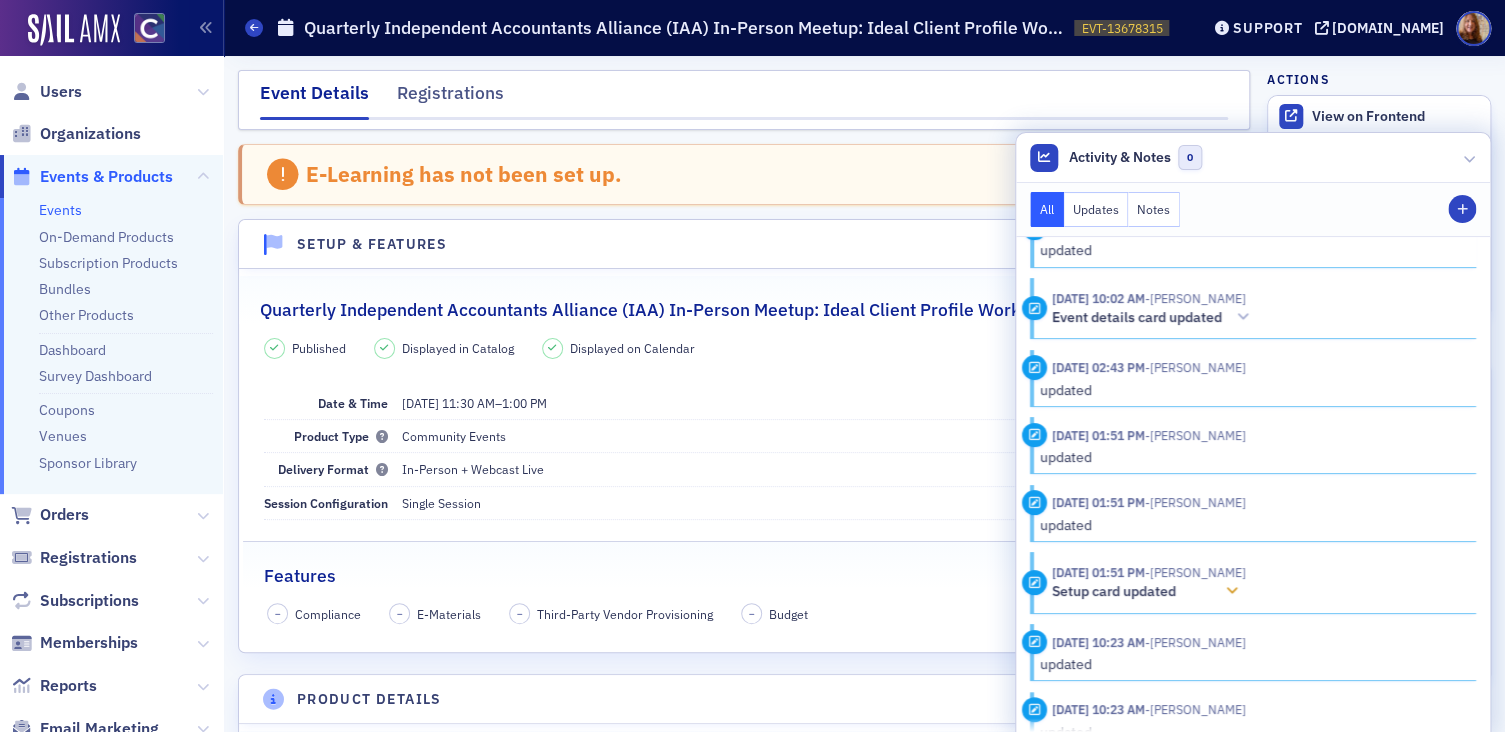 click 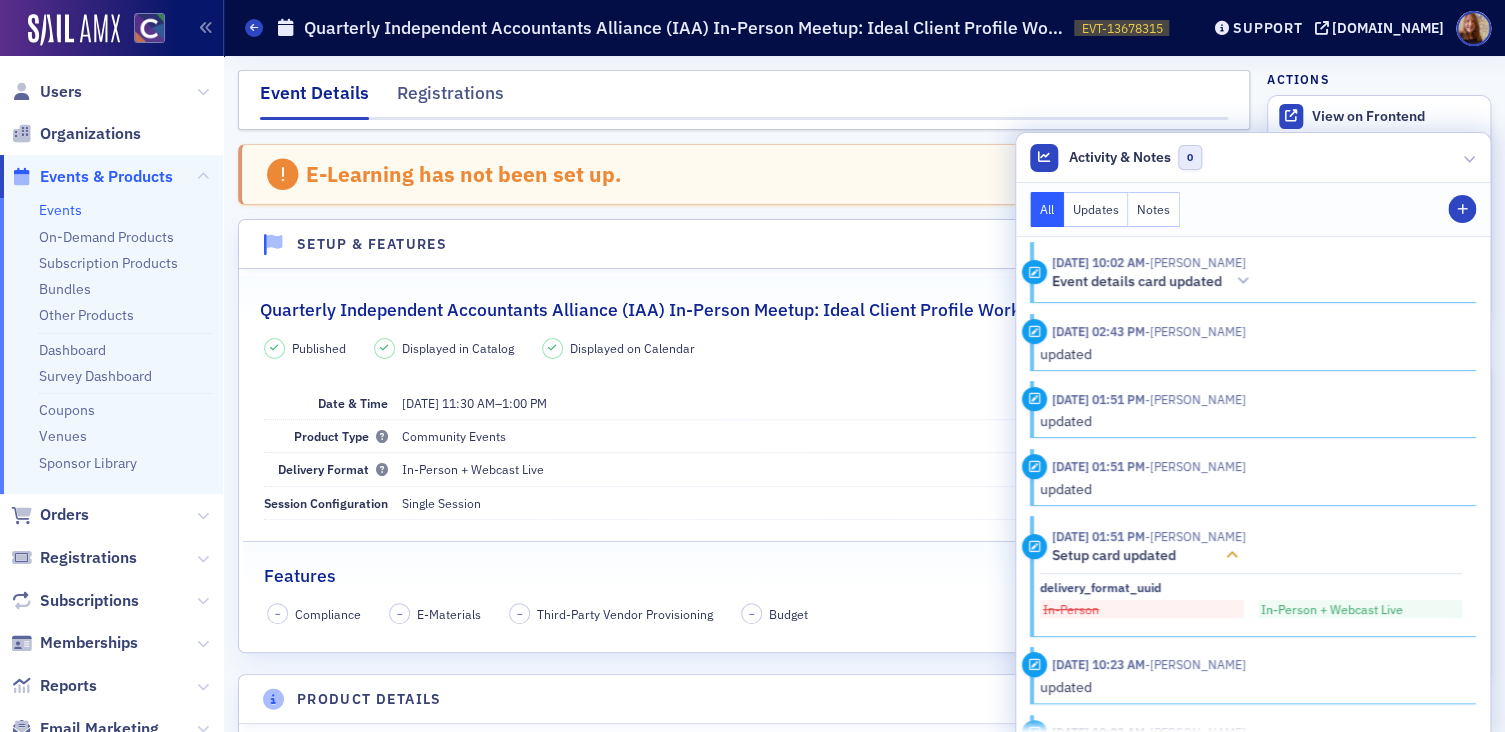 scroll, scrollTop: 193, scrollLeft: 0, axis: vertical 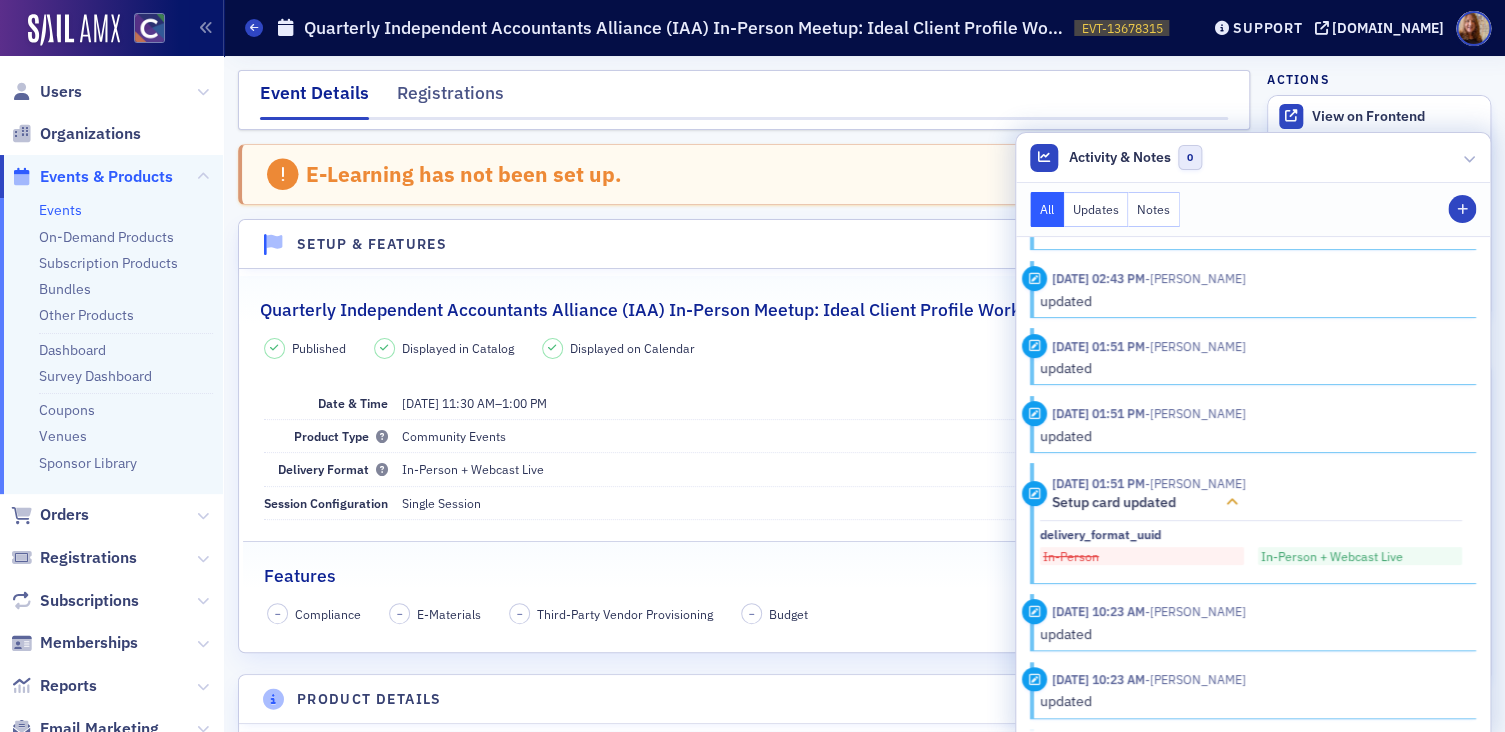 click 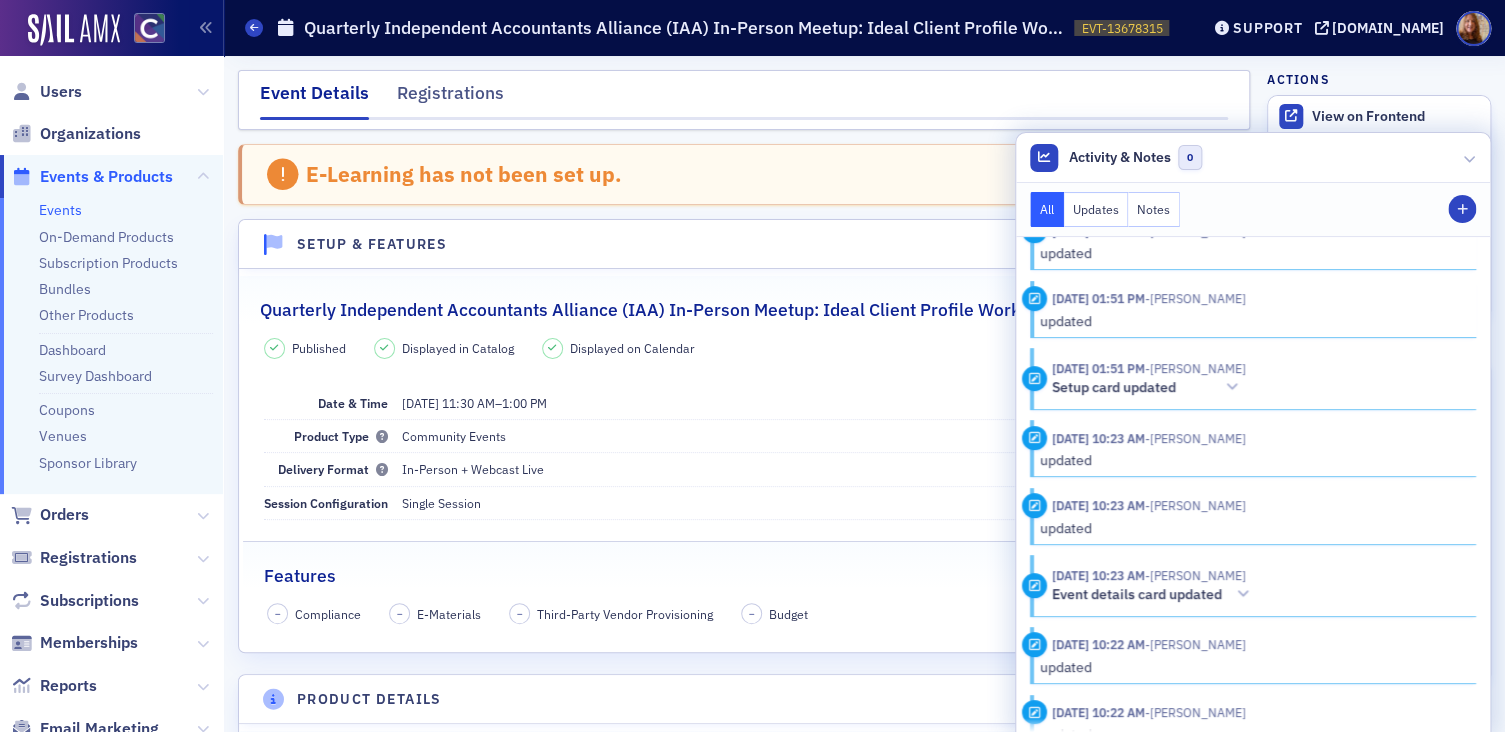scroll, scrollTop: 343, scrollLeft: 0, axis: vertical 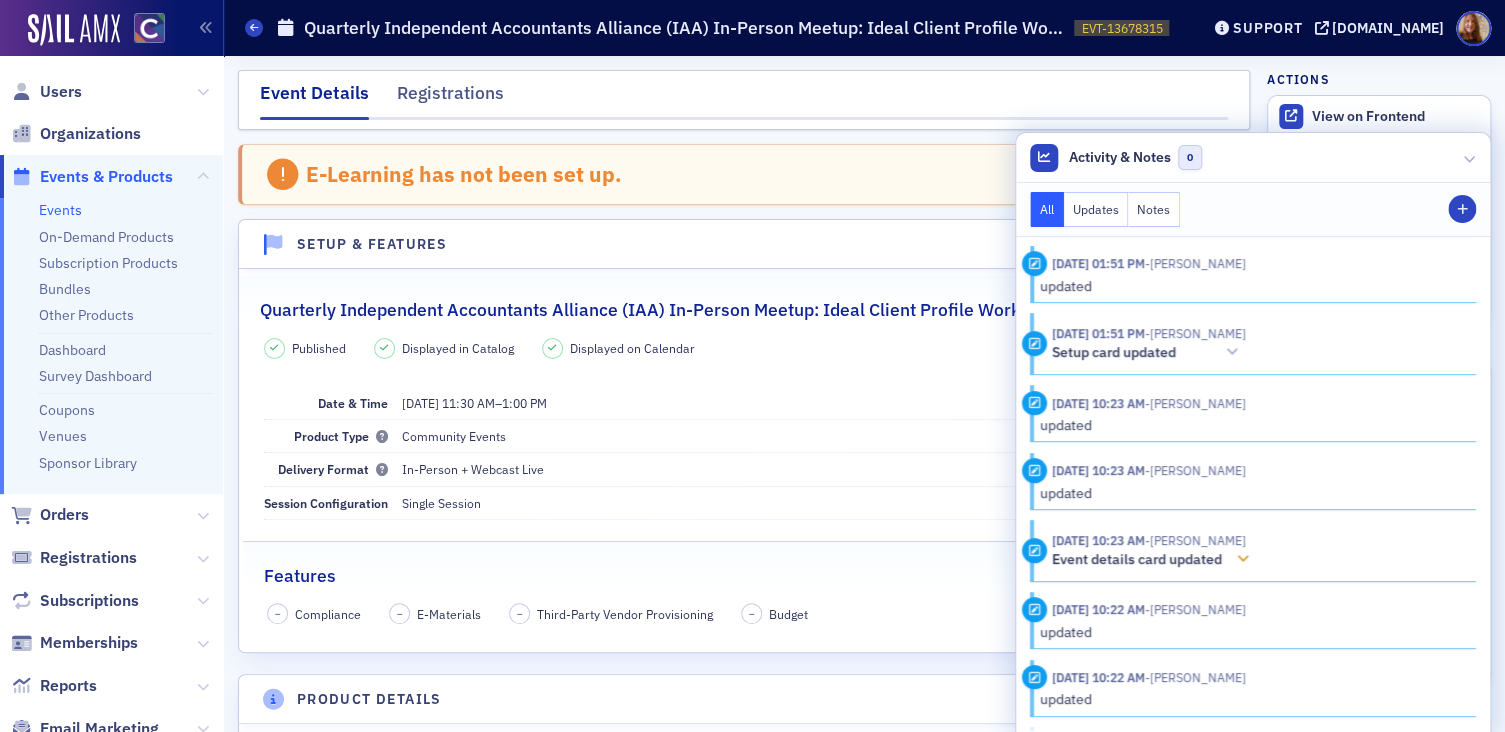 click 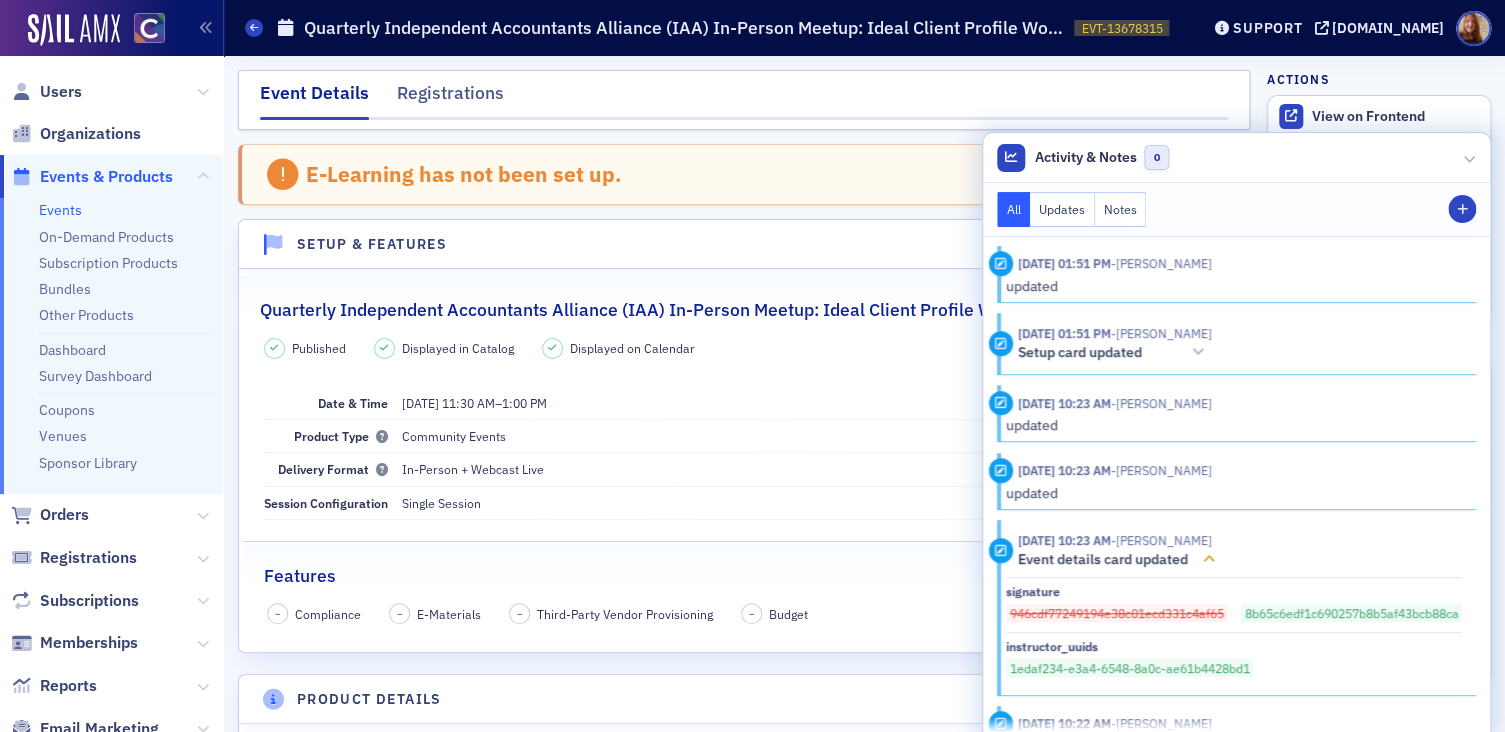 click 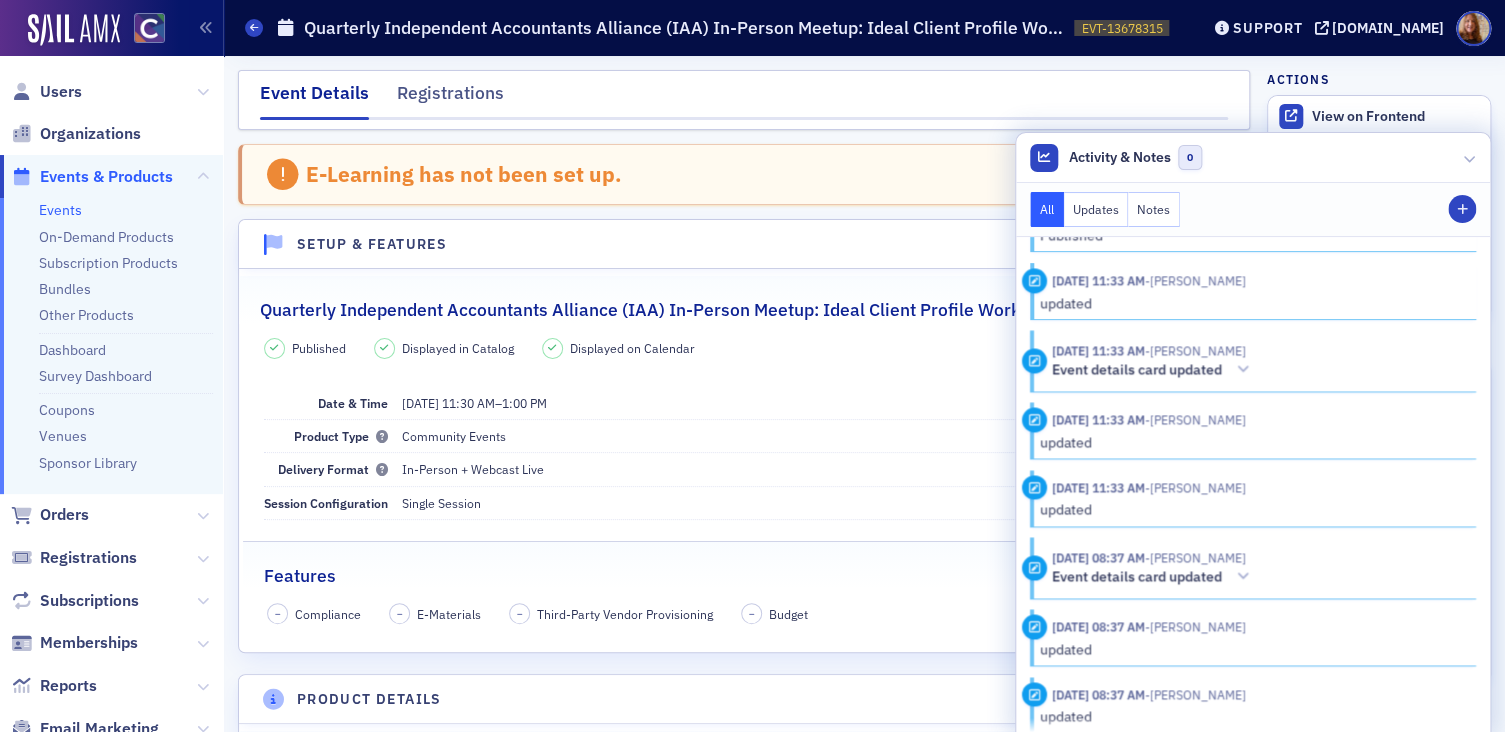 scroll, scrollTop: 1442, scrollLeft: 0, axis: vertical 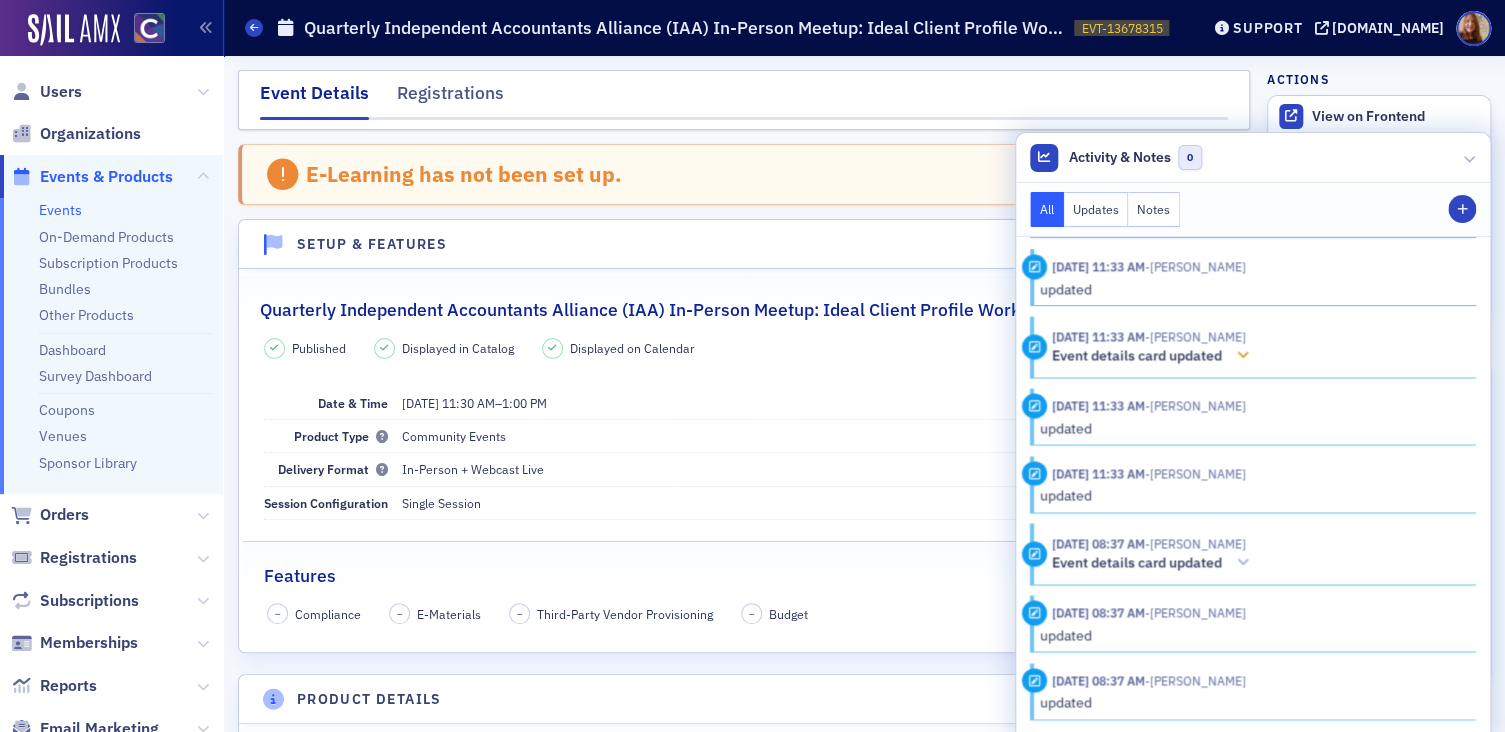 click 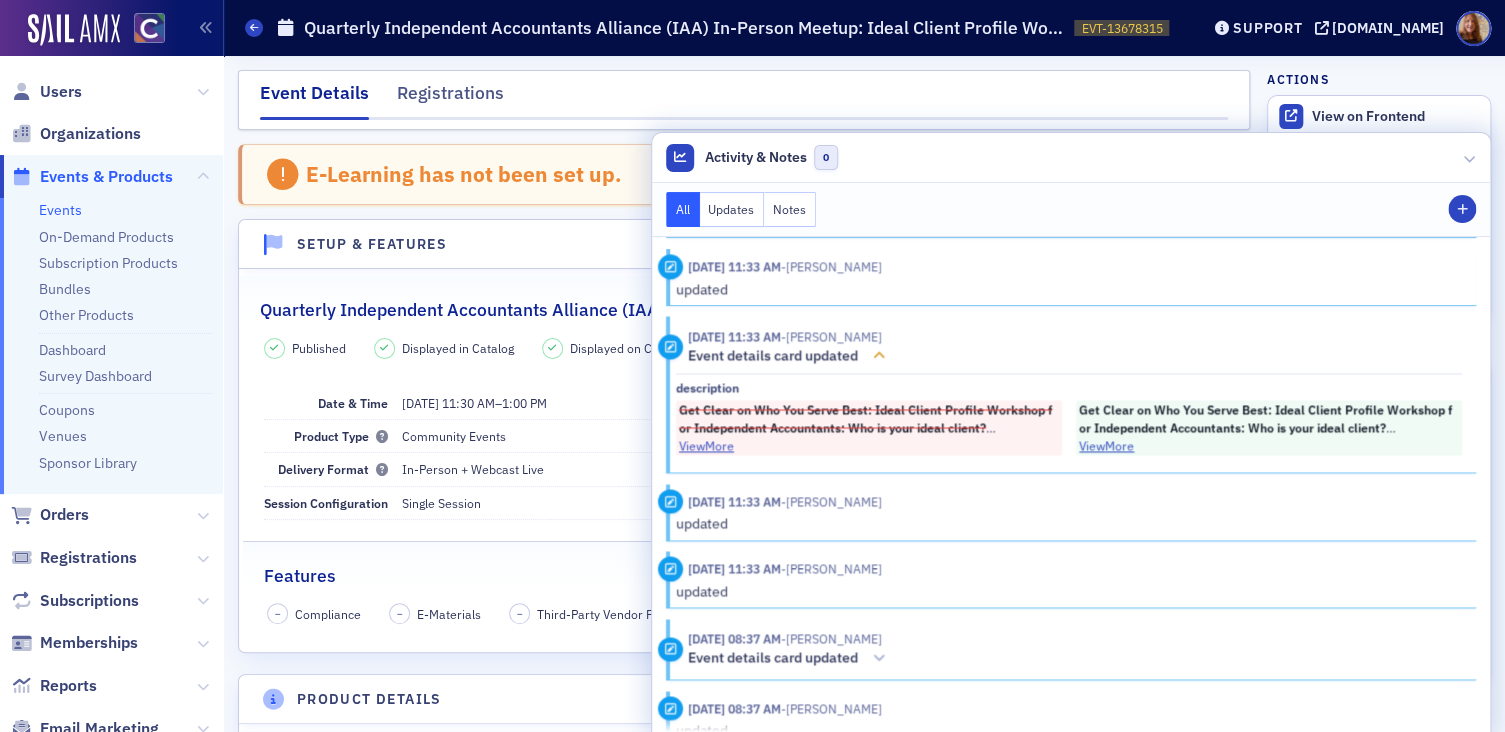 click 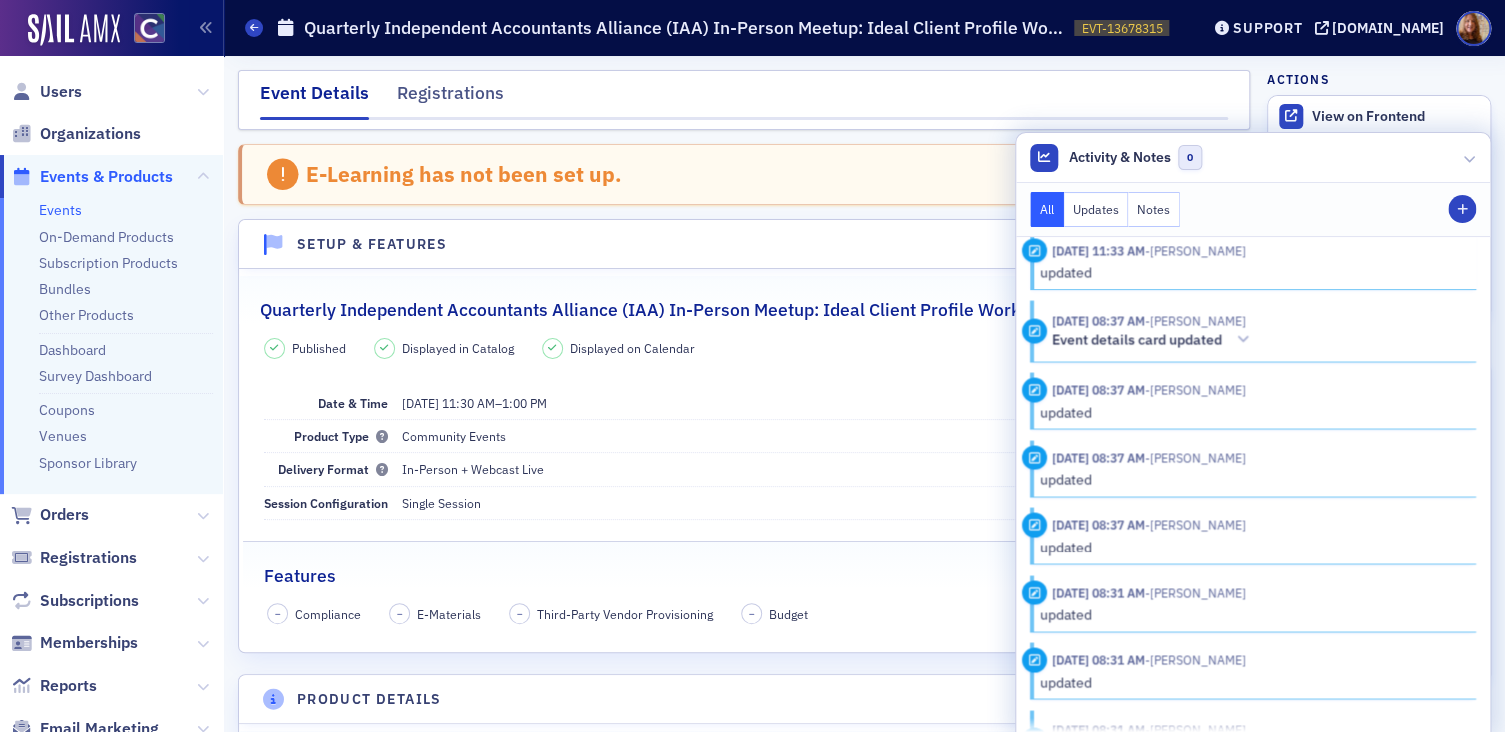 scroll, scrollTop: 1647, scrollLeft: 0, axis: vertical 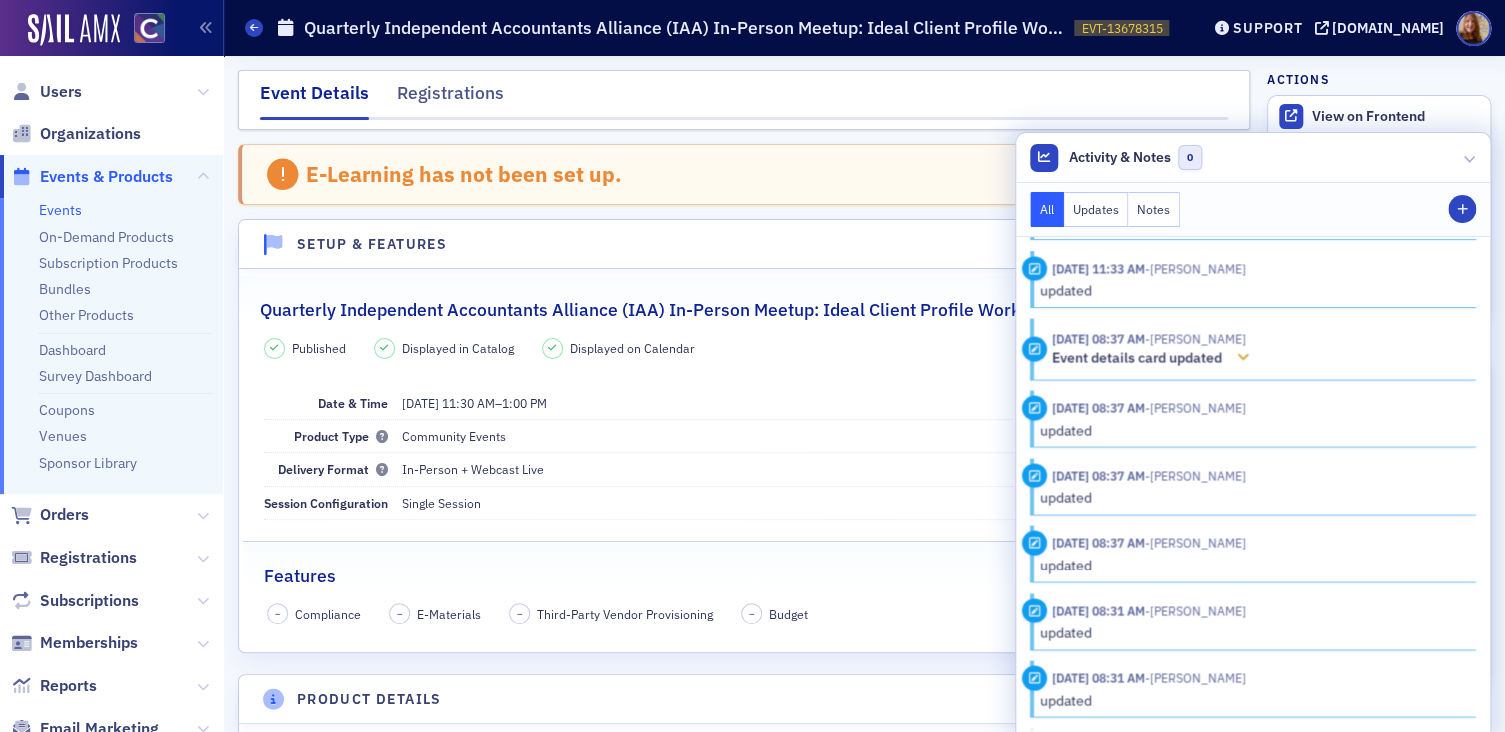 click 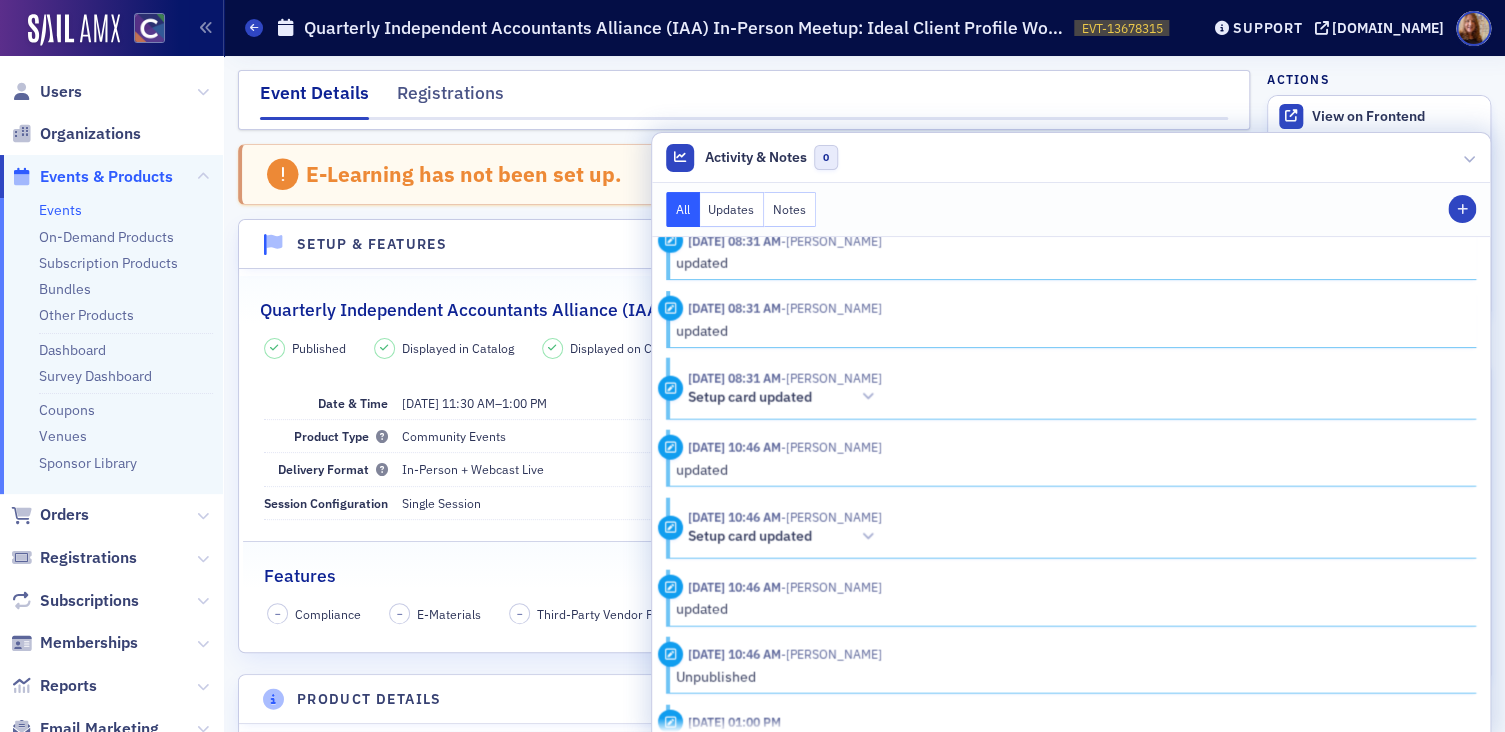 scroll, scrollTop: 2170, scrollLeft: 0, axis: vertical 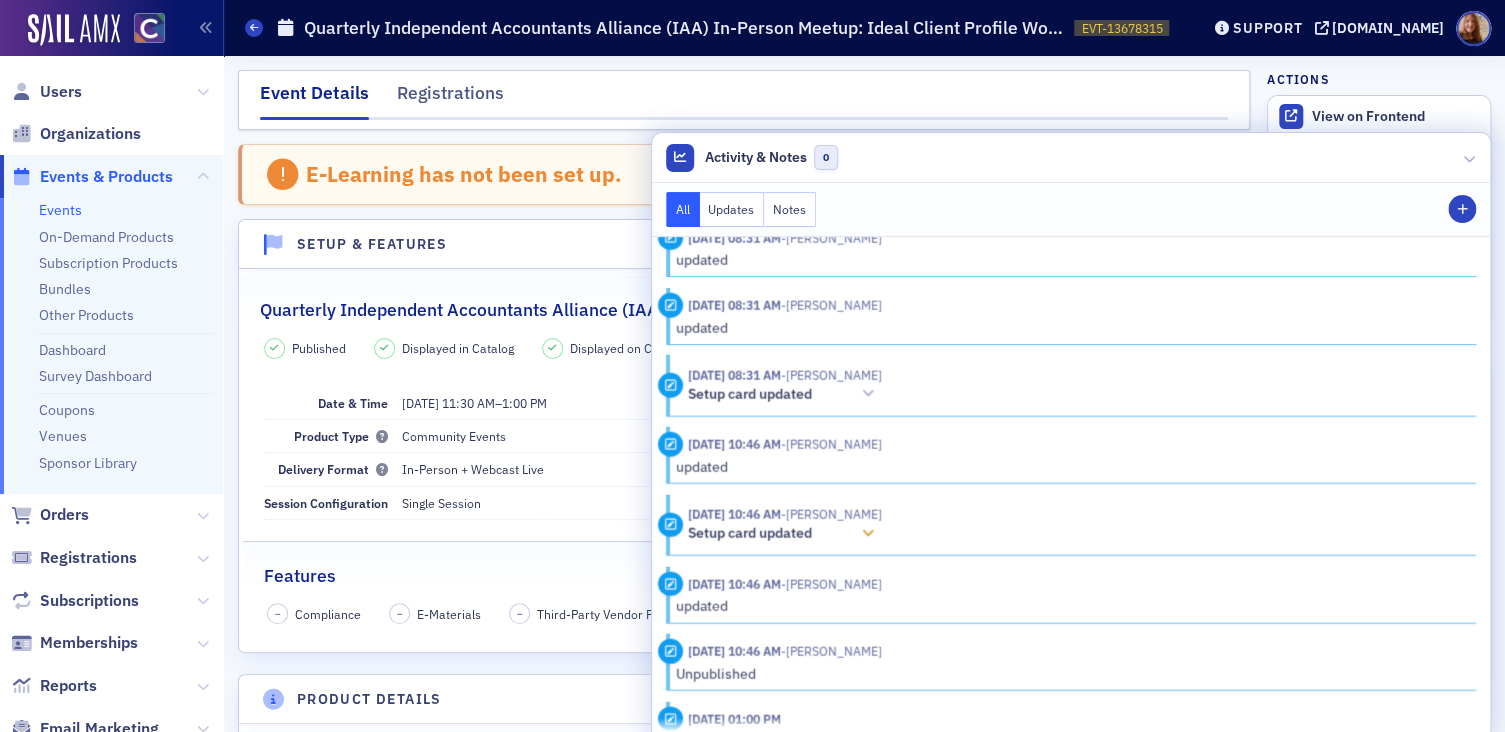 click 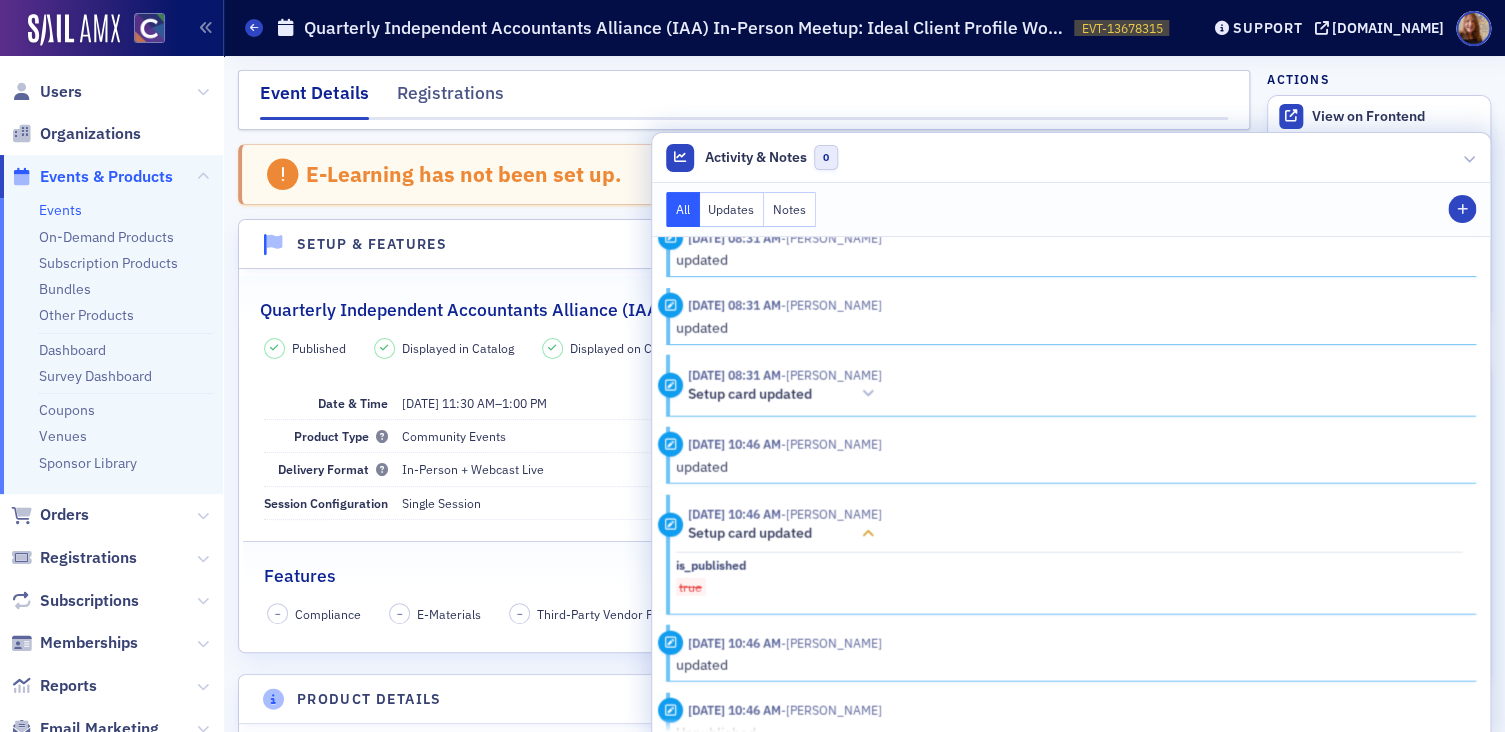 click 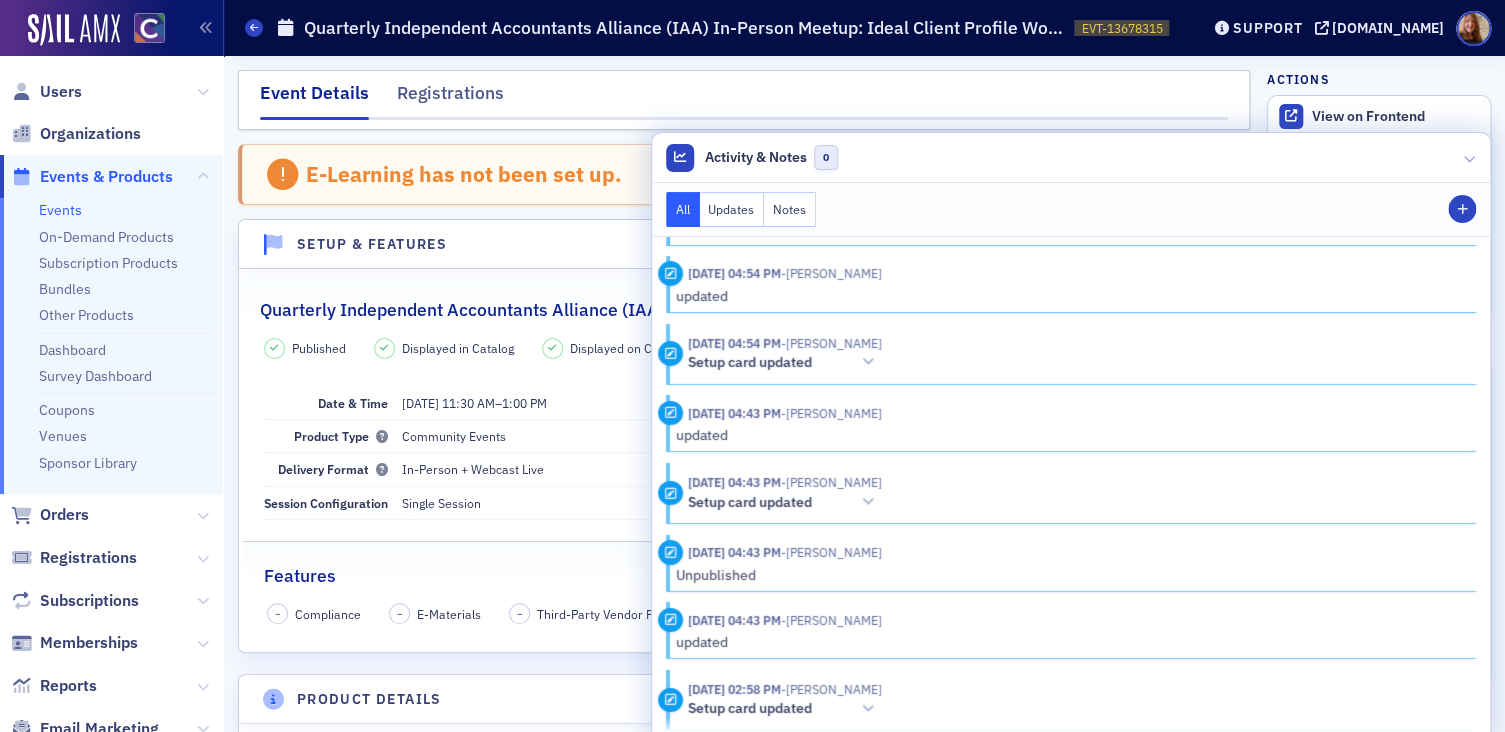 scroll, scrollTop: 3000, scrollLeft: 0, axis: vertical 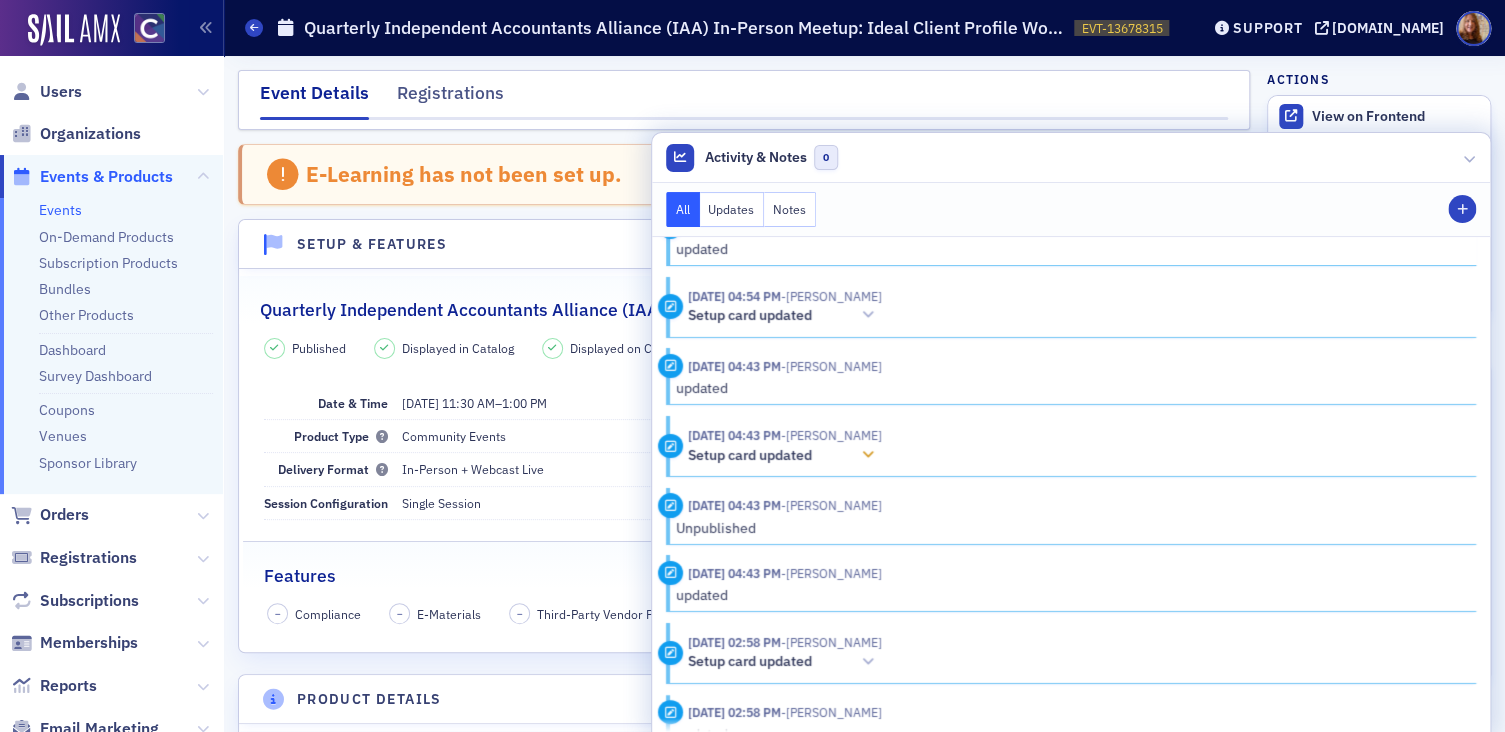 click 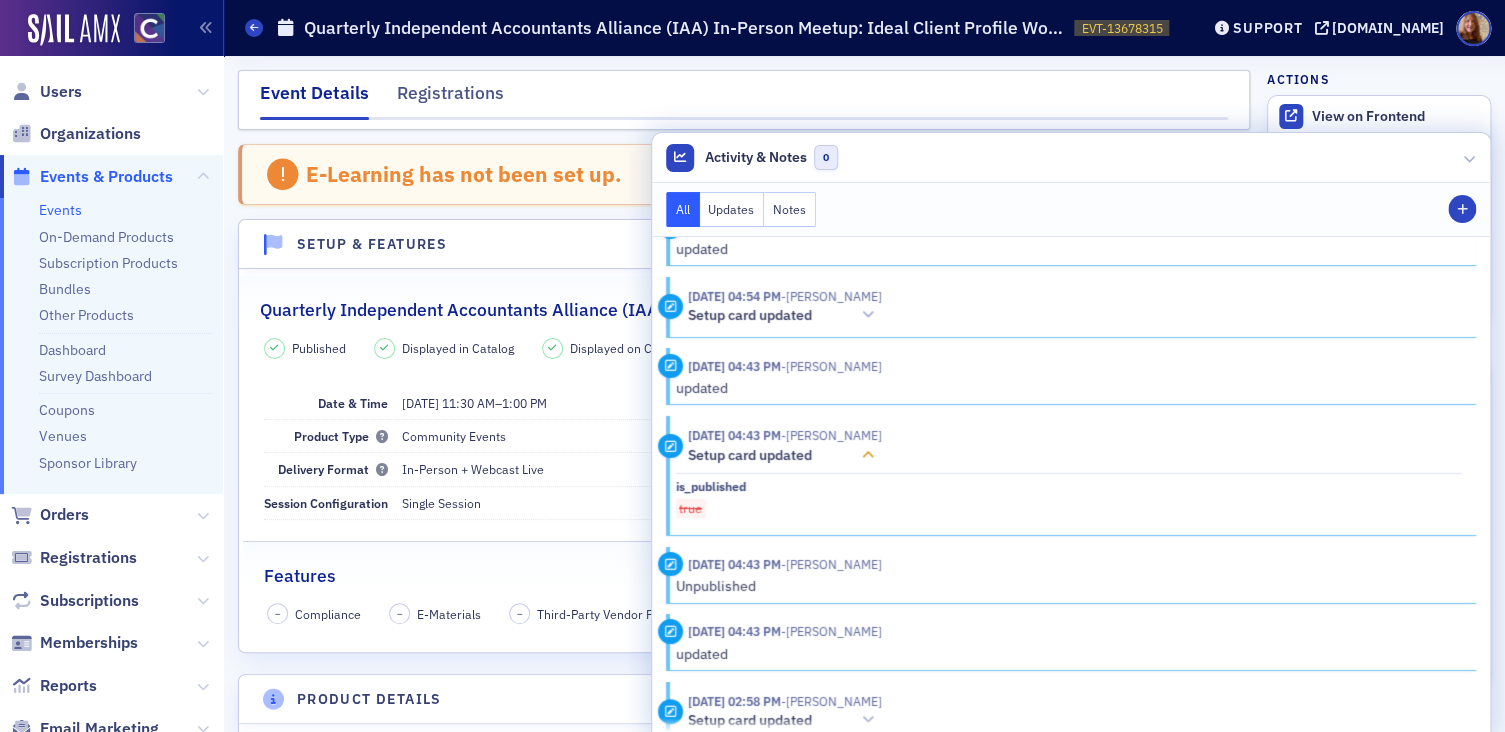 click 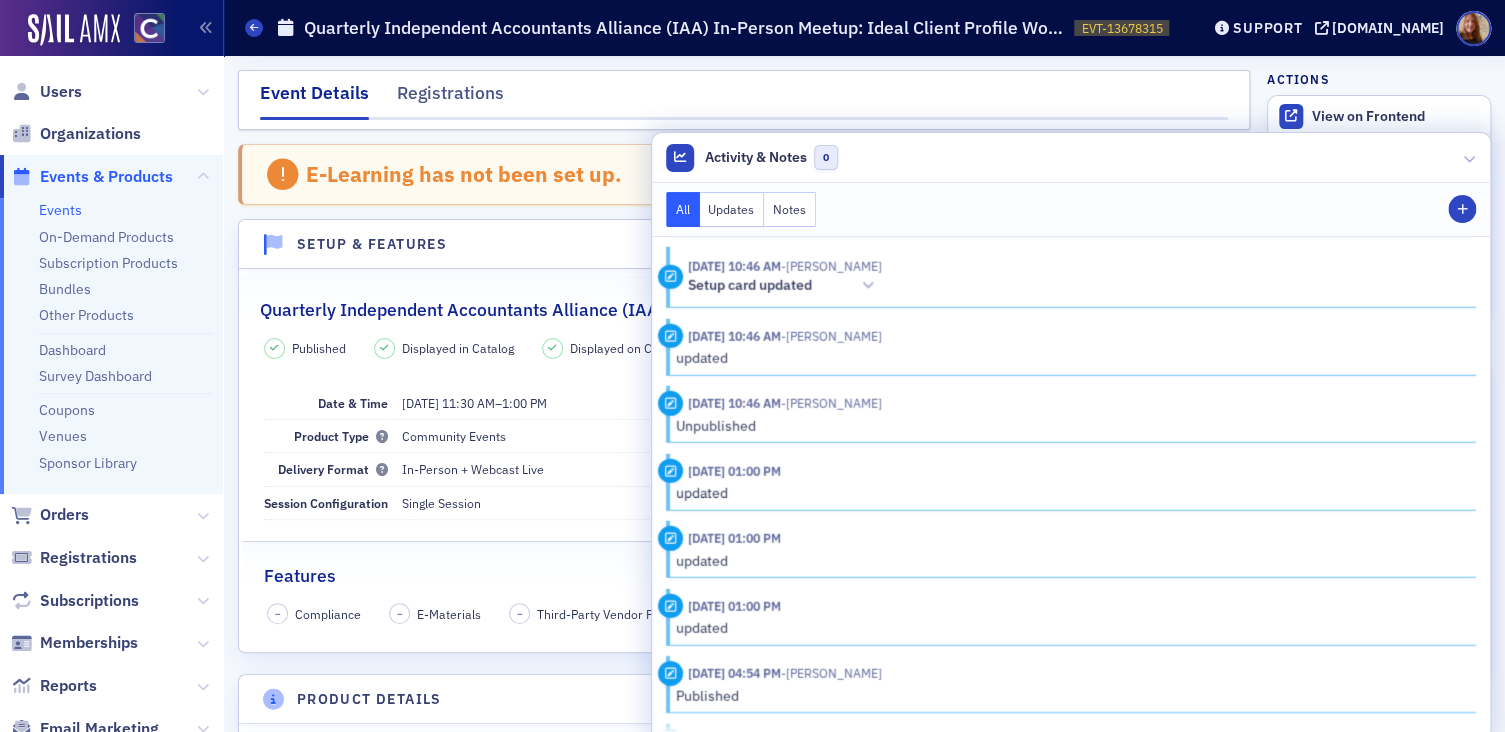 scroll, scrollTop: 1259, scrollLeft: 0, axis: vertical 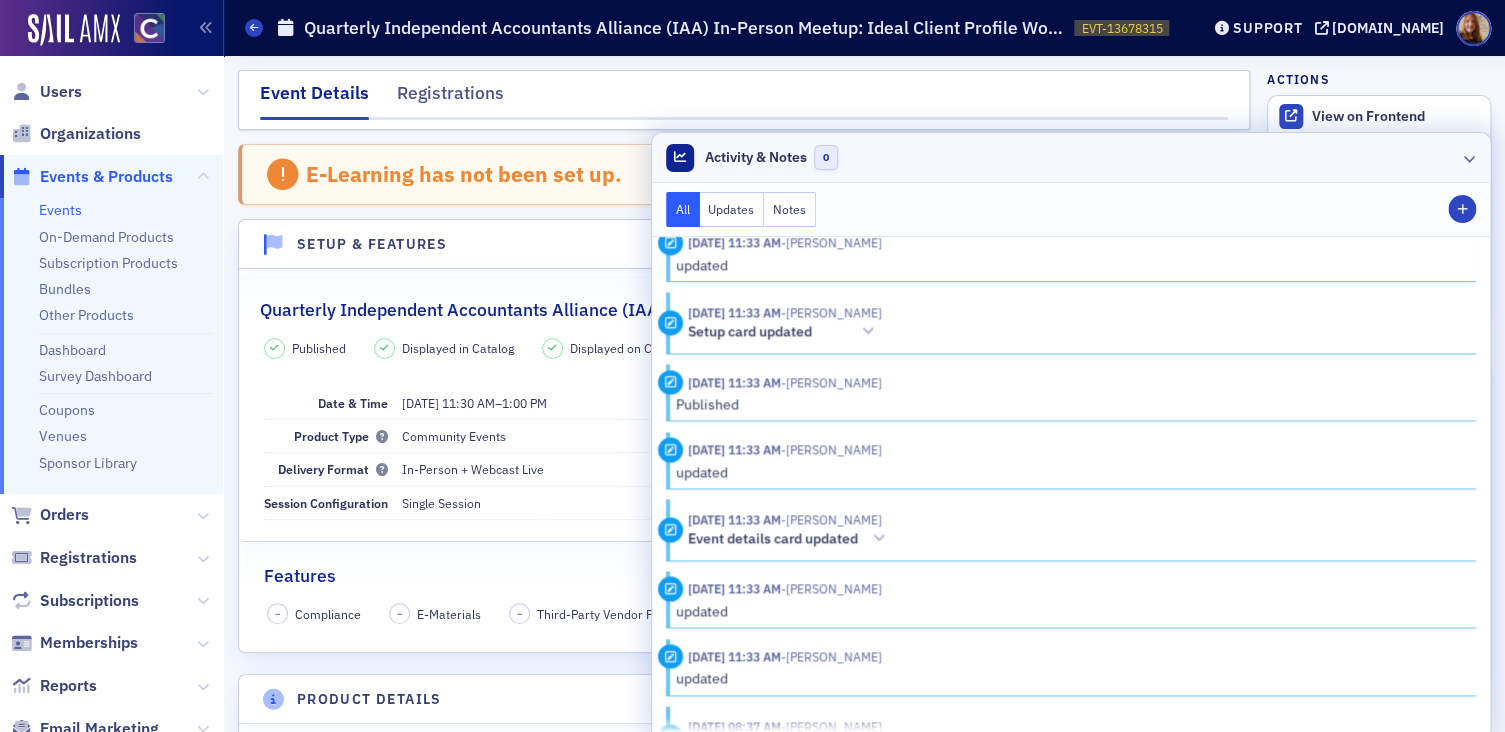 click on "Activity & Notes 0" 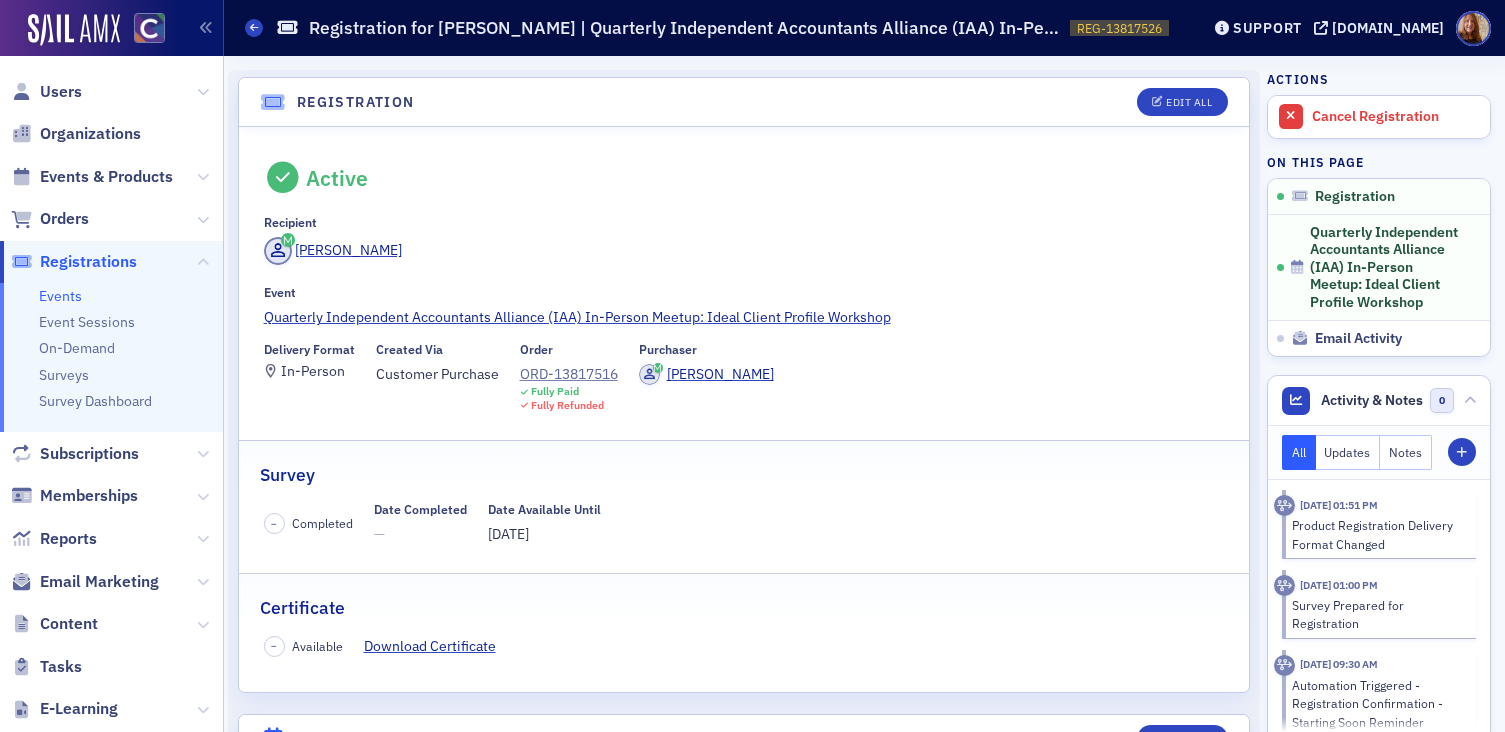 scroll, scrollTop: 0, scrollLeft: 0, axis: both 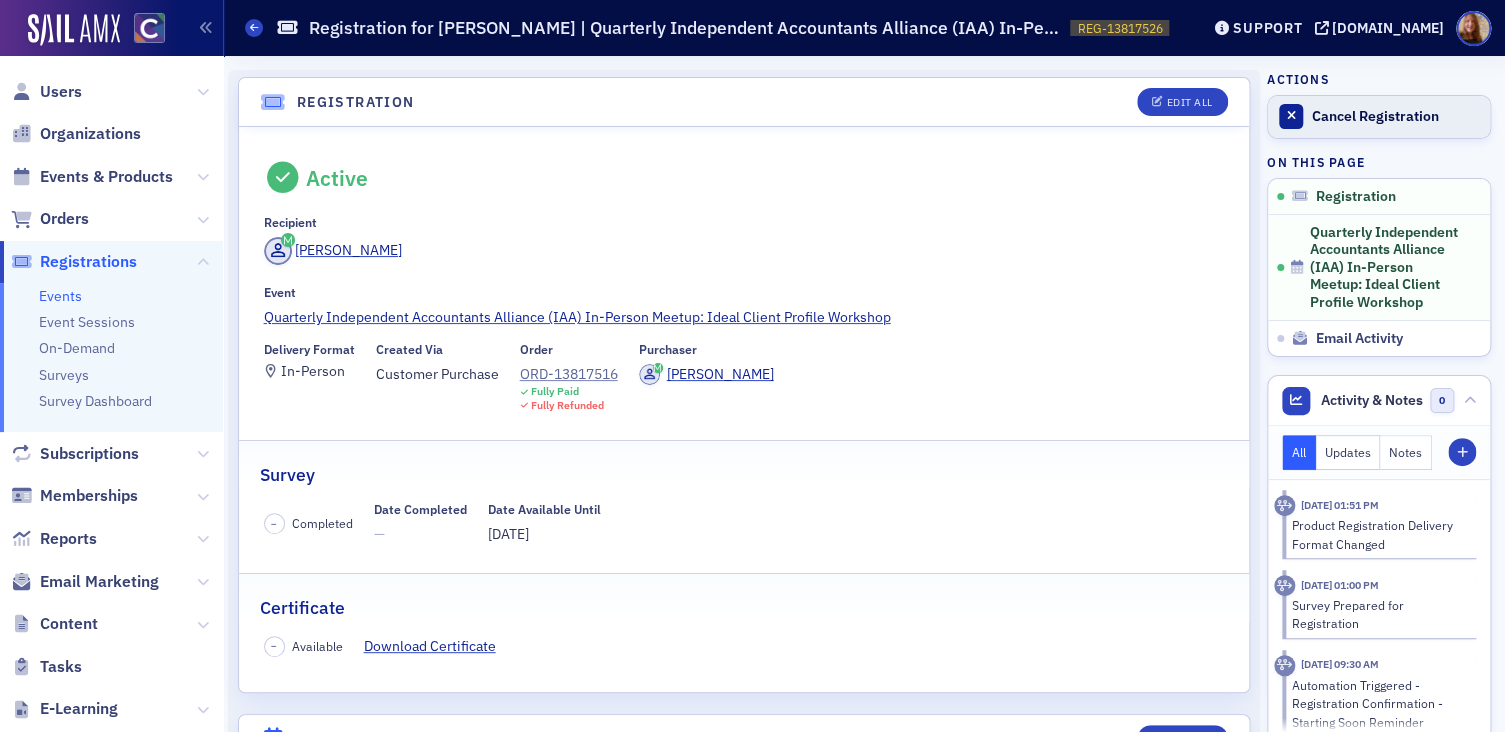 click on "Cancel Registration" 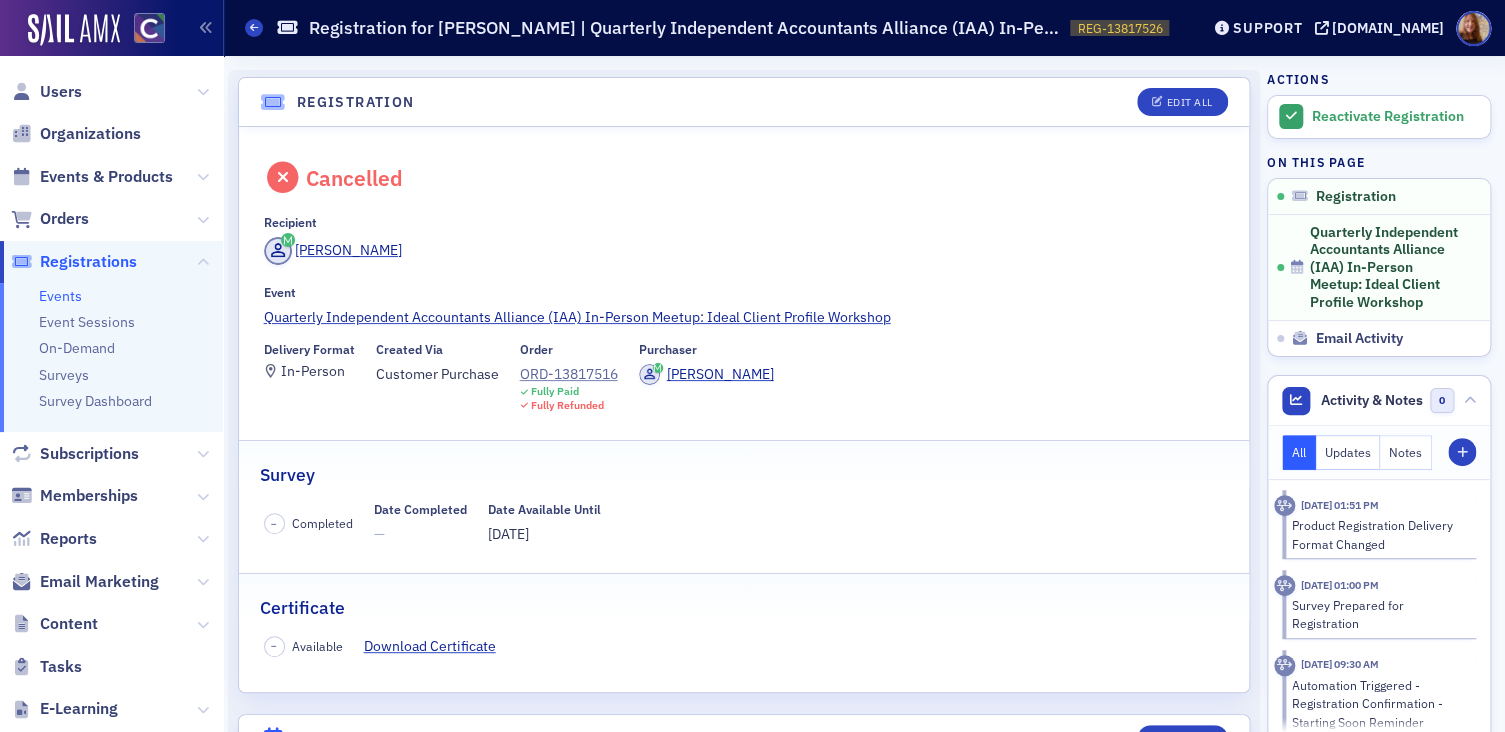 click on "Cancelled Recipient [PERSON_NAME] Event Quarterly Independent Accountants Alliance ([GEOGRAPHIC_DATA]) In-Person Meetup: Ideal Client Profile Workshop Delivery Format In-Person Created Via Customer Purchase Order ORD-13817516 Fully Paid Fully Refunded Purchaser [PERSON_NAME]" 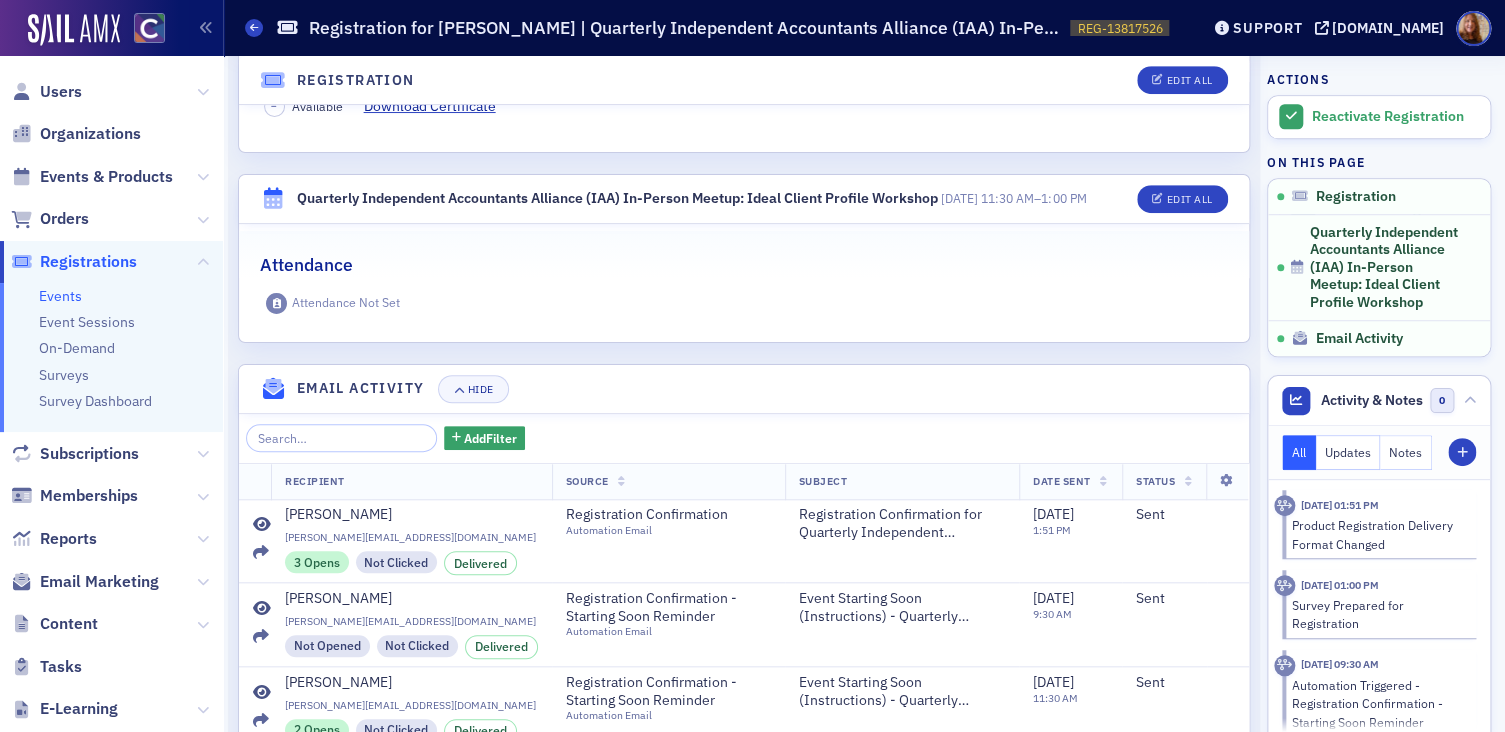 scroll, scrollTop: 536, scrollLeft: 0, axis: vertical 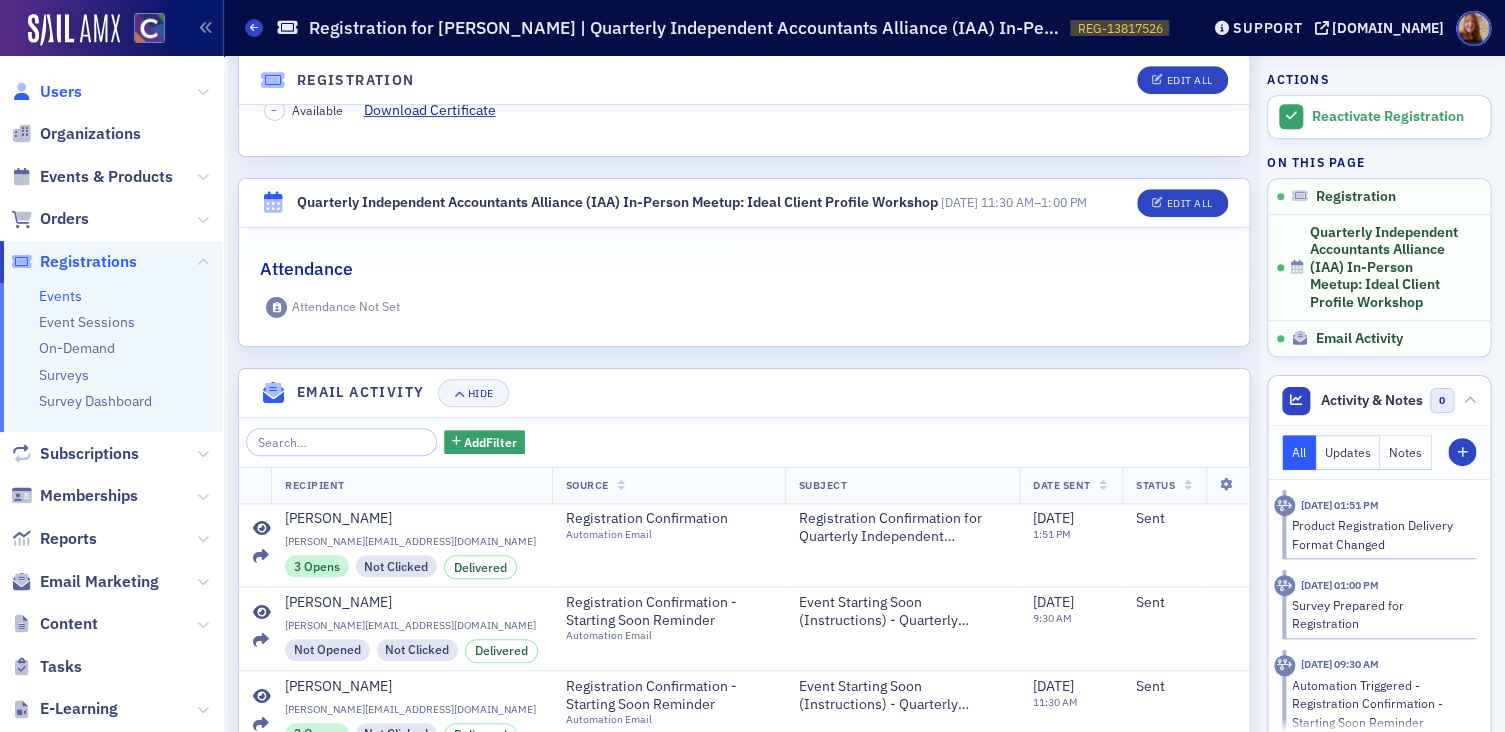 click on "Users" 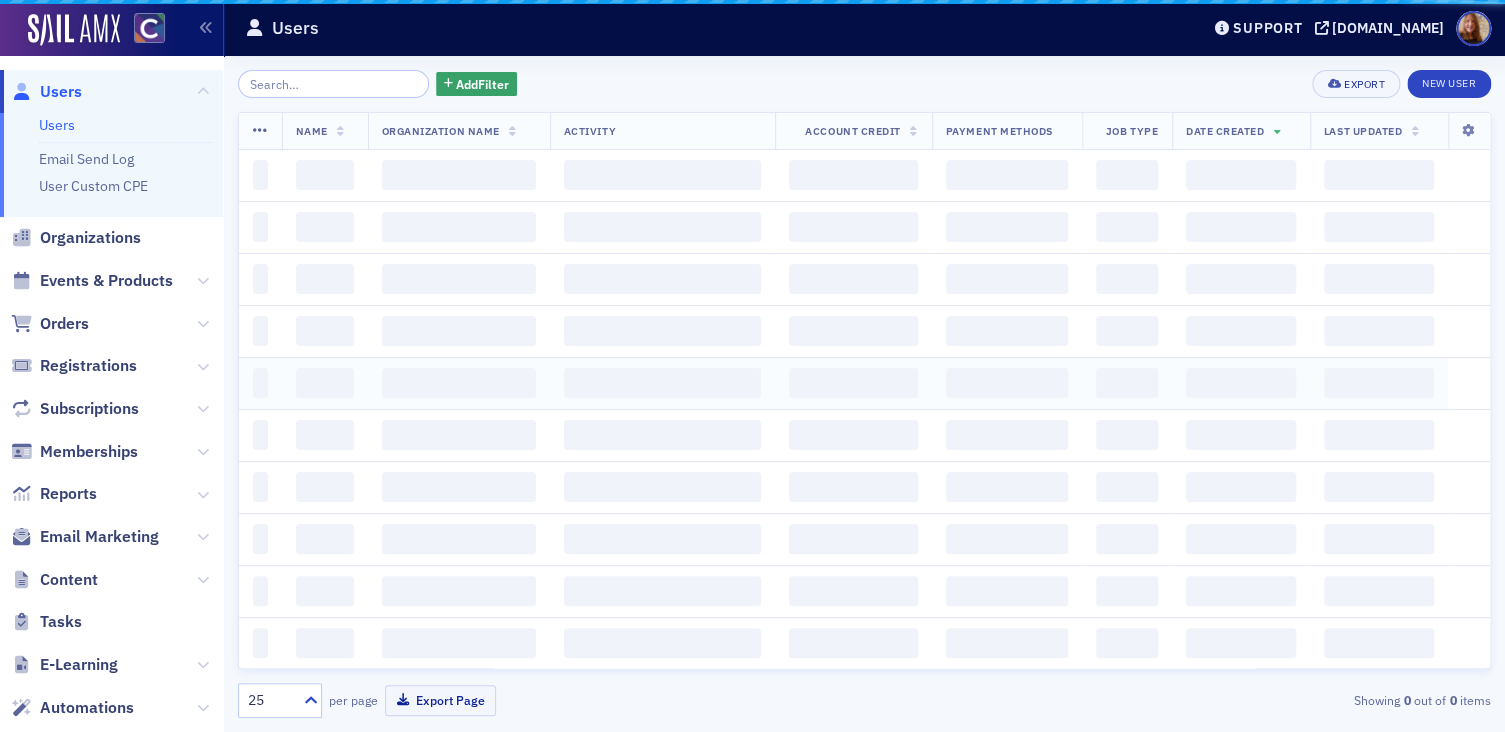 scroll, scrollTop: 0, scrollLeft: 0, axis: both 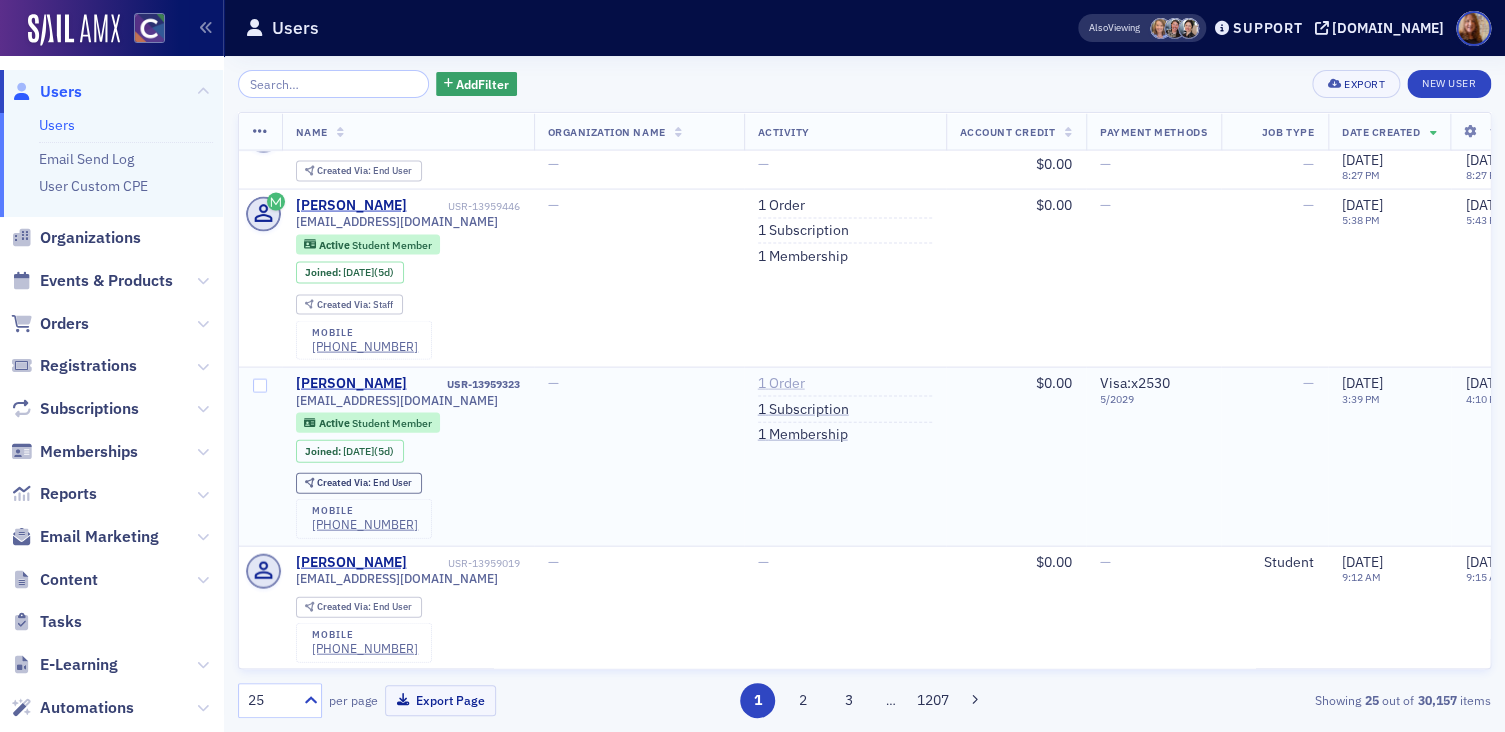 click on "1   Order" 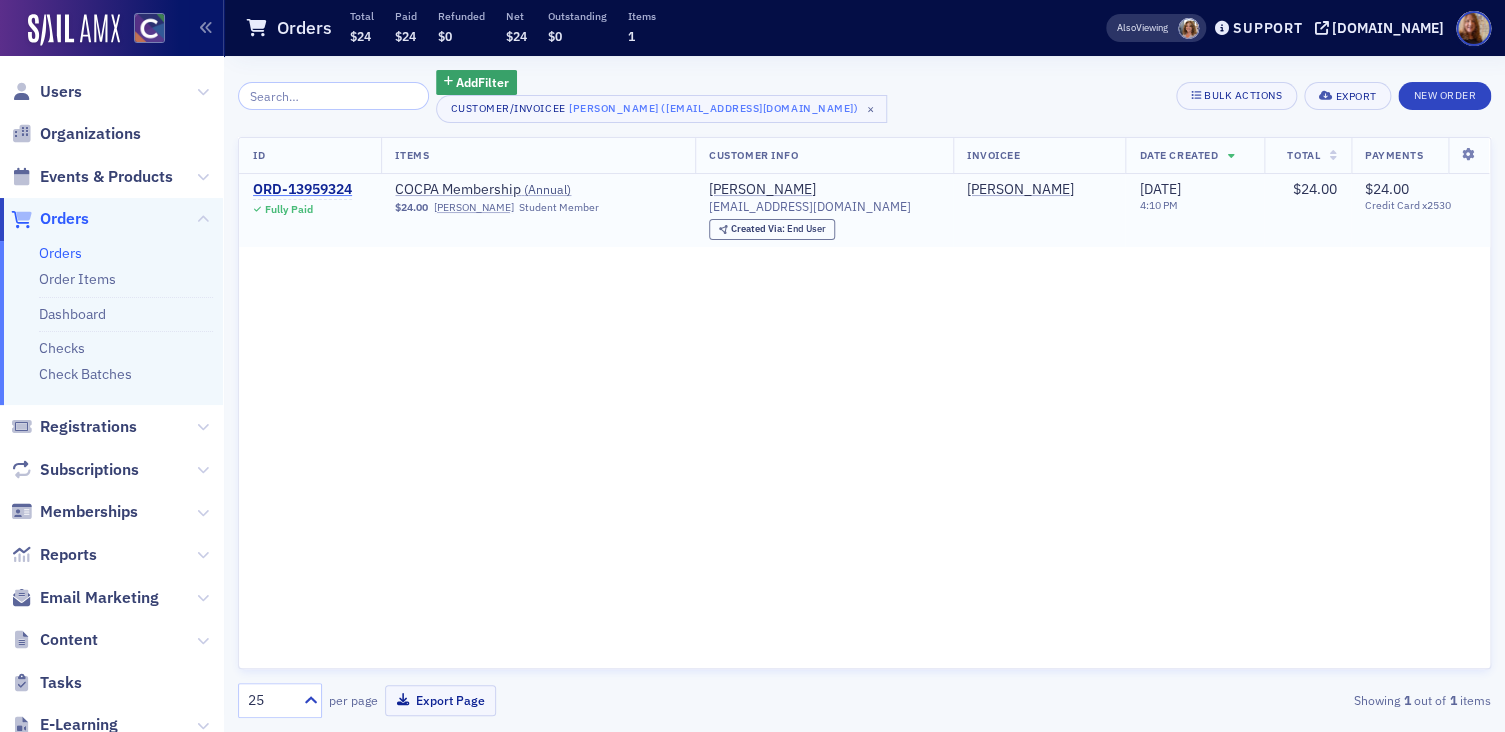 click on "ORD-13959324" 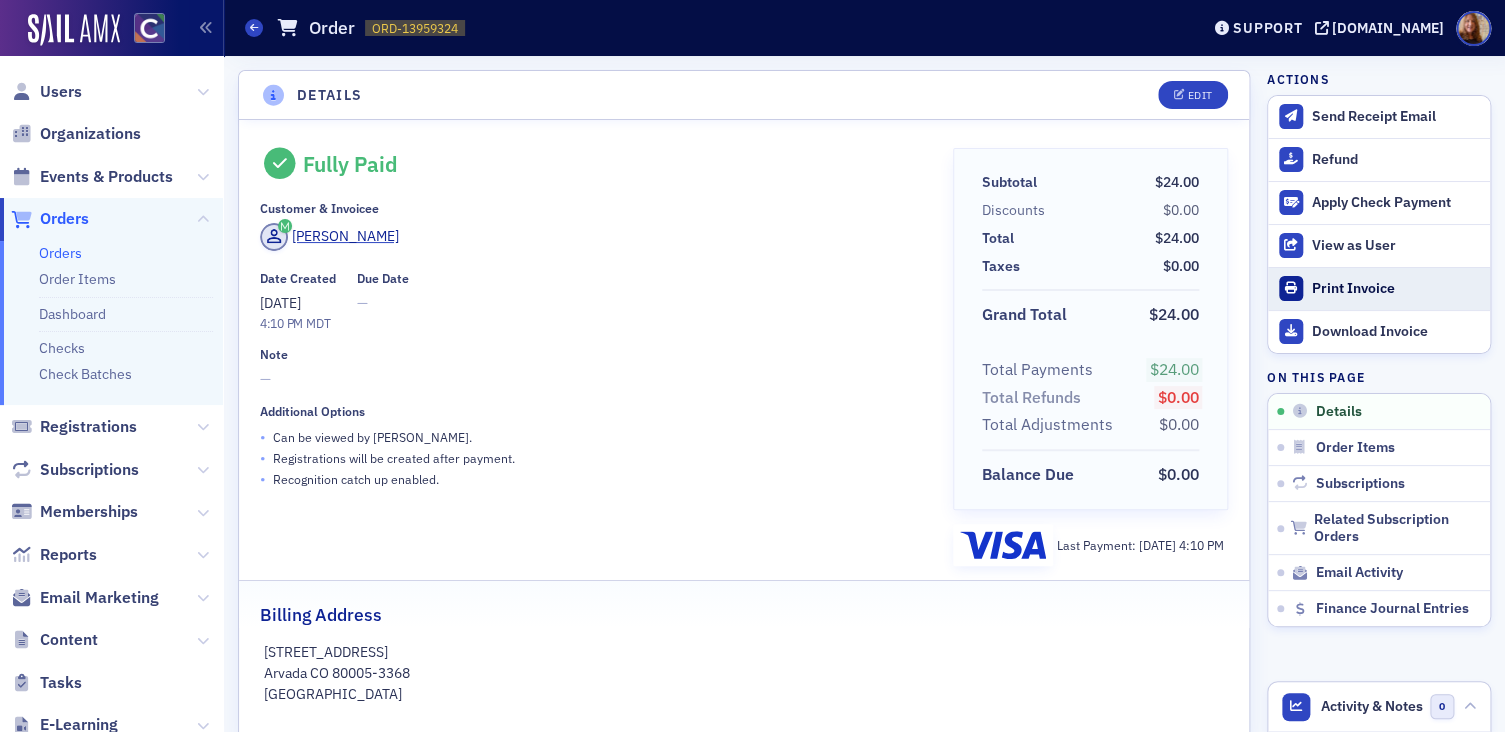 click on "Print Invoice" 